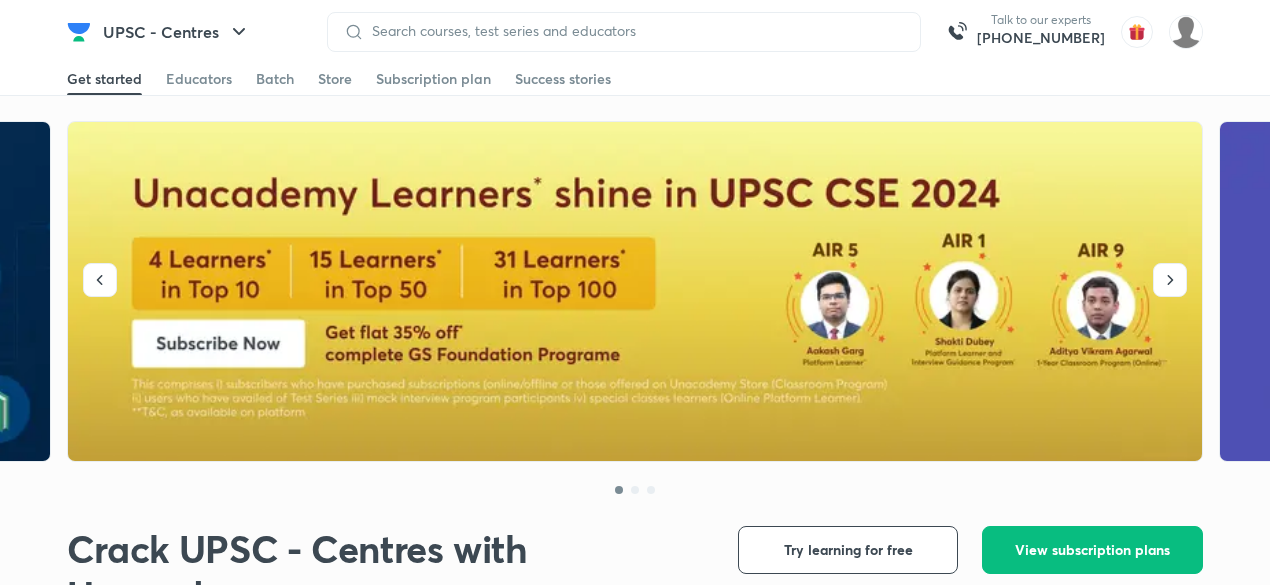 scroll, scrollTop: 0, scrollLeft: 0, axis: both 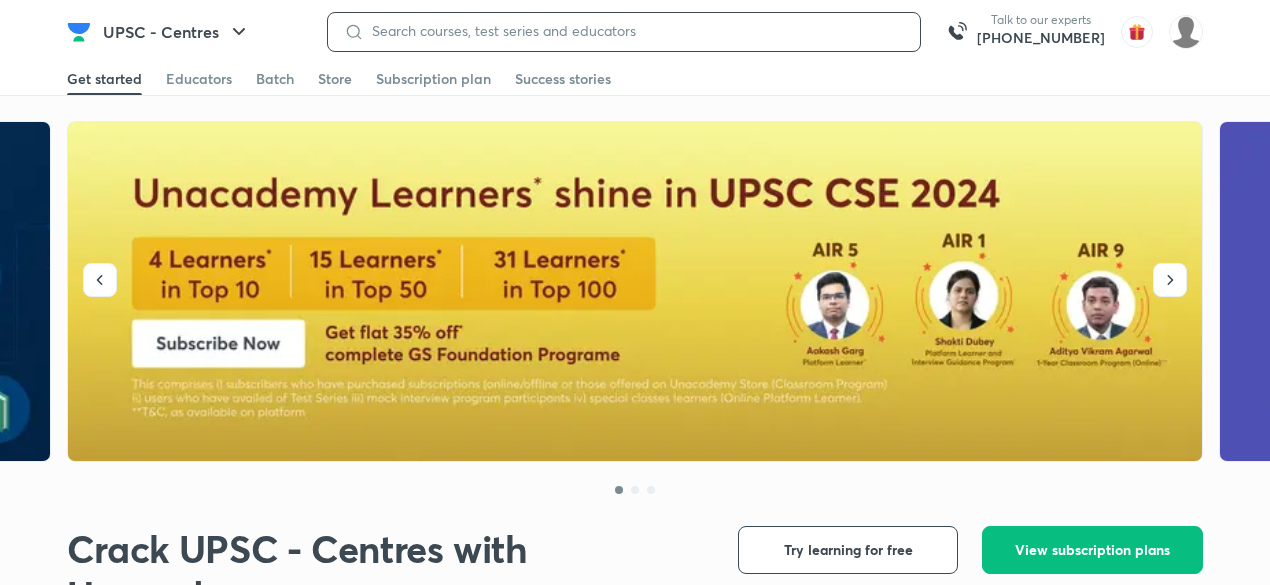 click at bounding box center (634, 31) 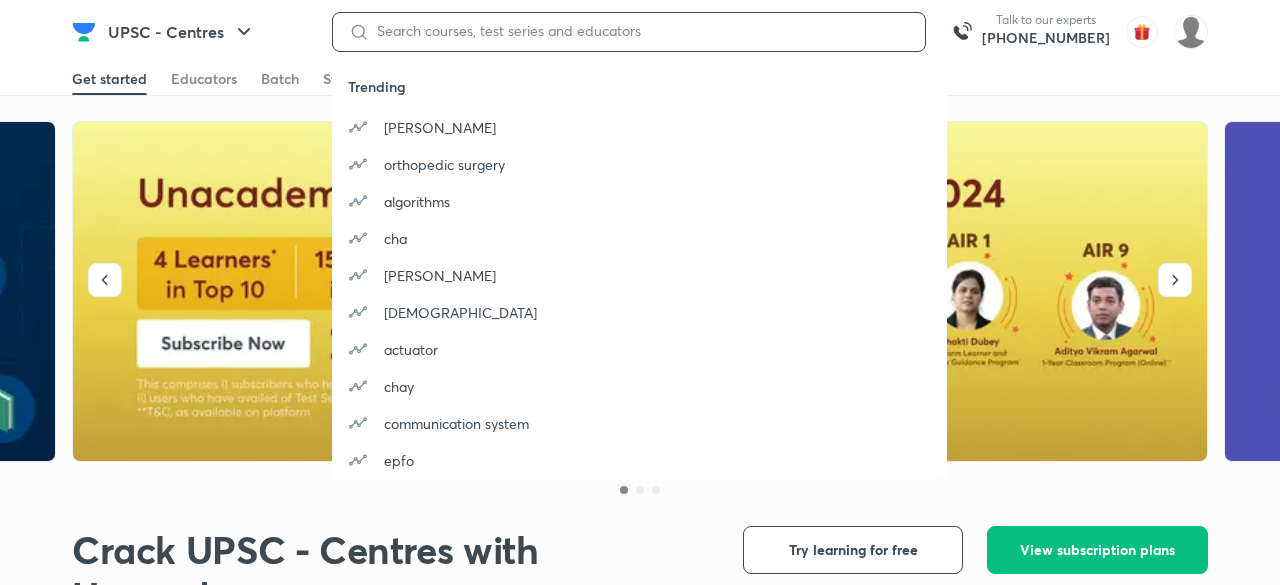 paste on "https://hagrid.unacademy.com/app/batch-creation-live-v2/page1-682dbb8e84fd0638fbc8901e?uid=82MKNMY7?0=S&1=A&2=M&3=E&4=_&5=W&6=I&7=N&8=D&9=O&10=W" 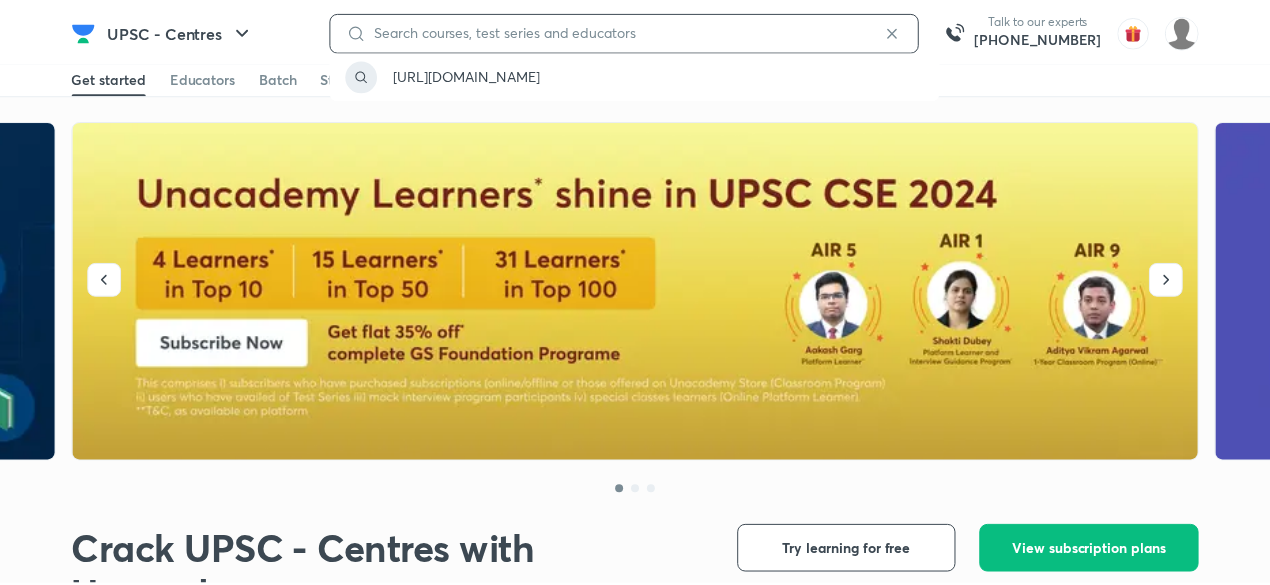 scroll, scrollTop: 0, scrollLeft: 0, axis: both 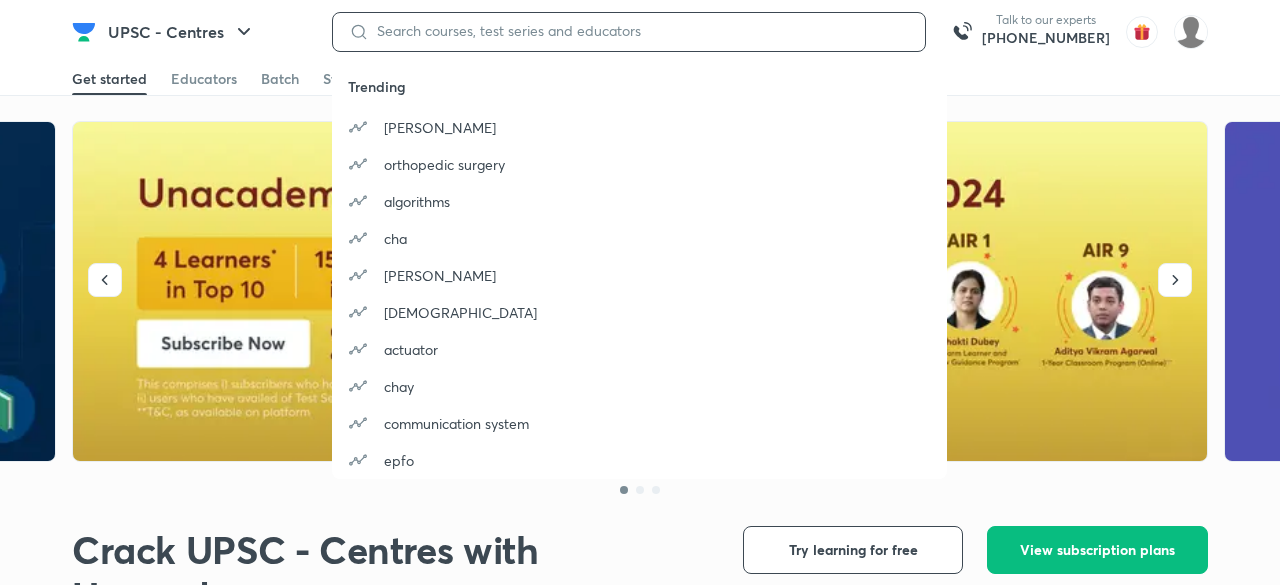 click at bounding box center [639, 31] 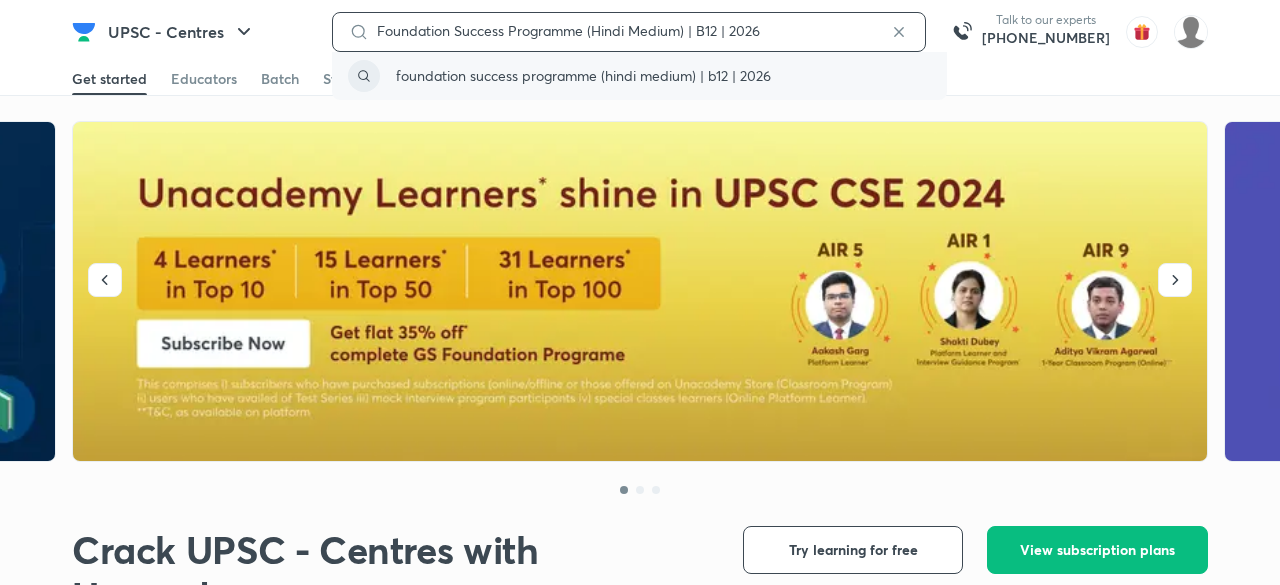 type on "Foundation Success Programme (Hindi Medium) | B12 | 2026" 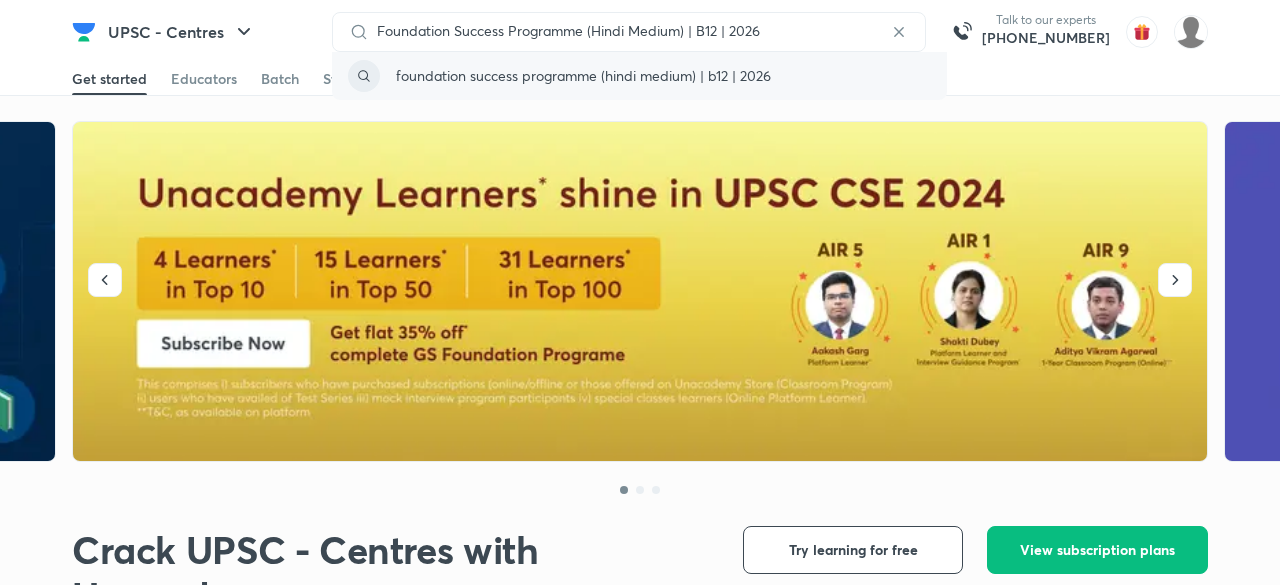 click on "foundation success programme (hindi medium) | b12 | 2026" at bounding box center (583, 75) 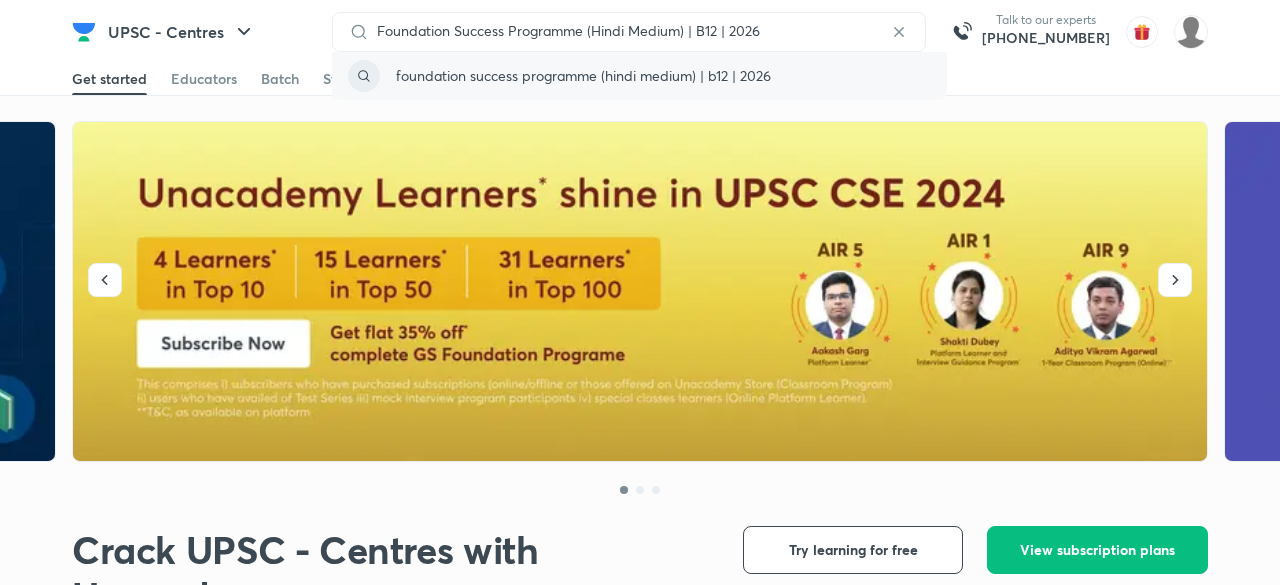 click on "foundation success programme (hindi medium) | b12 | 2026" at bounding box center (583, 75) 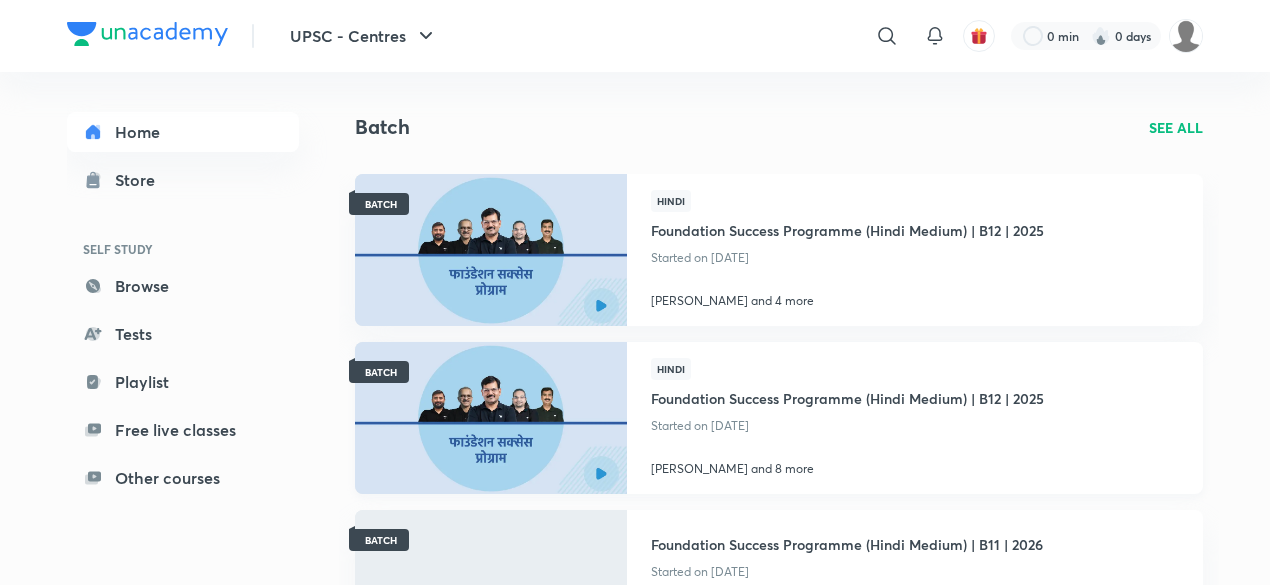scroll, scrollTop: 73, scrollLeft: 0, axis: vertical 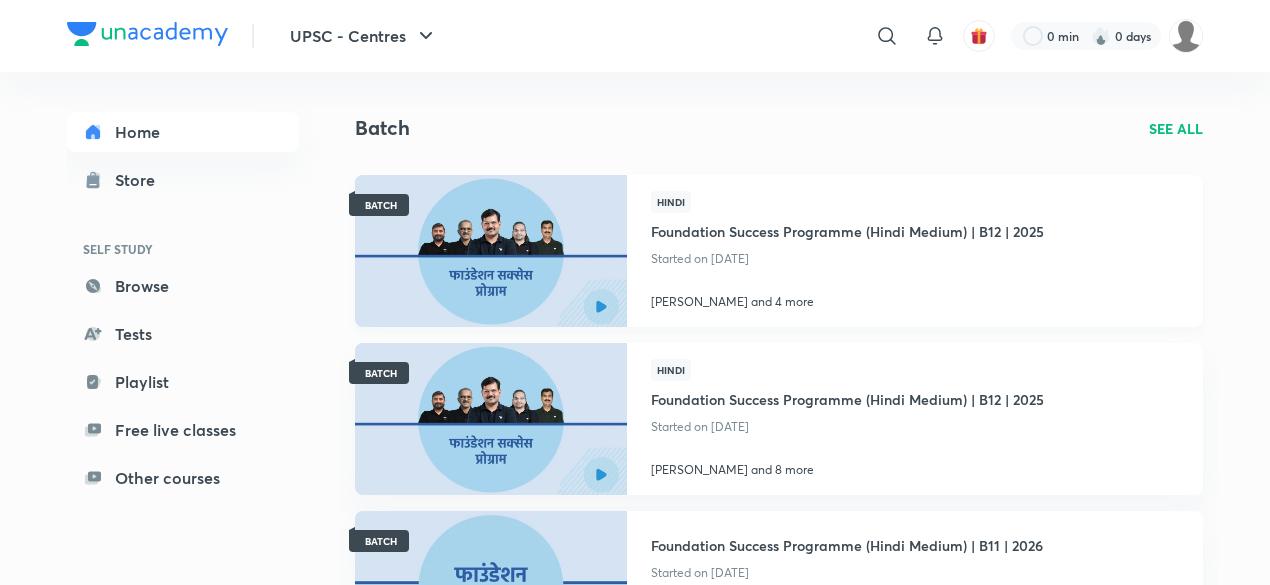 click on "Foundation Success Programme (Hindi Medium) | B12 | 2025" at bounding box center [847, 229] 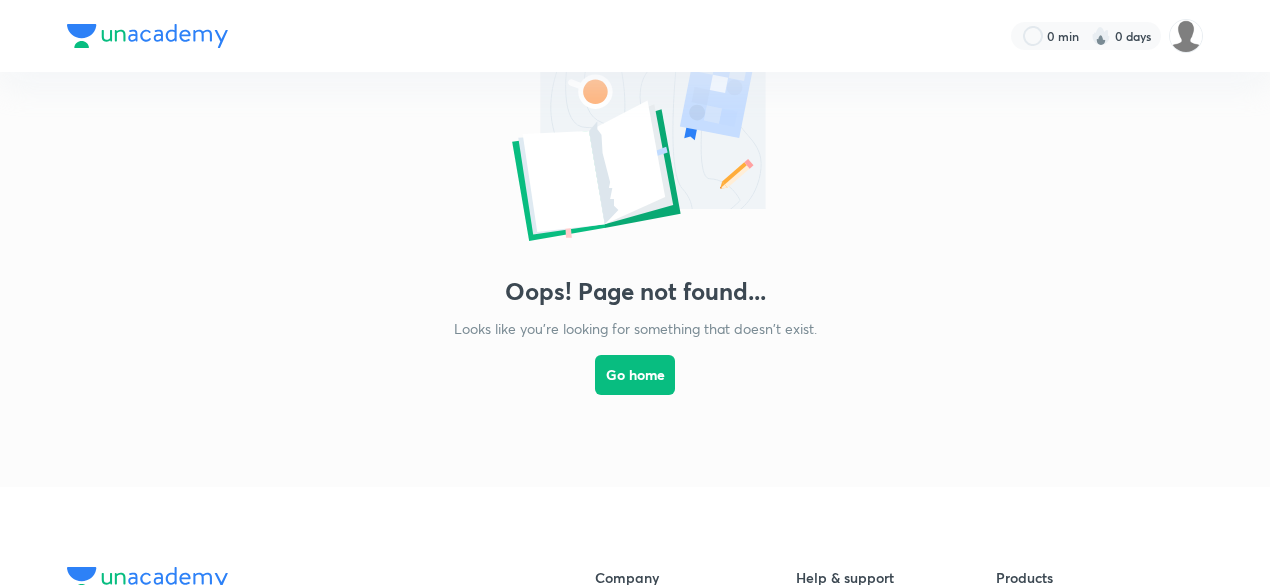 scroll, scrollTop: 0, scrollLeft: 0, axis: both 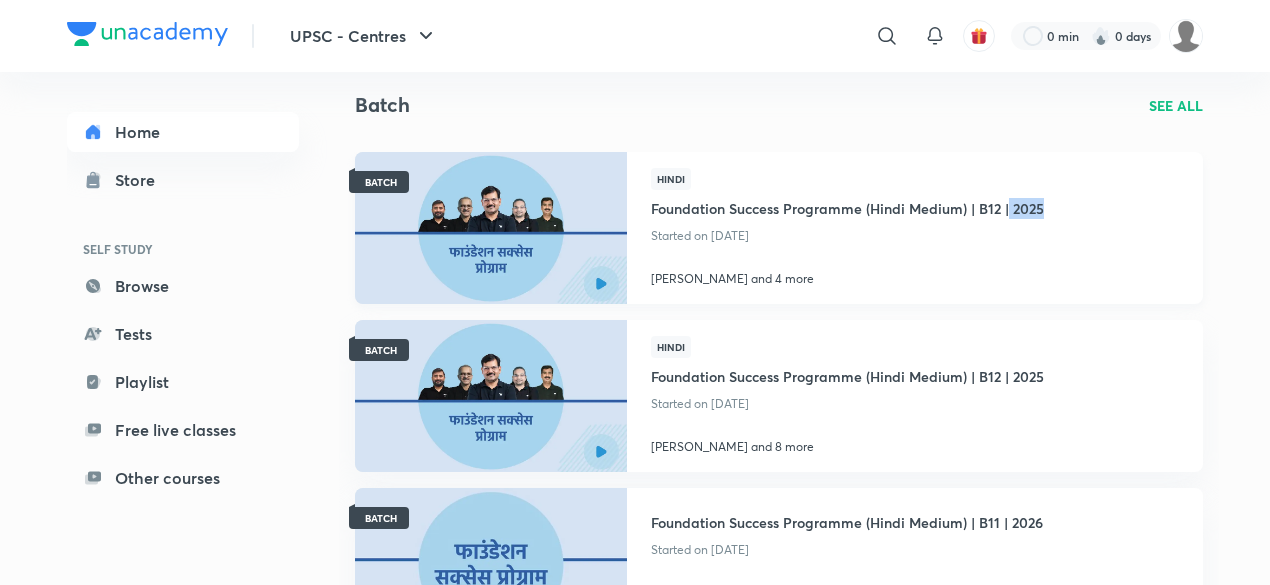 drag, startPoint x: 1058, startPoint y: 205, endPoint x: 1010, endPoint y: 209, distance: 48.166378 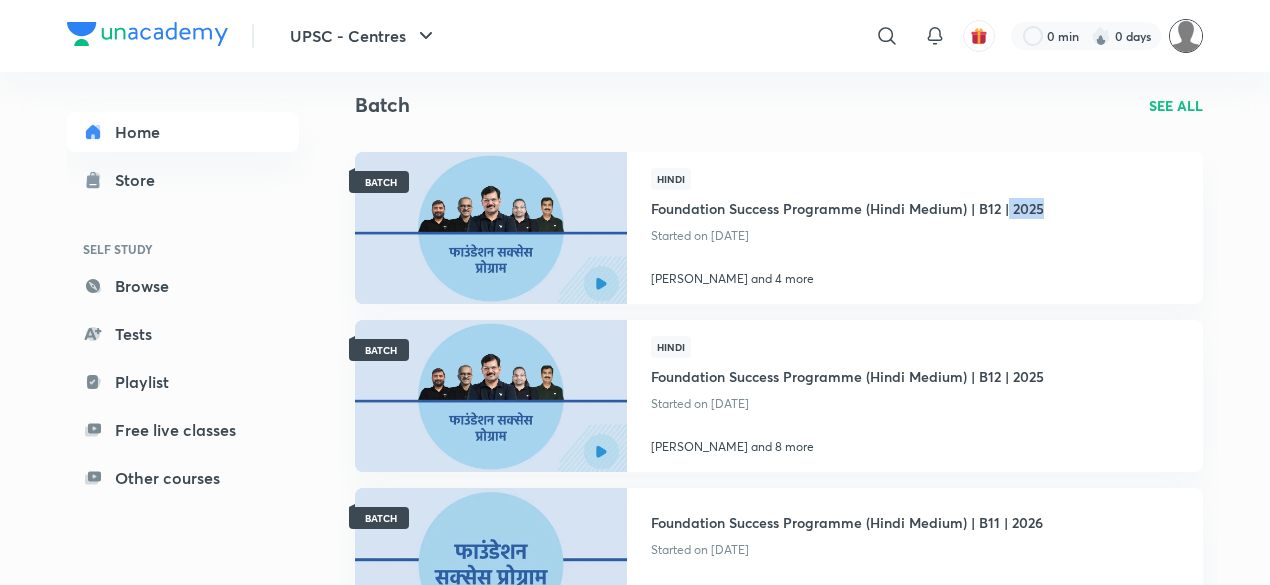 click at bounding box center [1186, 36] 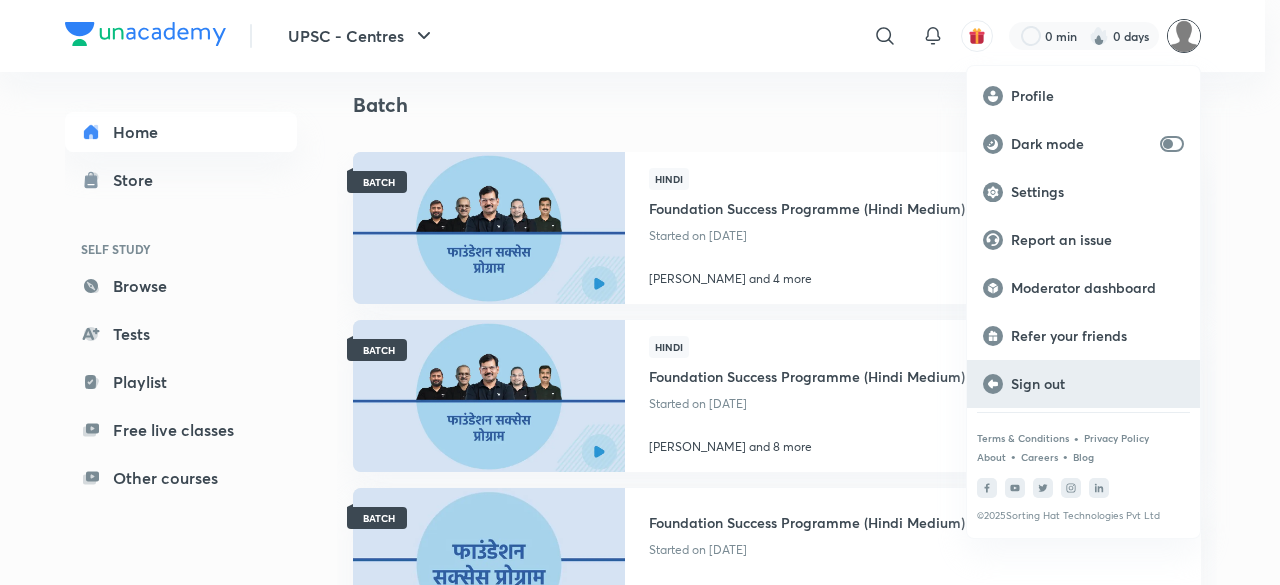 click on "Sign out" at bounding box center [1097, 384] 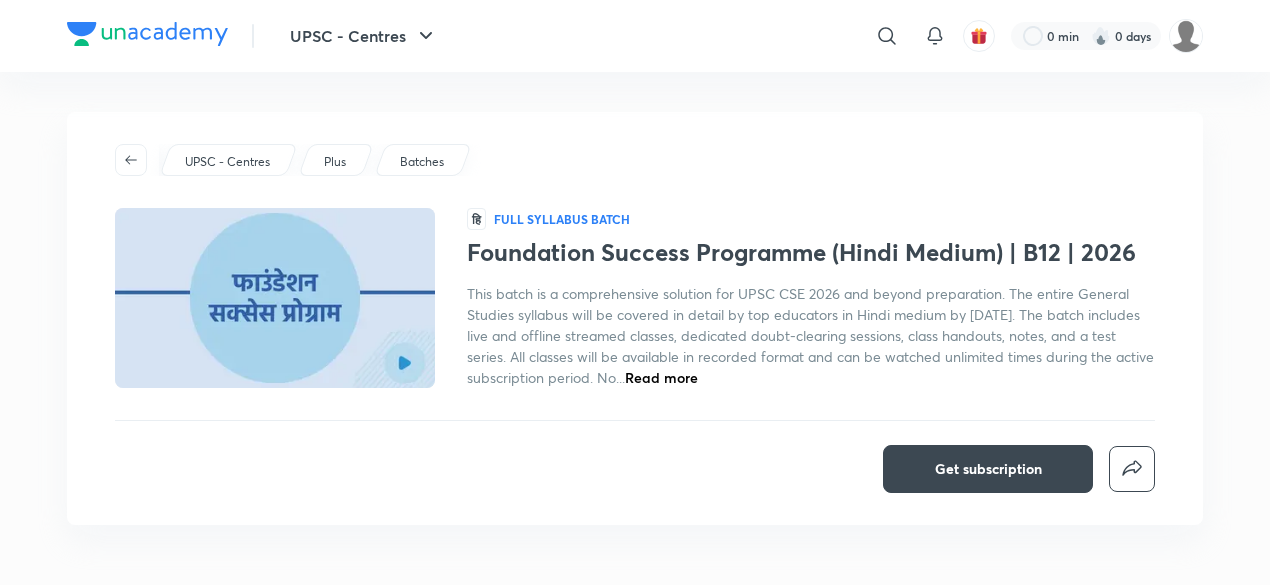 scroll, scrollTop: 0, scrollLeft: 0, axis: both 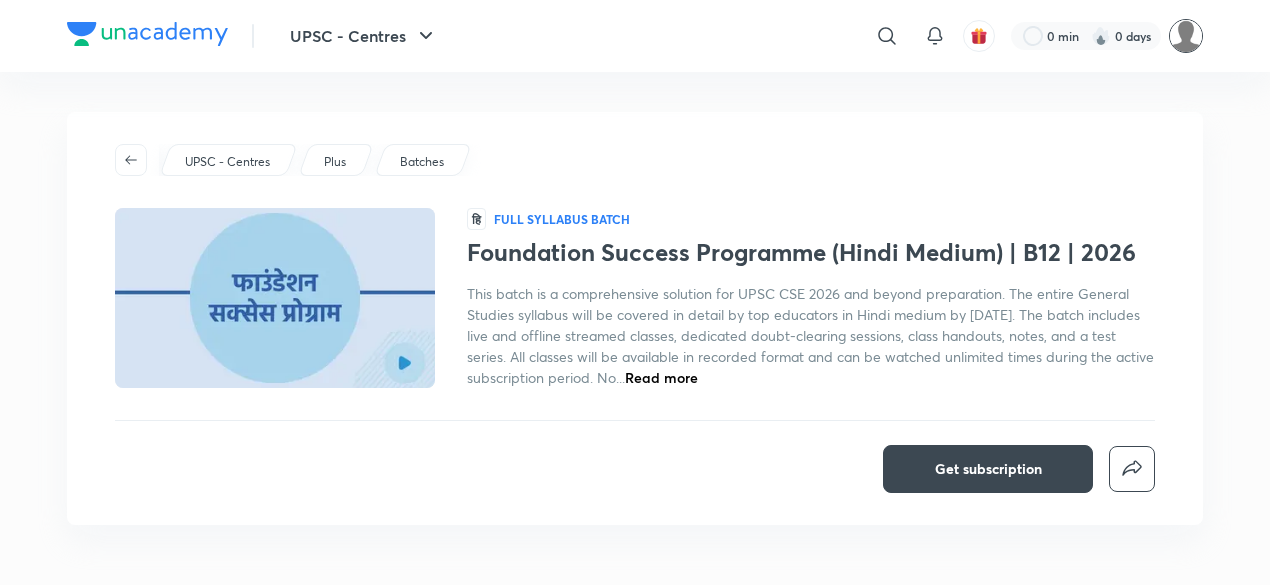 click at bounding box center (1186, 36) 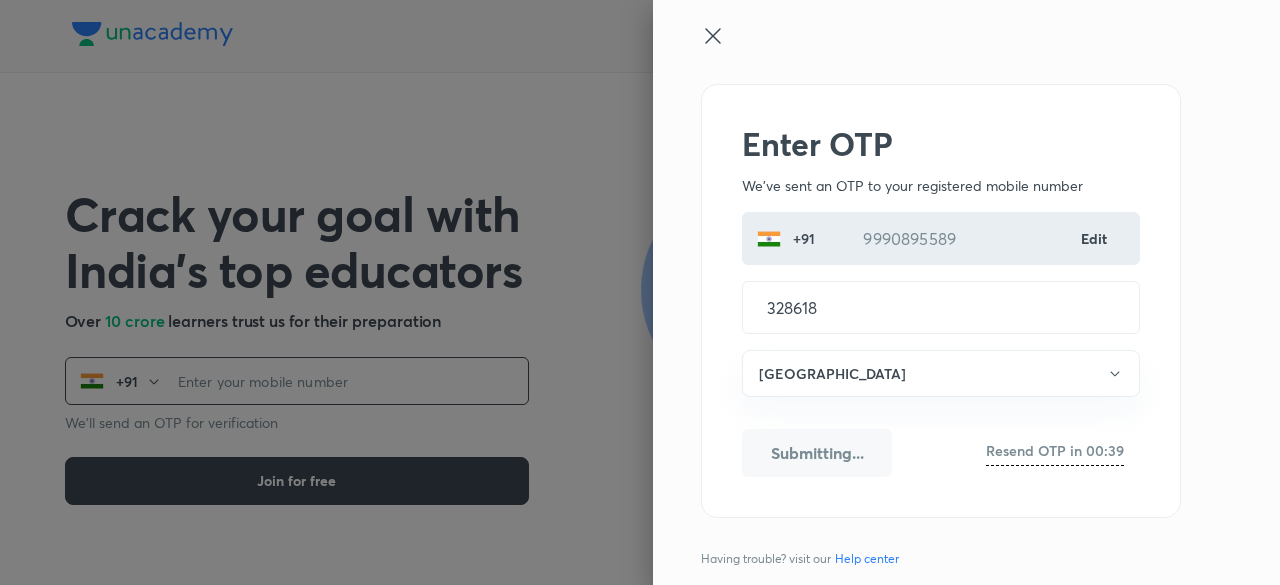 scroll, scrollTop: 0, scrollLeft: 0, axis: both 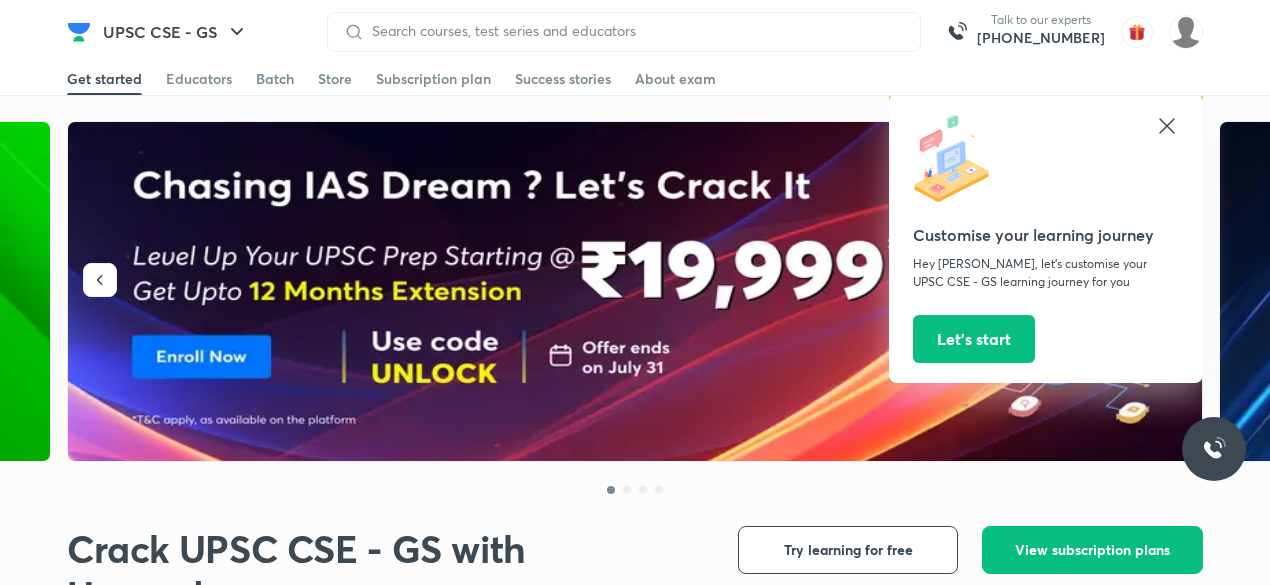 click 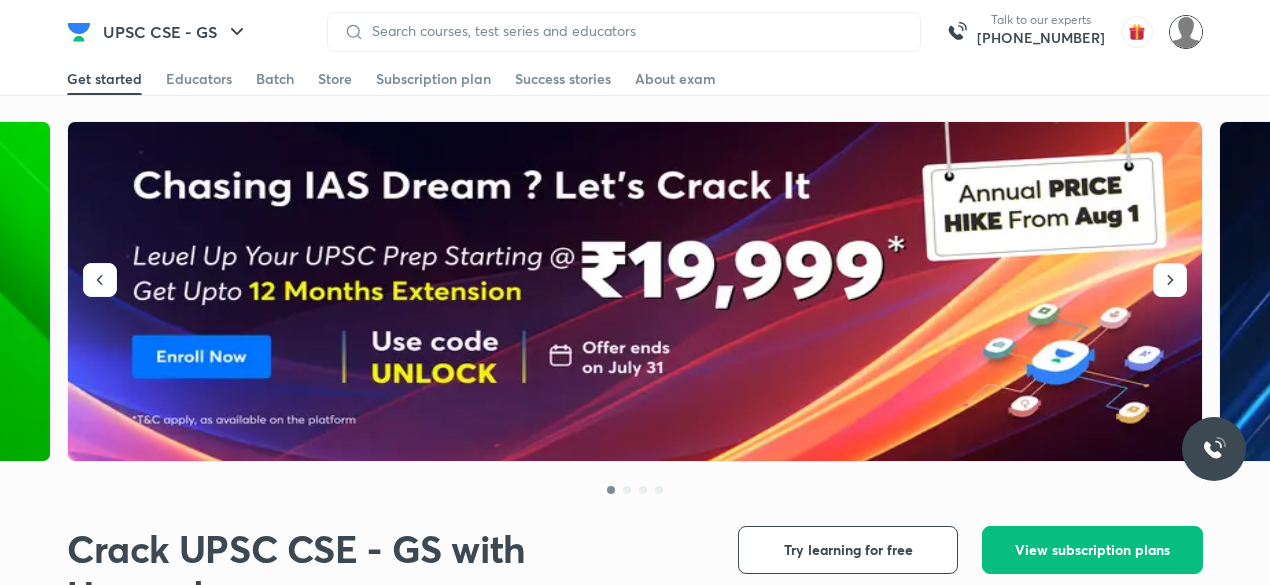 click at bounding box center [1186, 32] 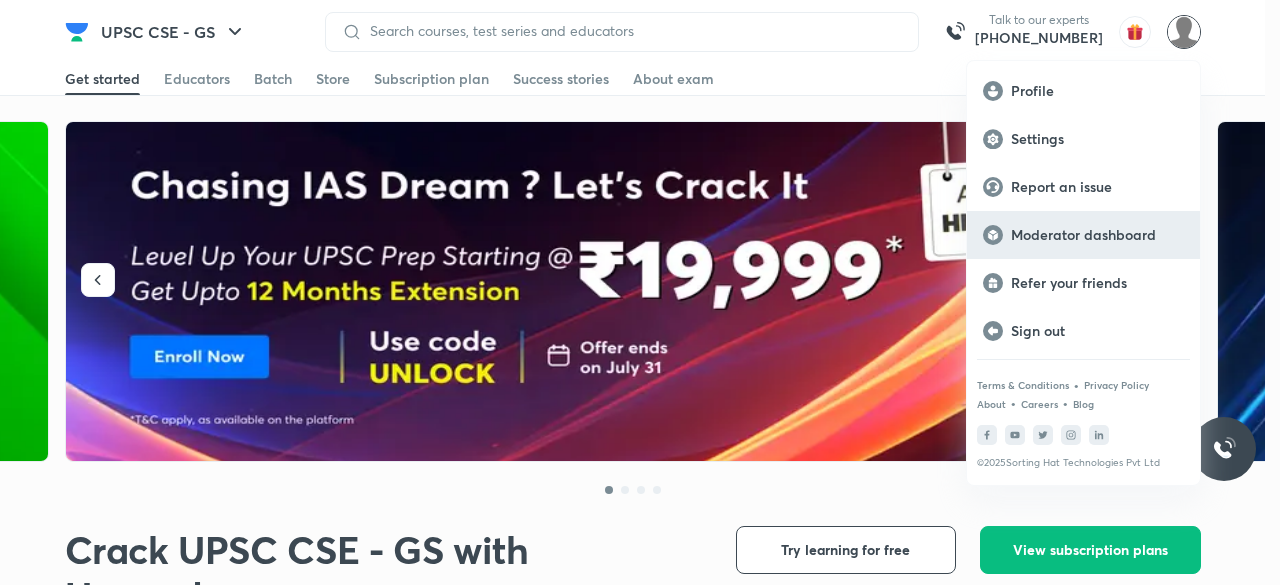 click on "Moderator dashboard" at bounding box center [1097, 235] 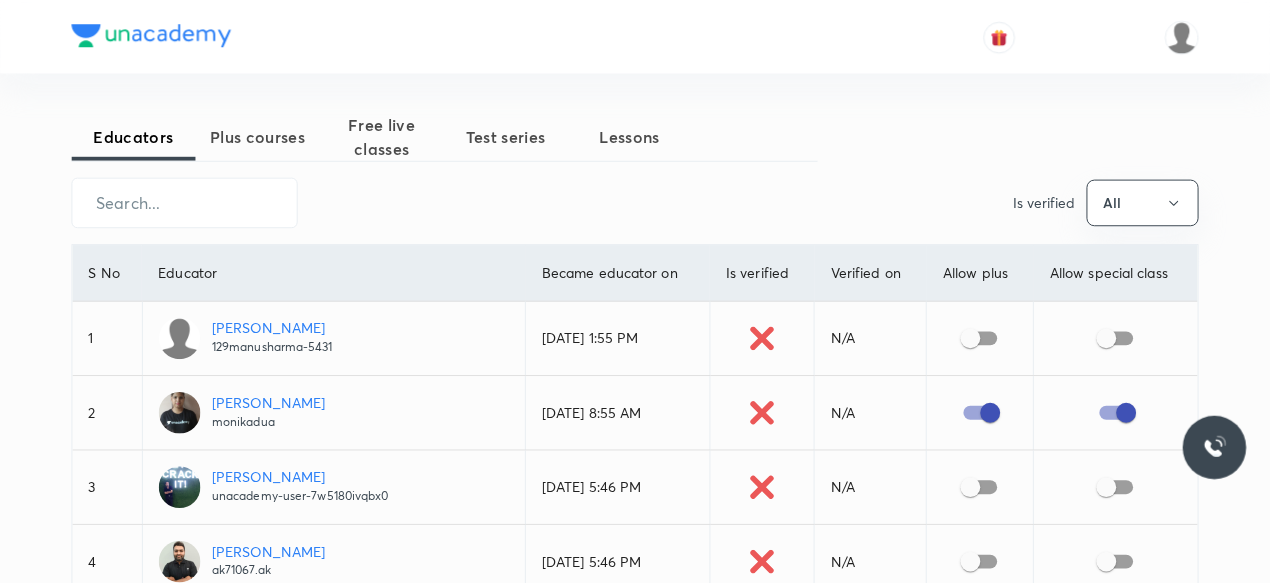 scroll, scrollTop: 0, scrollLeft: 0, axis: both 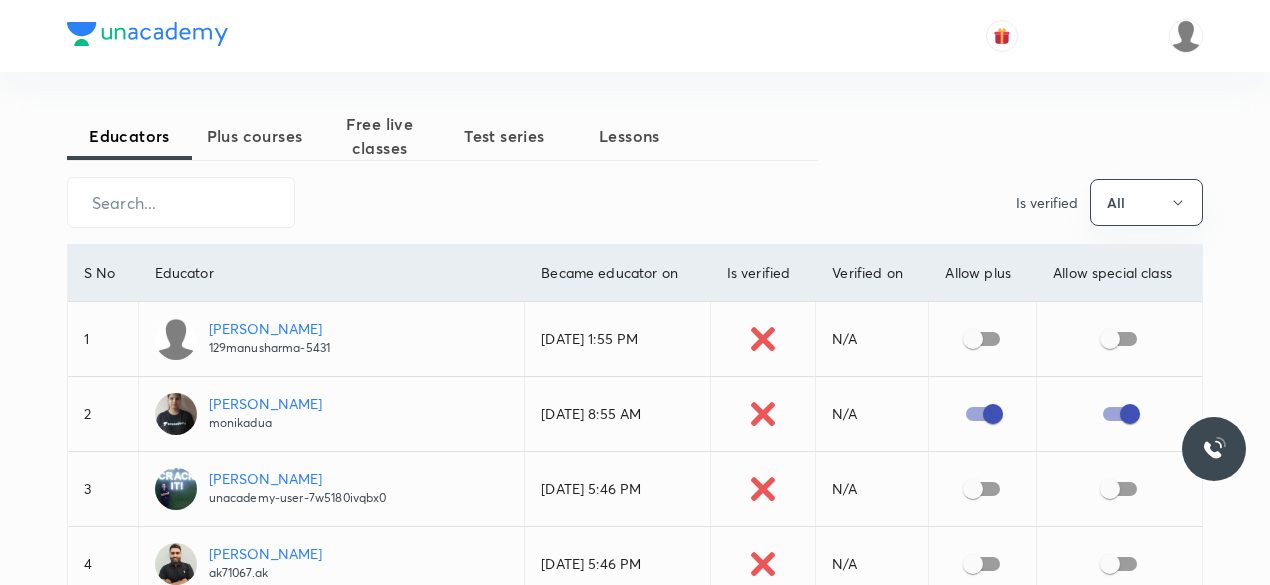 click on "Plus courses" at bounding box center [254, 136] 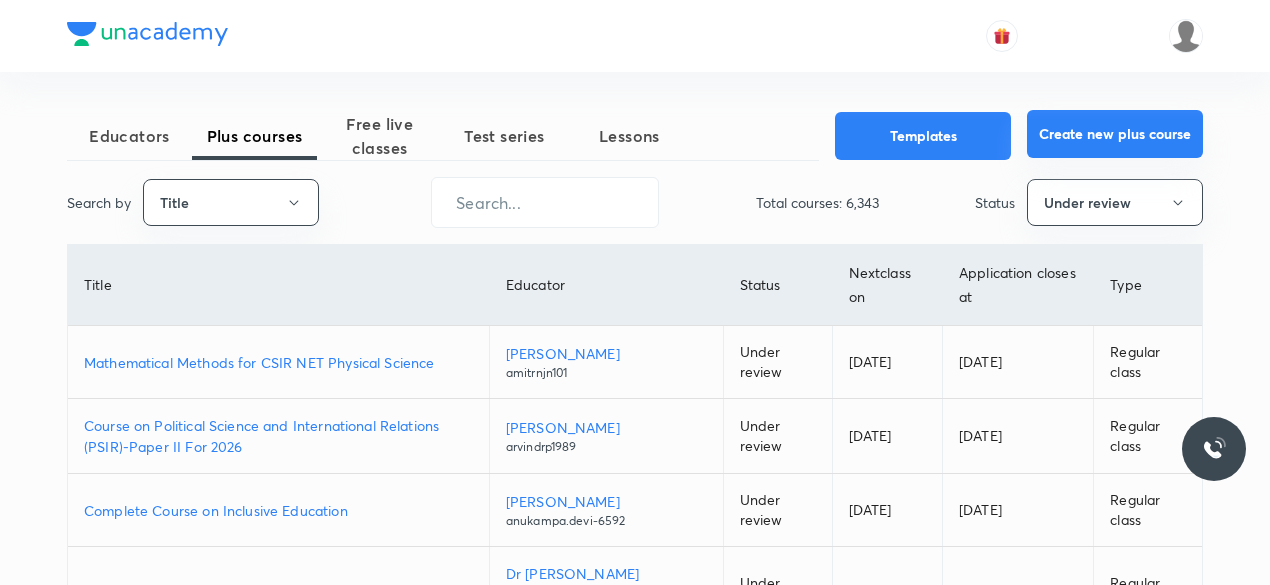 click on "Create new plus course" at bounding box center [1115, 134] 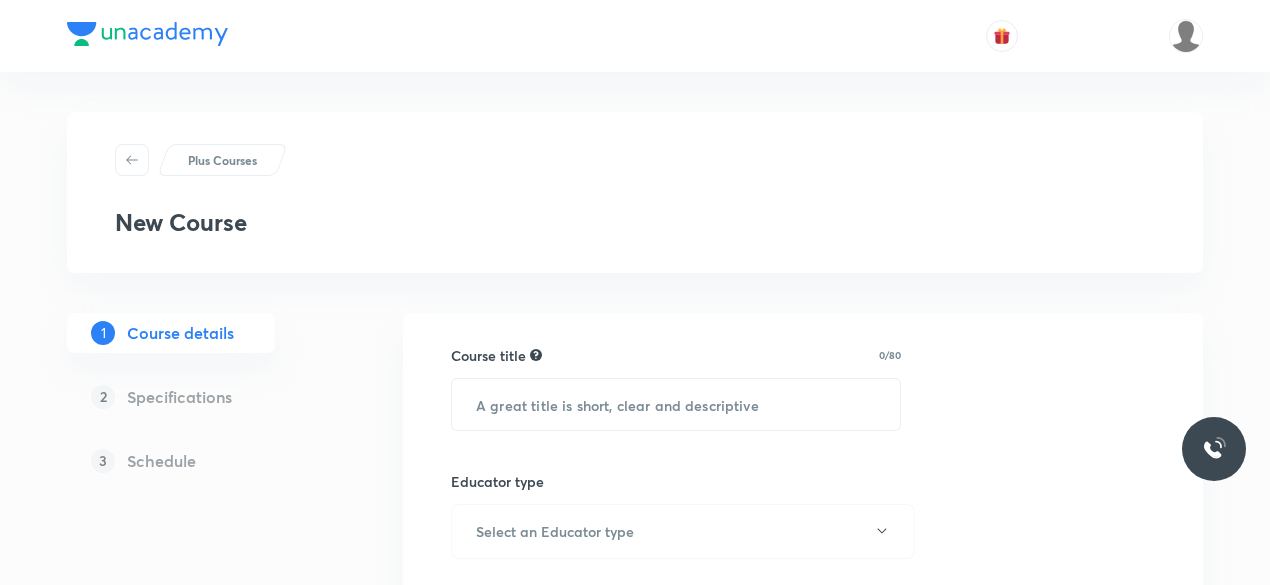 scroll, scrollTop: 0, scrollLeft: 0, axis: both 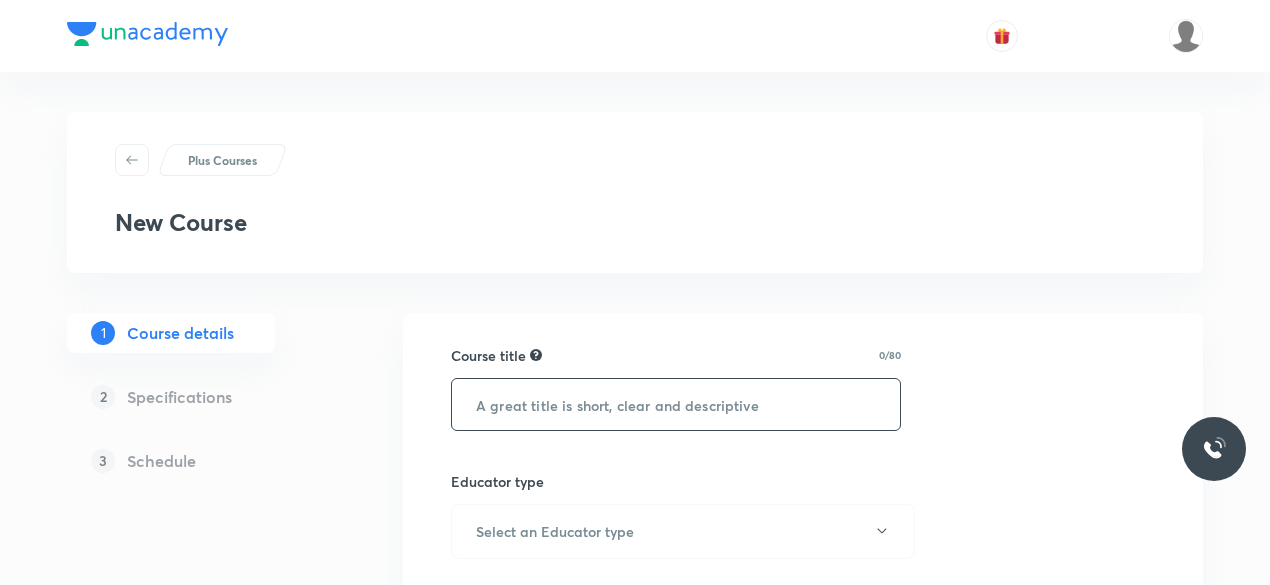 click at bounding box center [676, 404] 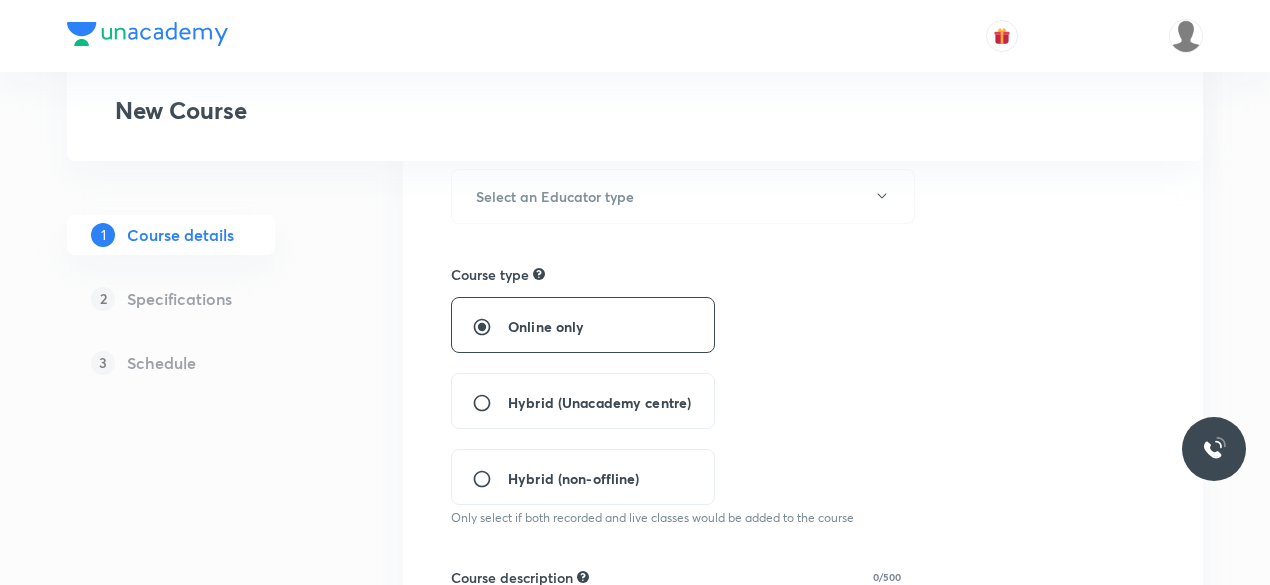 scroll, scrollTop: 340, scrollLeft: 0, axis: vertical 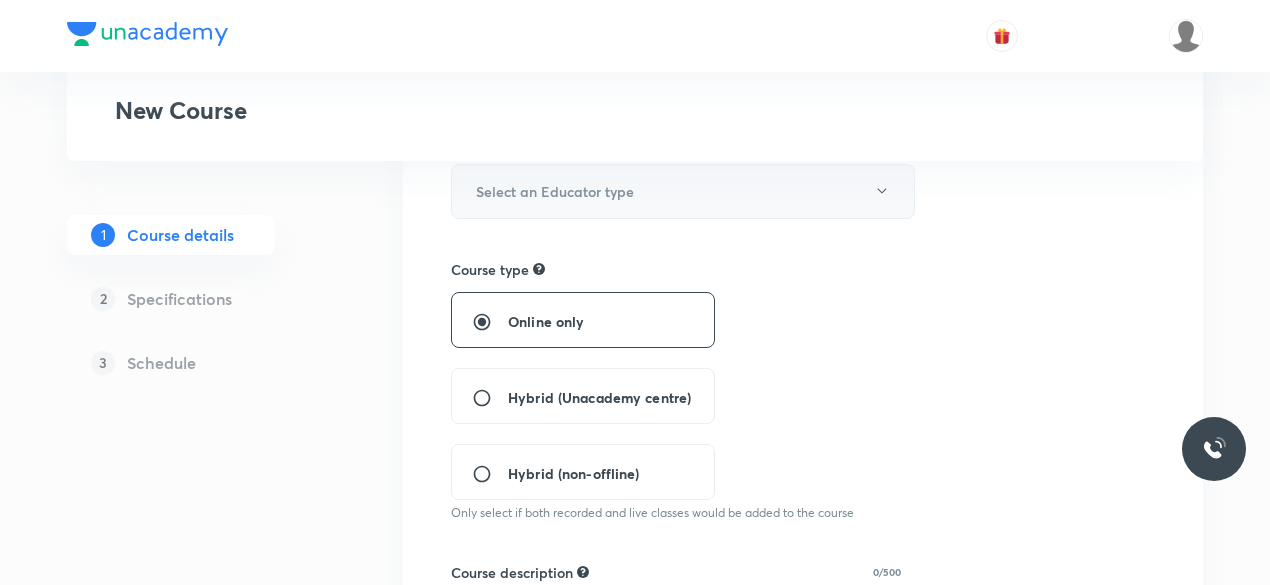 type on "भारतीय अर्थव्यवस्था" 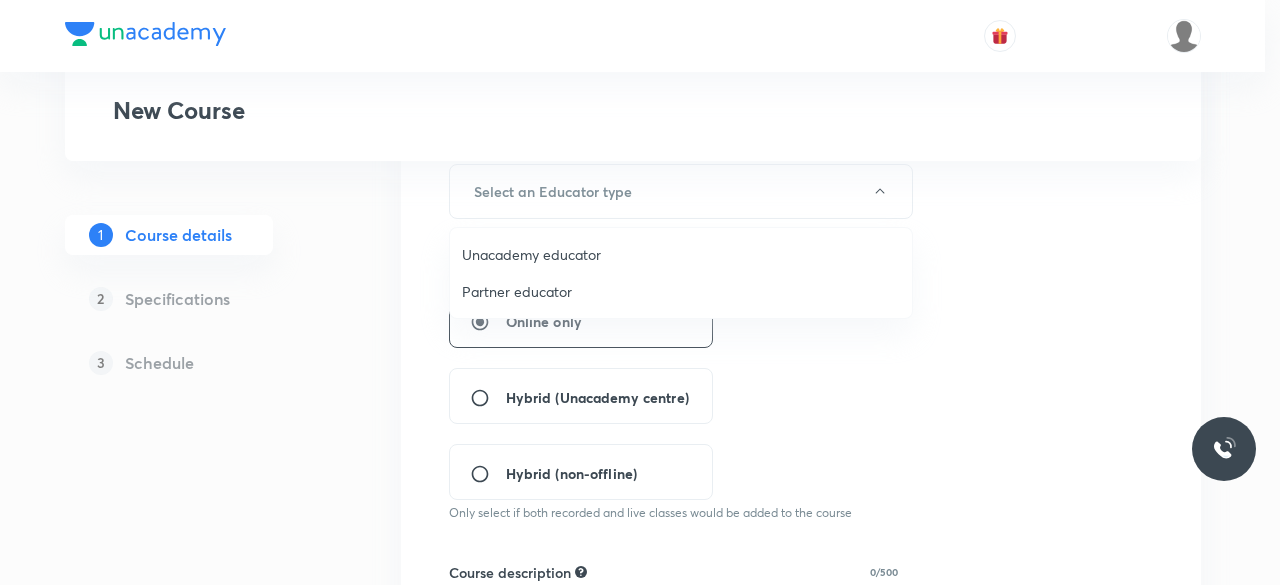 click on "Unacademy educator" at bounding box center (681, 254) 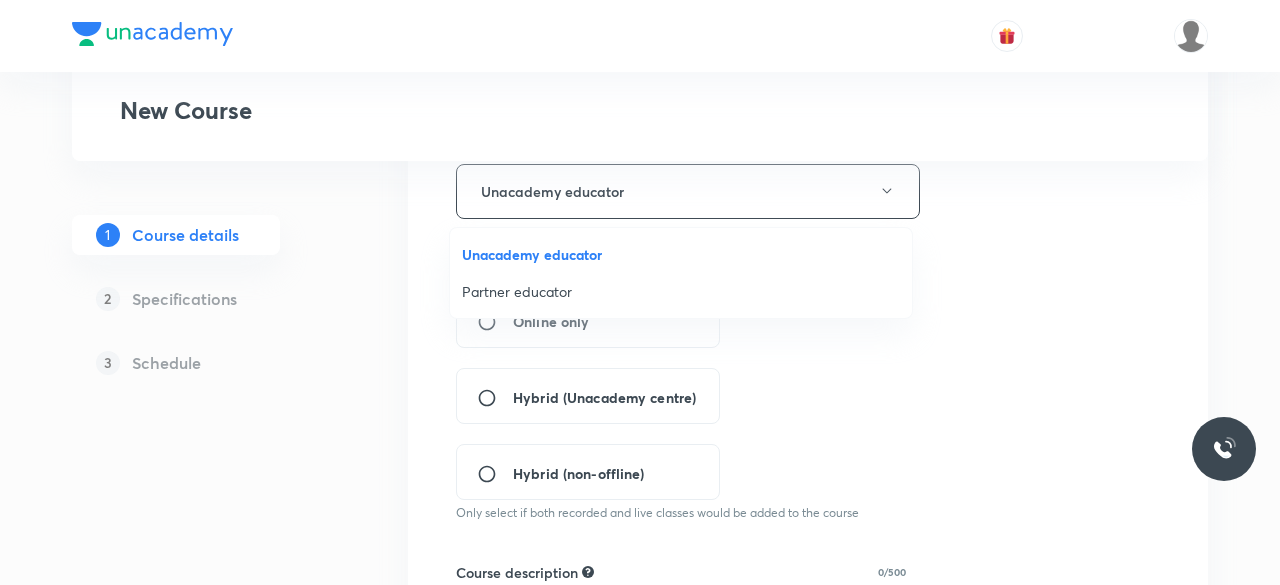 radio on "false" 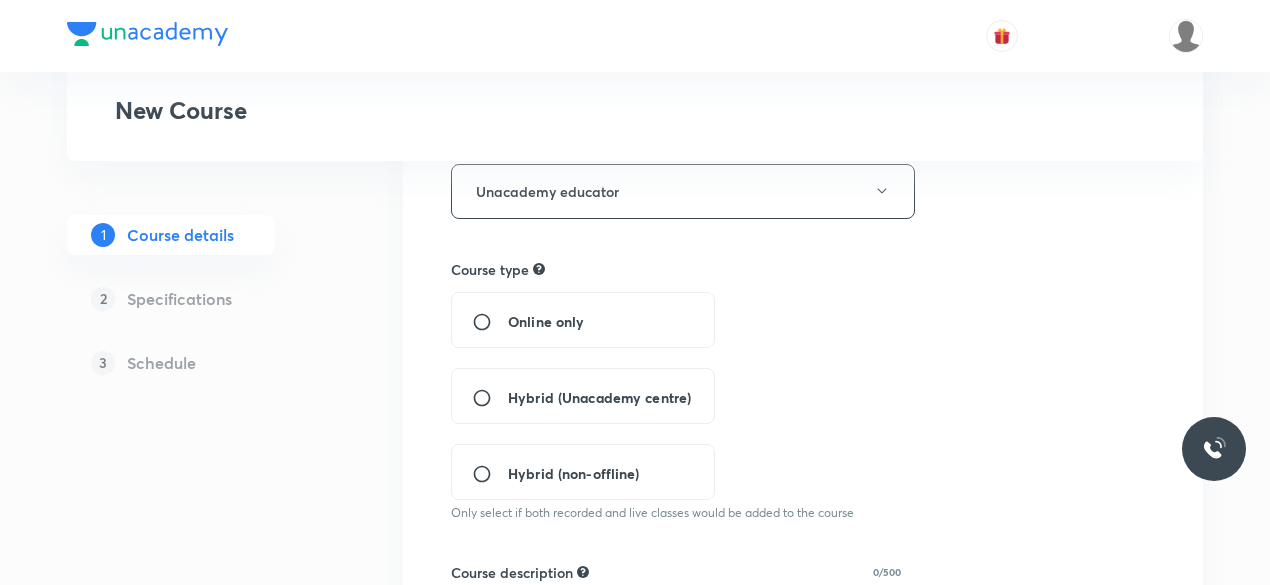 click on "Hybrid (Unacademy centre)" at bounding box center (490, 398) 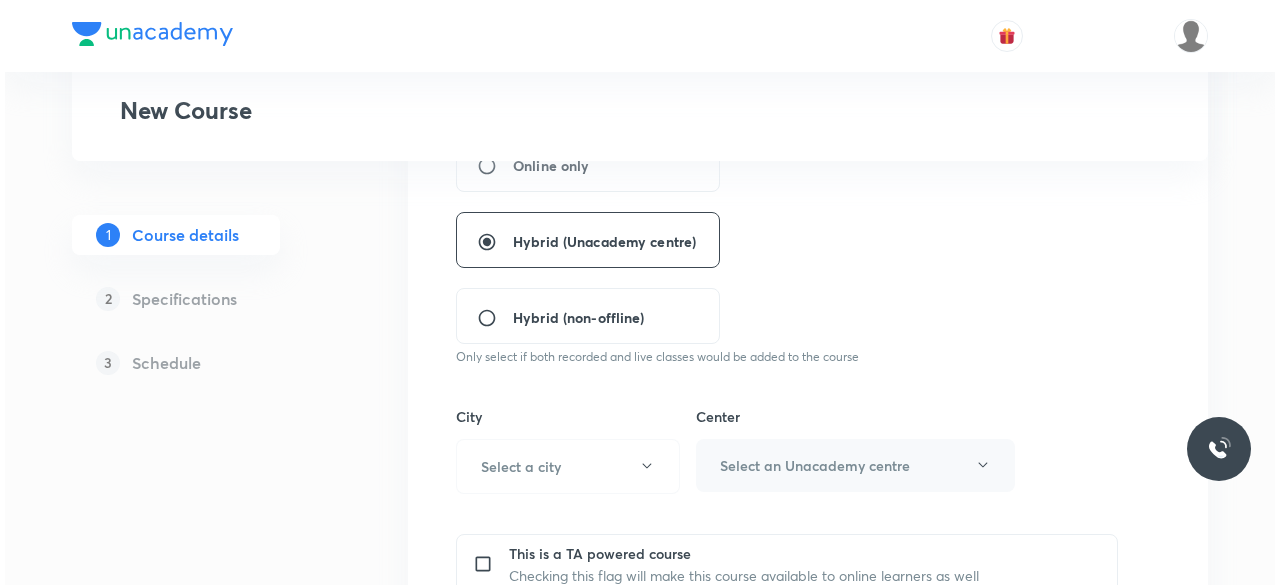 scroll, scrollTop: 501, scrollLeft: 0, axis: vertical 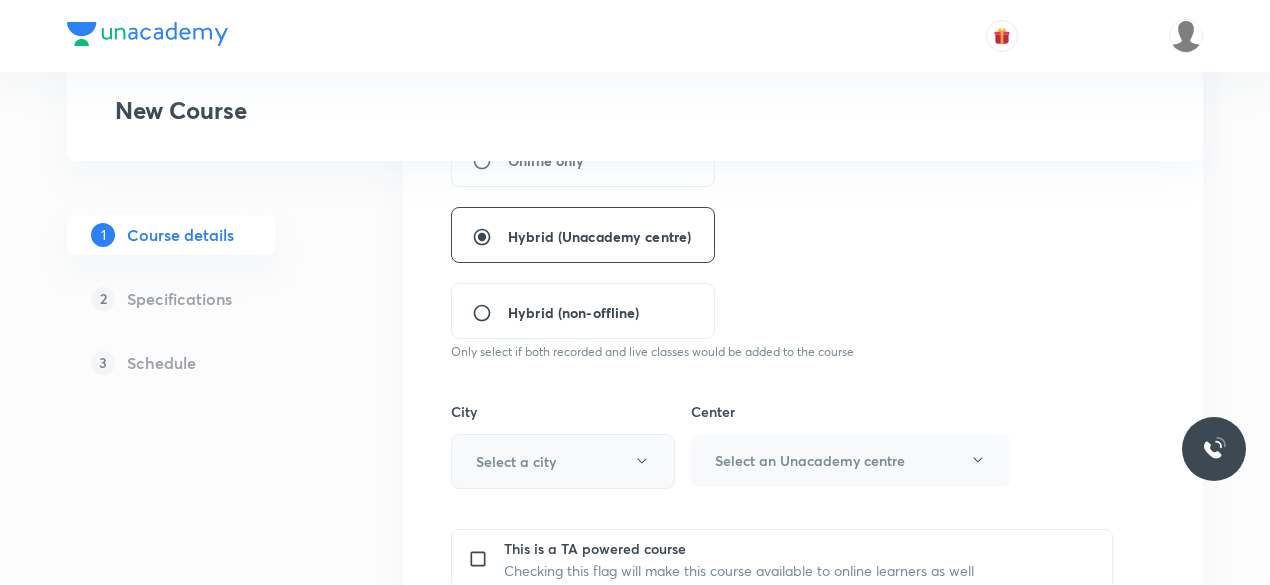 click on "Select a city" at bounding box center (563, 461) 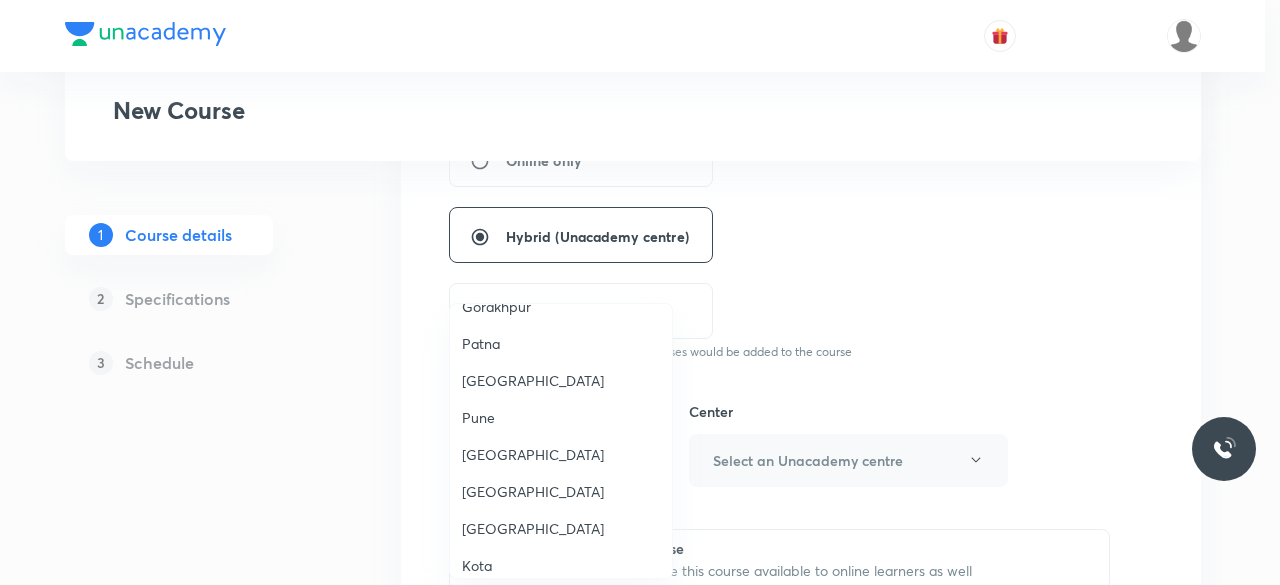 scroll, scrollTop: 1596, scrollLeft: 0, axis: vertical 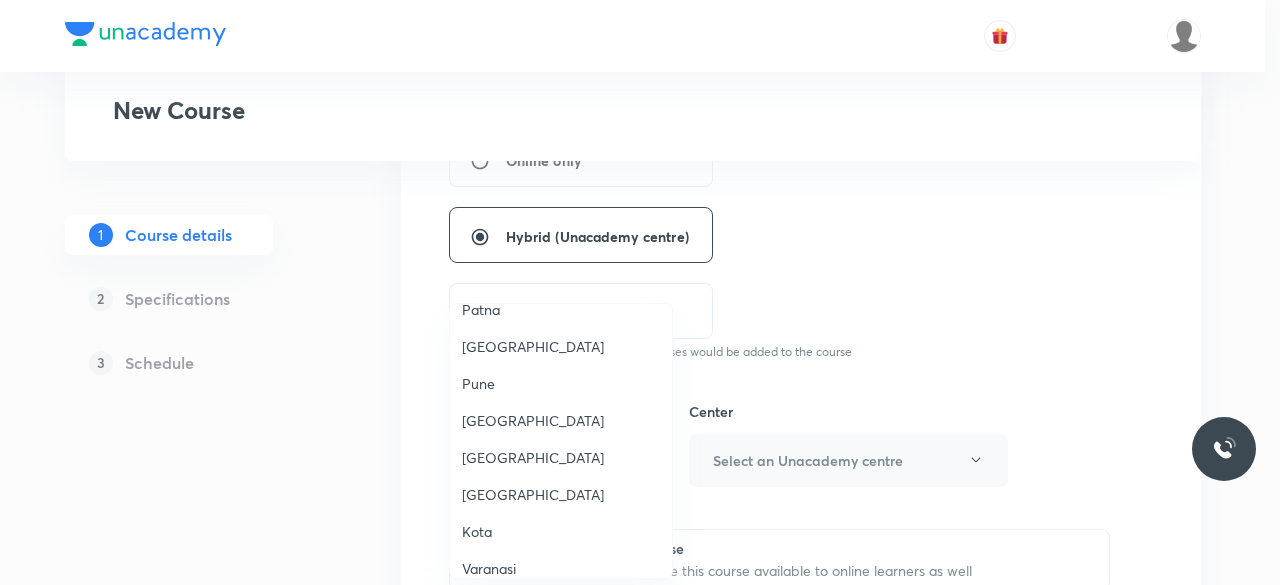 click on "Delhi" at bounding box center (561, 457) 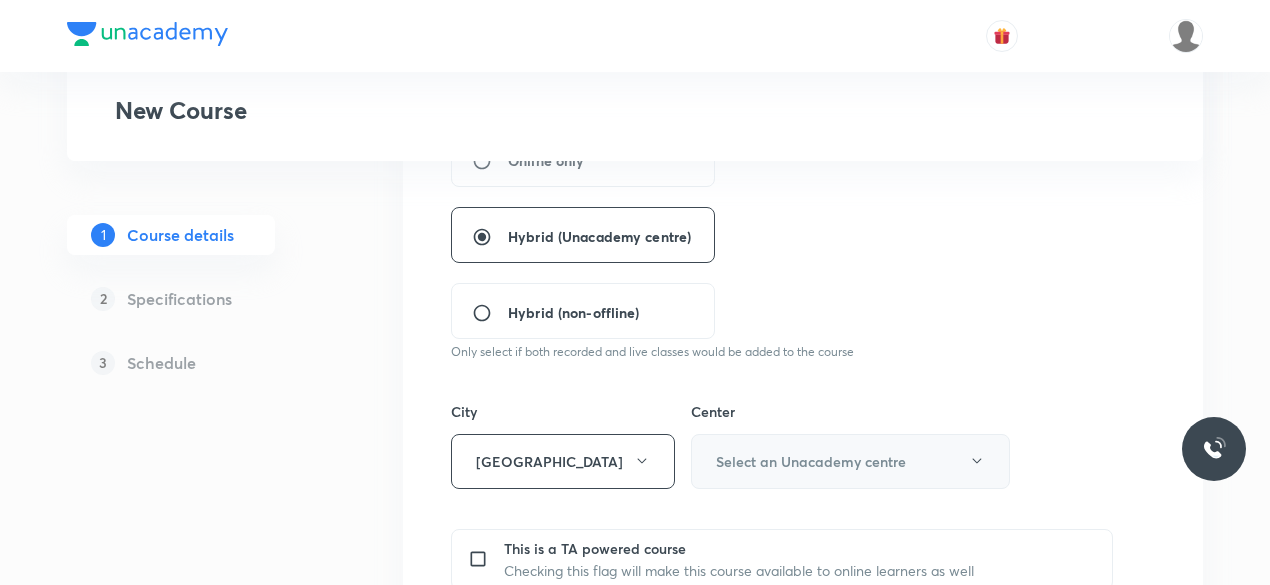click on "Select an Unacademy centre" at bounding box center [811, 461] 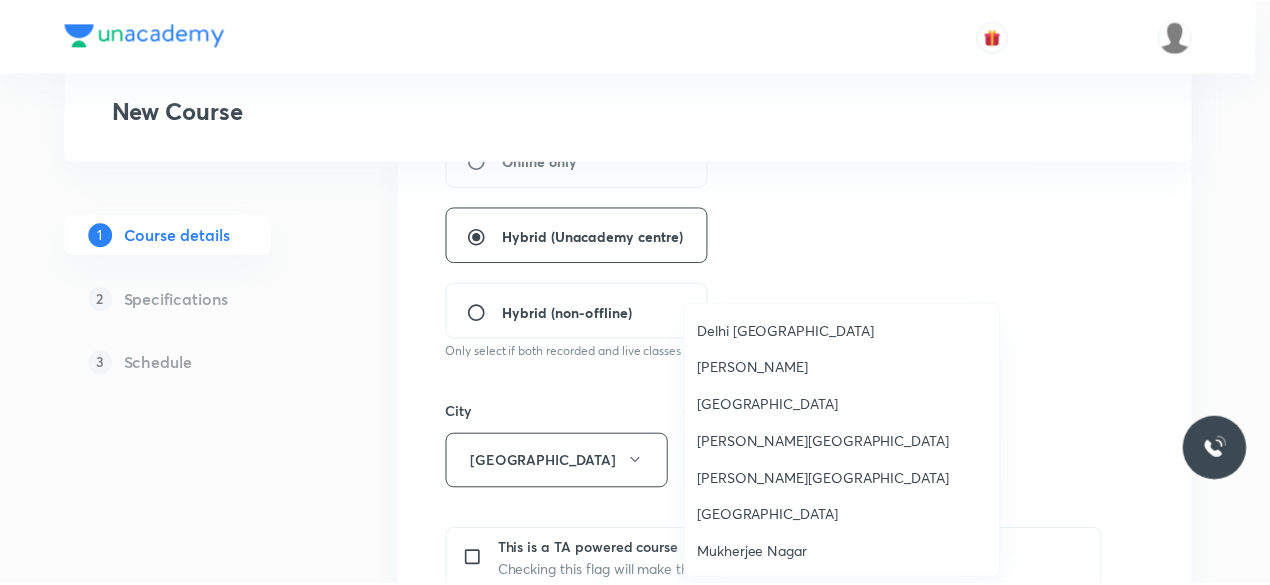 scroll, scrollTop: 37, scrollLeft: 0, axis: vertical 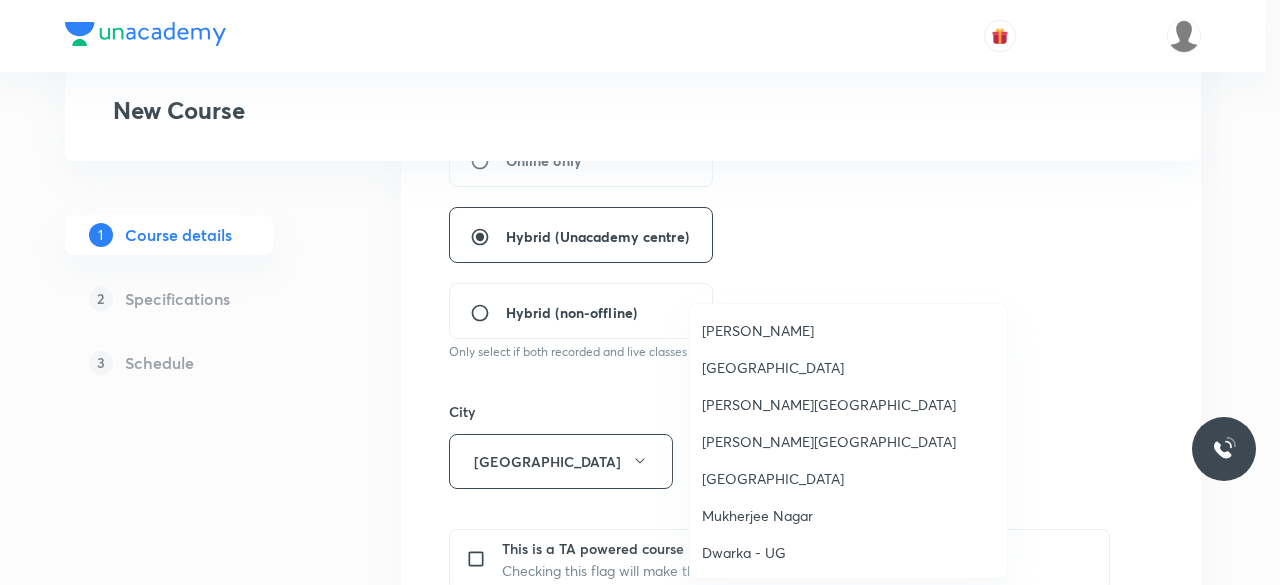 click on "Mukherjee Nagar" at bounding box center (848, 515) 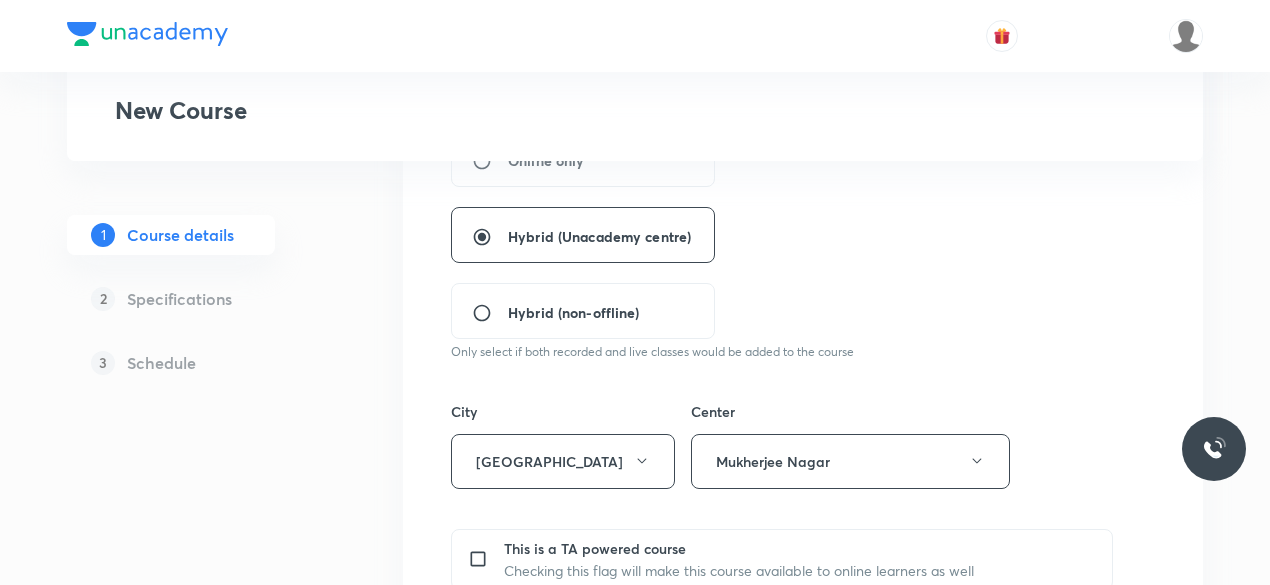 click on "Online only Hybrid (Unacademy centre) Hybrid (non-offline)" at bounding box center [718, 235] 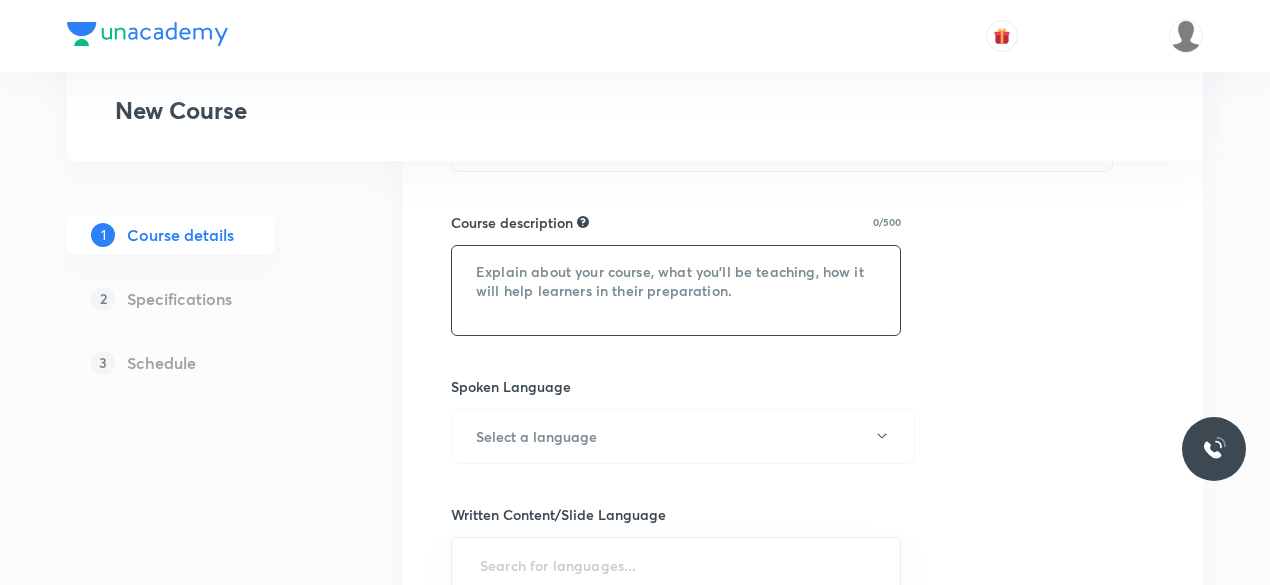 scroll, scrollTop: 928, scrollLeft: 0, axis: vertical 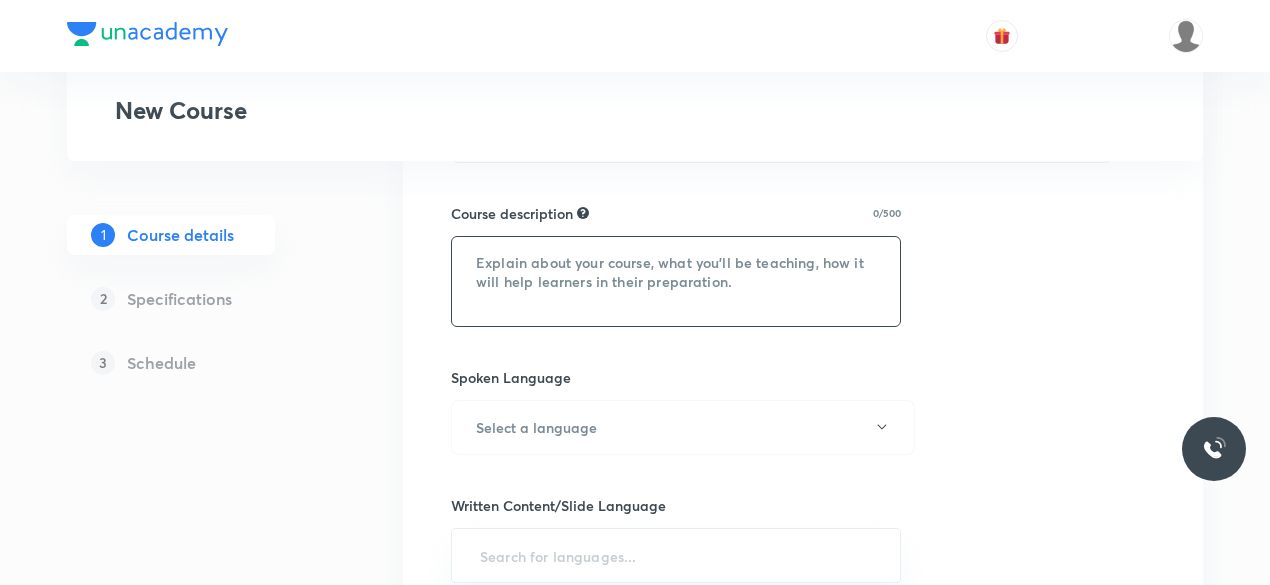 click at bounding box center [676, 281] 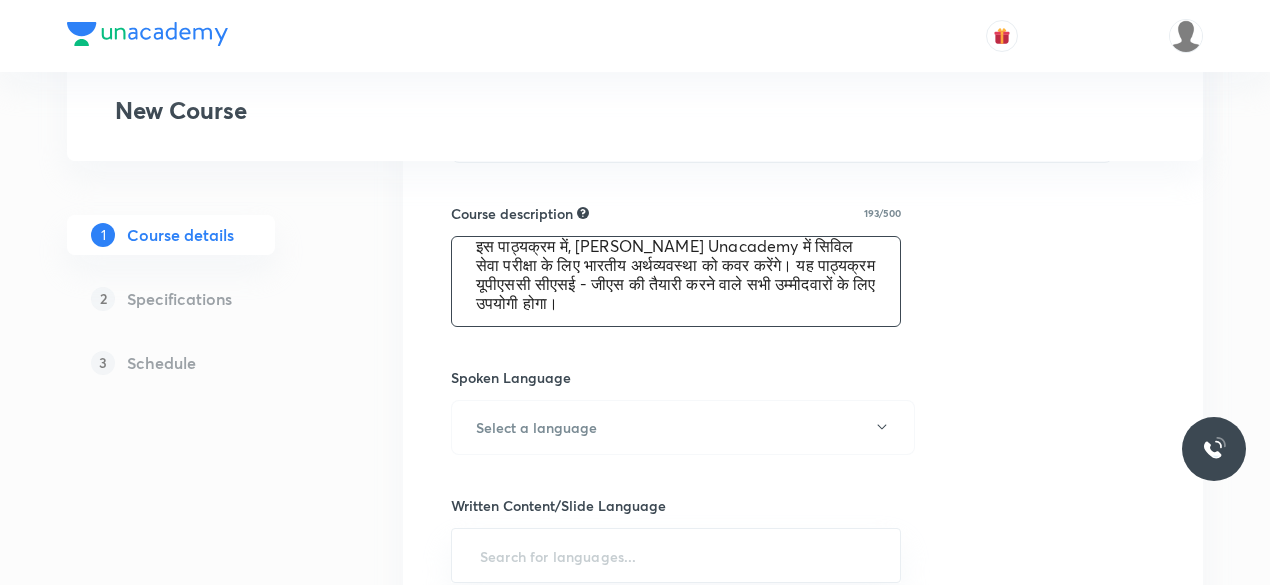 scroll, scrollTop: 18, scrollLeft: 0, axis: vertical 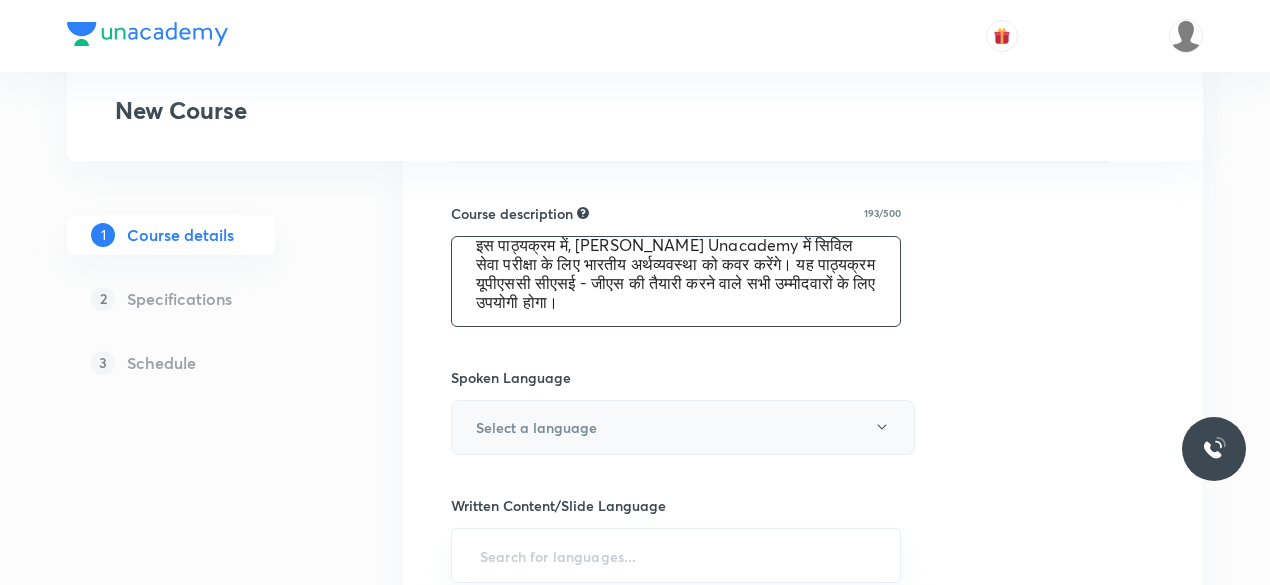 type on "इस पाठ्यक्रम में, [PERSON_NAME] Unacademy में सिविल सेवा परीक्षा के लिए भारतीय अर्थव्यवस्था को कवर करेंगे। यह पाठ्यक्रम यूपीएससी सीएसई - जीएस की तैयारी करने वाले सभी उम्मीदवारों के लिए उपयोगी होगा।" 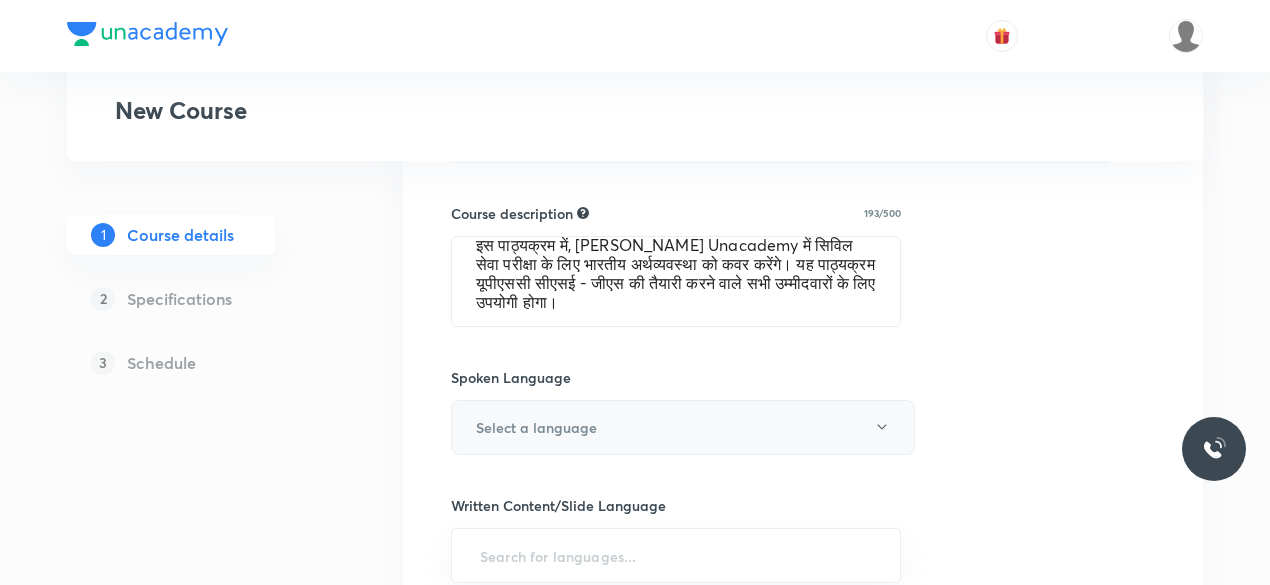 click 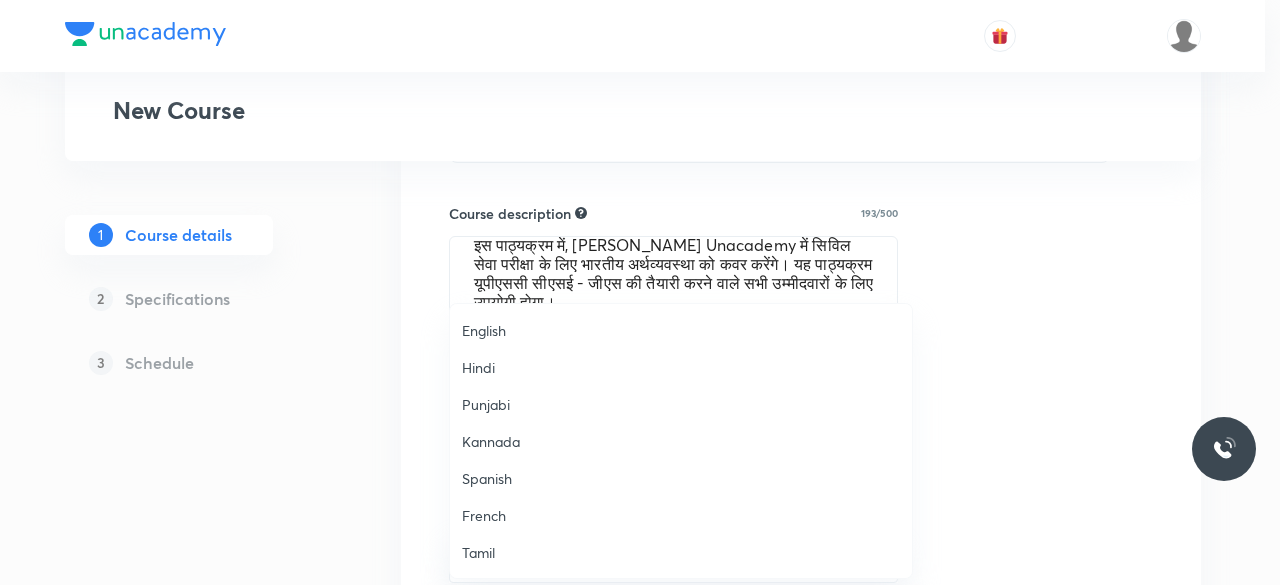 click on "Hindi" at bounding box center (681, 367) 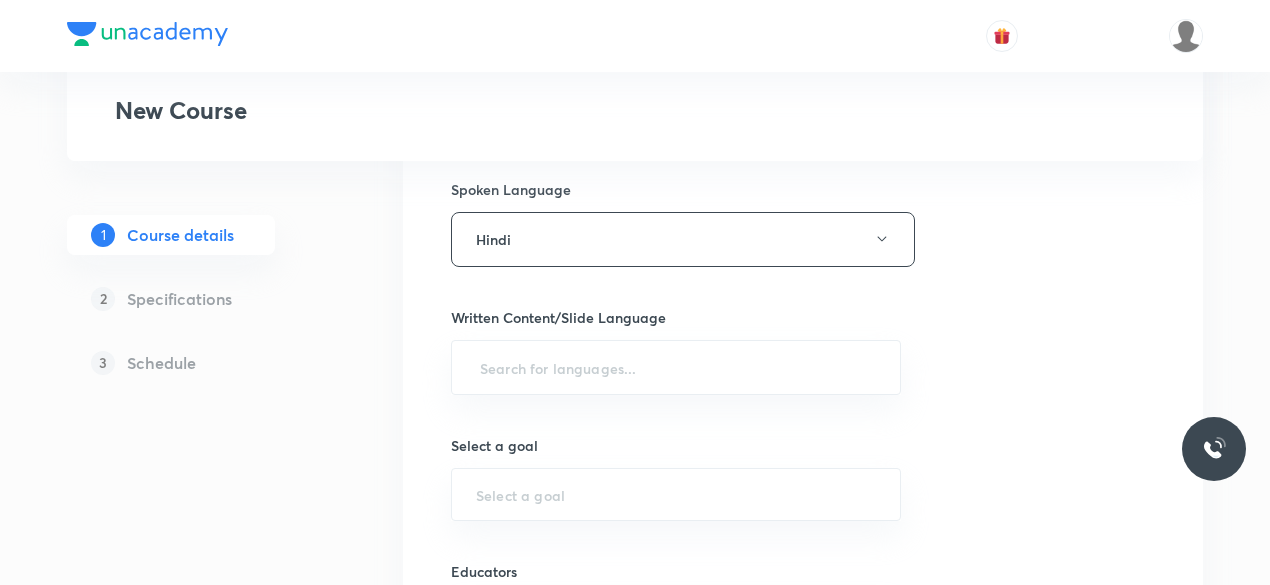 scroll, scrollTop: 1118, scrollLeft: 0, axis: vertical 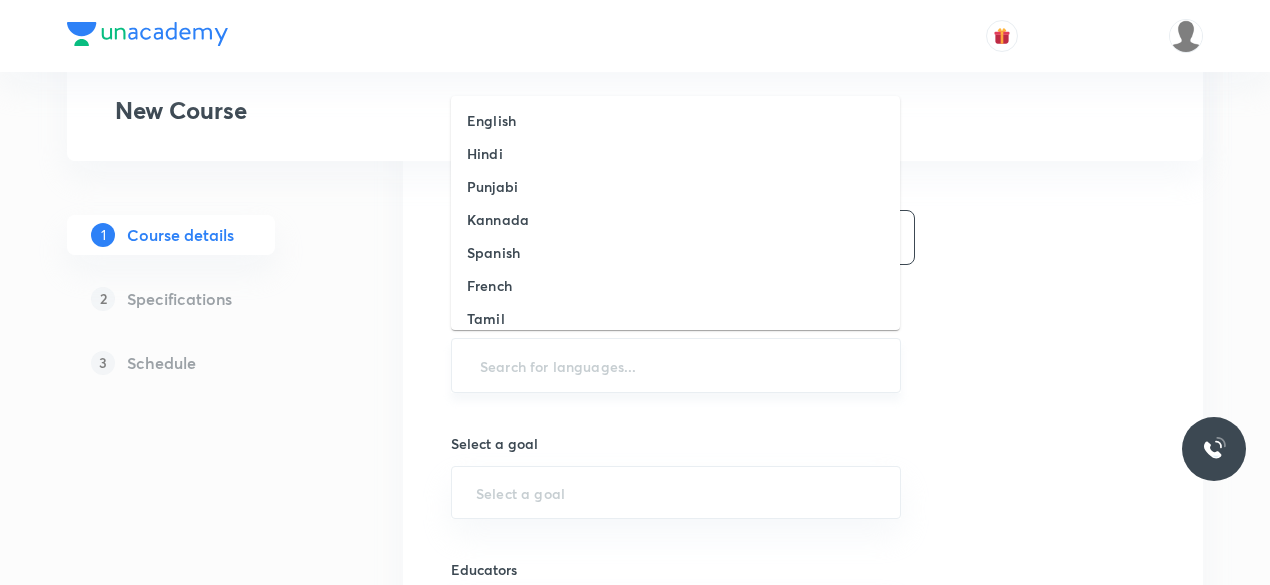 click at bounding box center (676, 365) 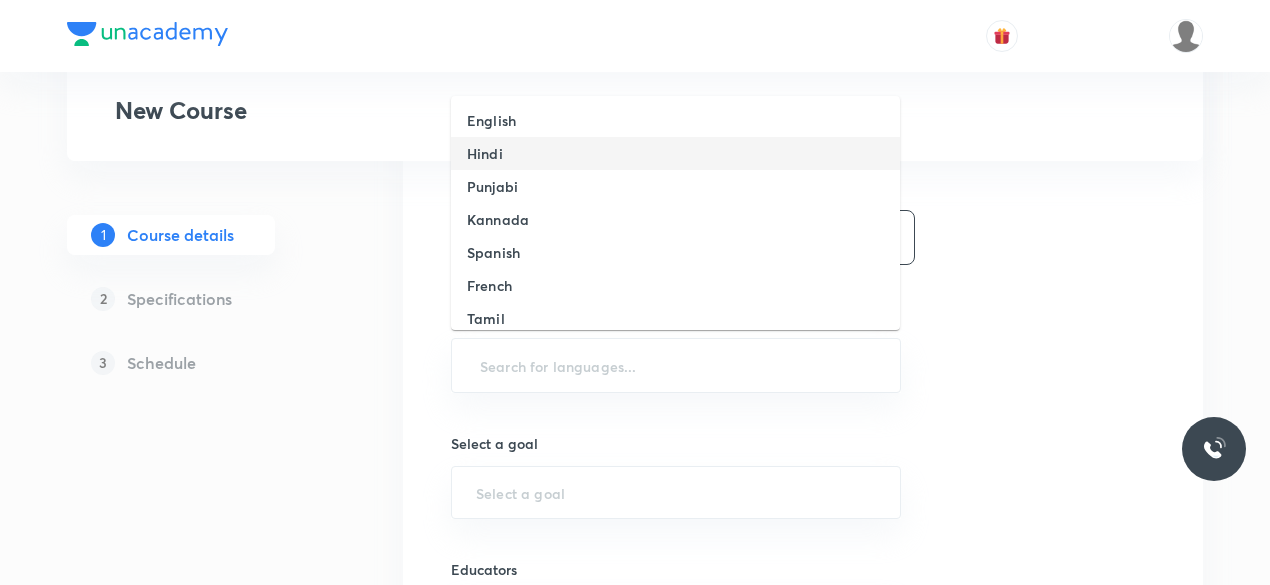 click on "Hindi" at bounding box center [675, 153] 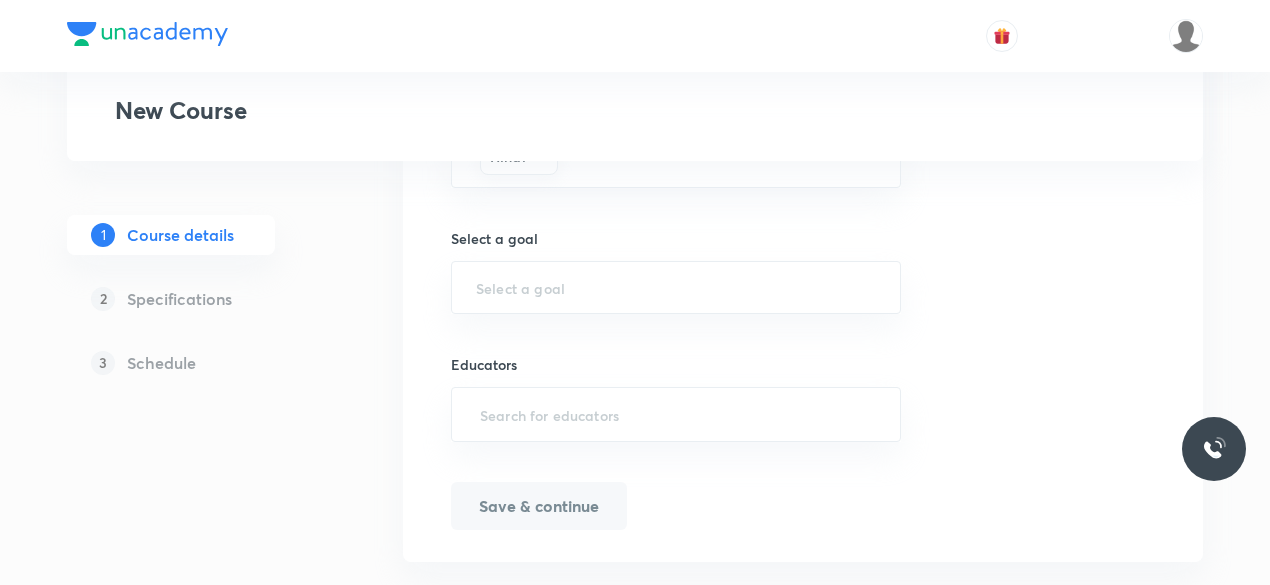 scroll, scrollTop: 1328, scrollLeft: 0, axis: vertical 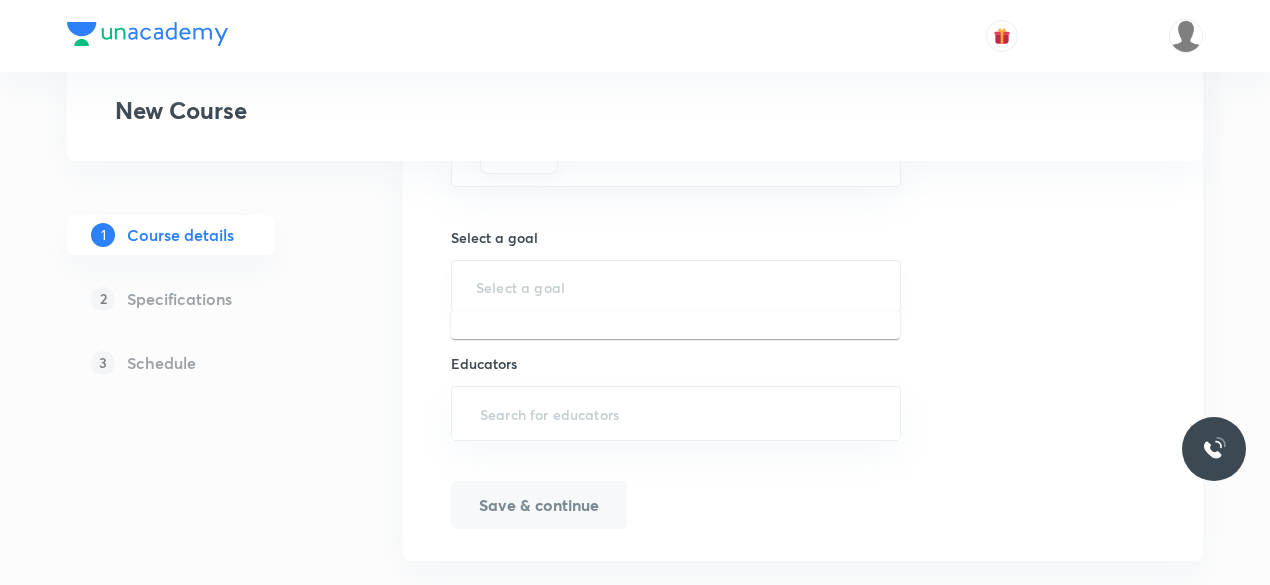 click at bounding box center [676, 286] 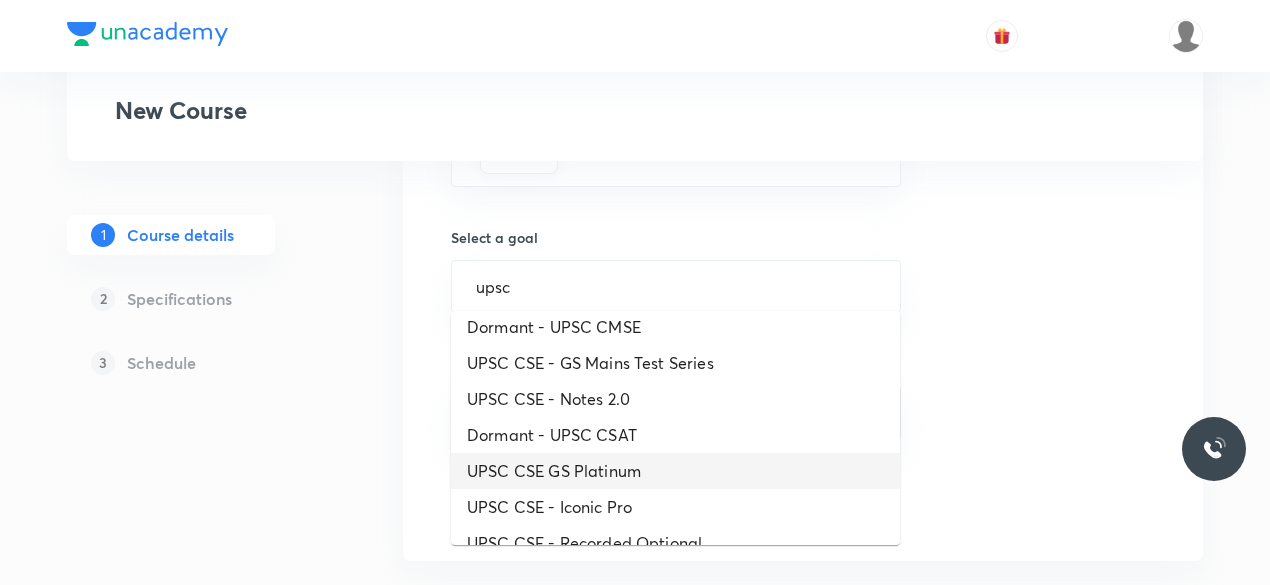 scroll, scrollTop: 214, scrollLeft: 0, axis: vertical 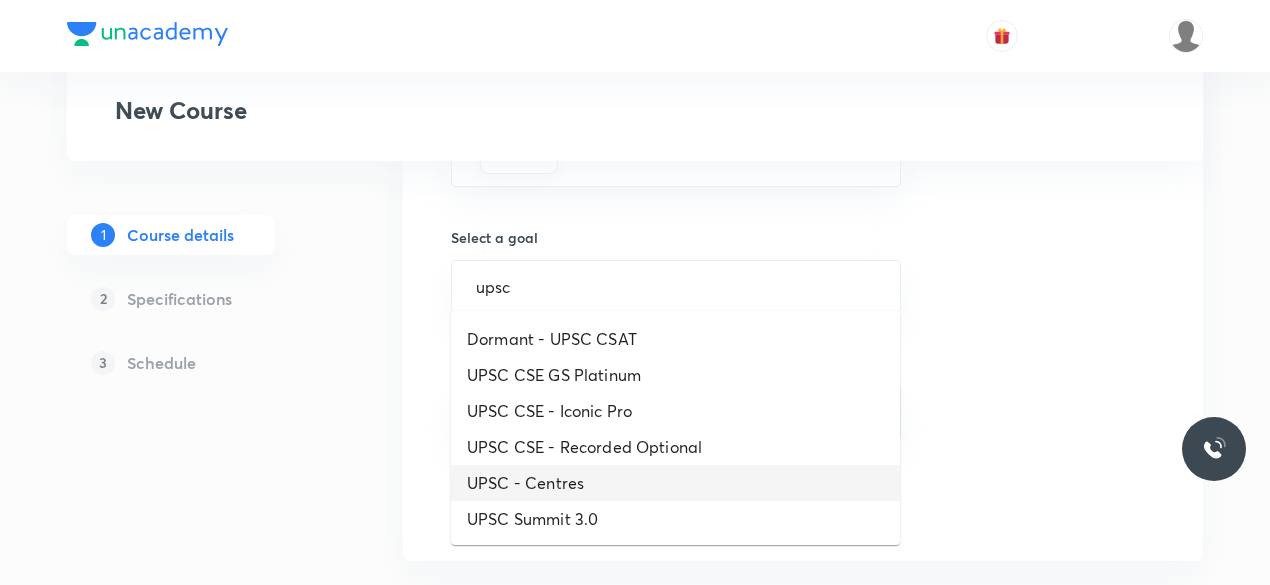 click on "UPSC - Centres" at bounding box center (675, 483) 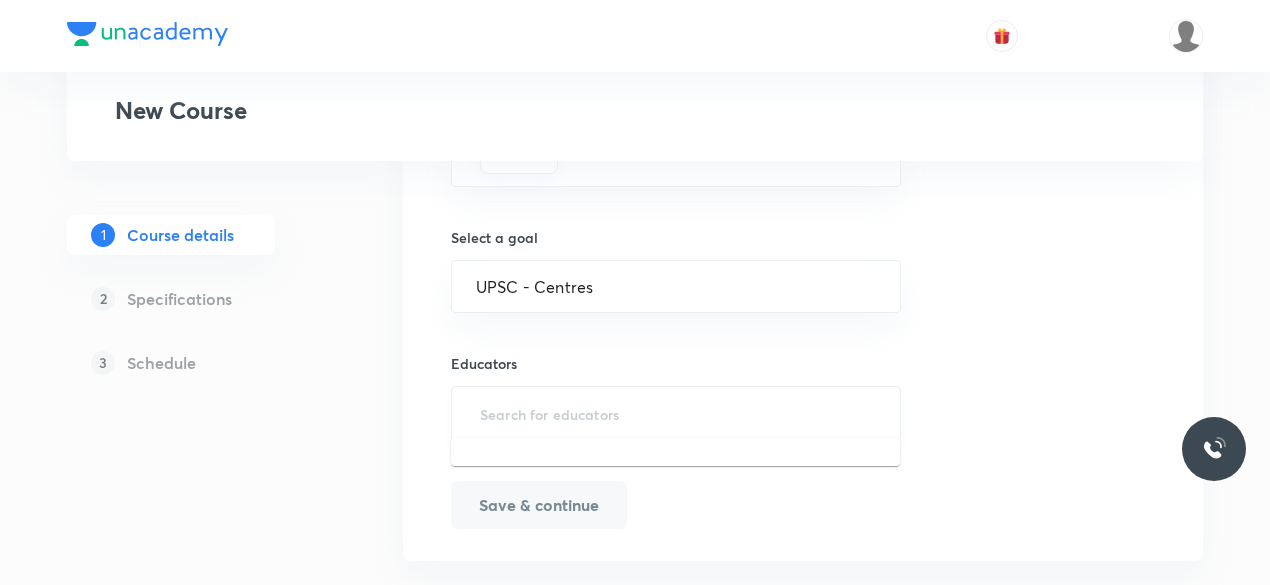 click at bounding box center (676, 413) 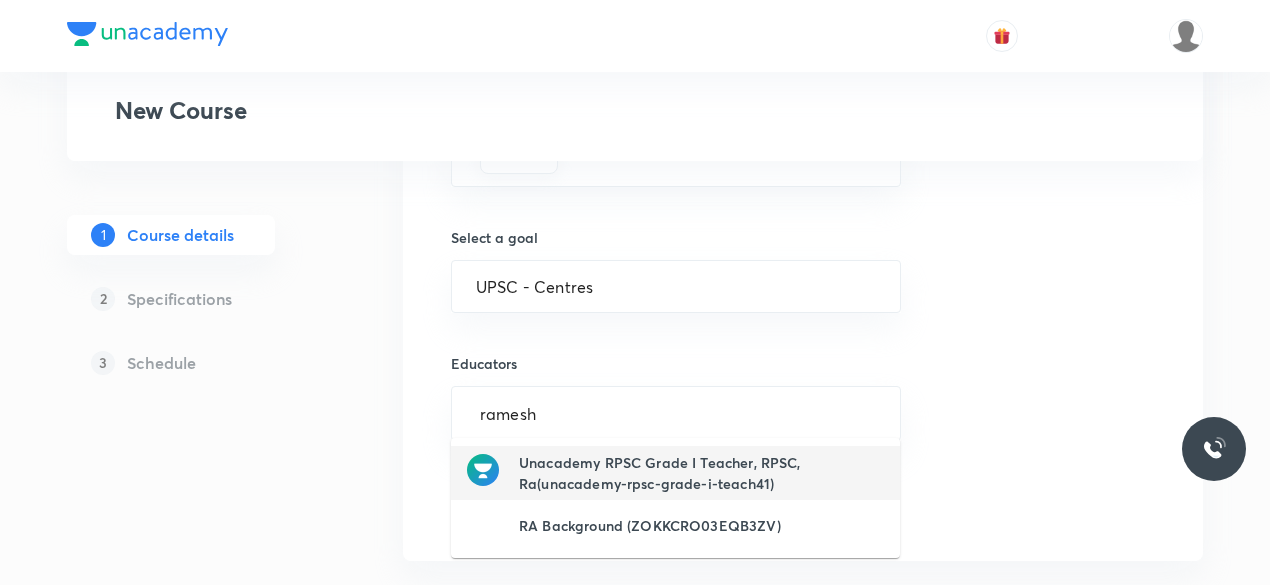 scroll, scrollTop: 1360, scrollLeft: 0, axis: vertical 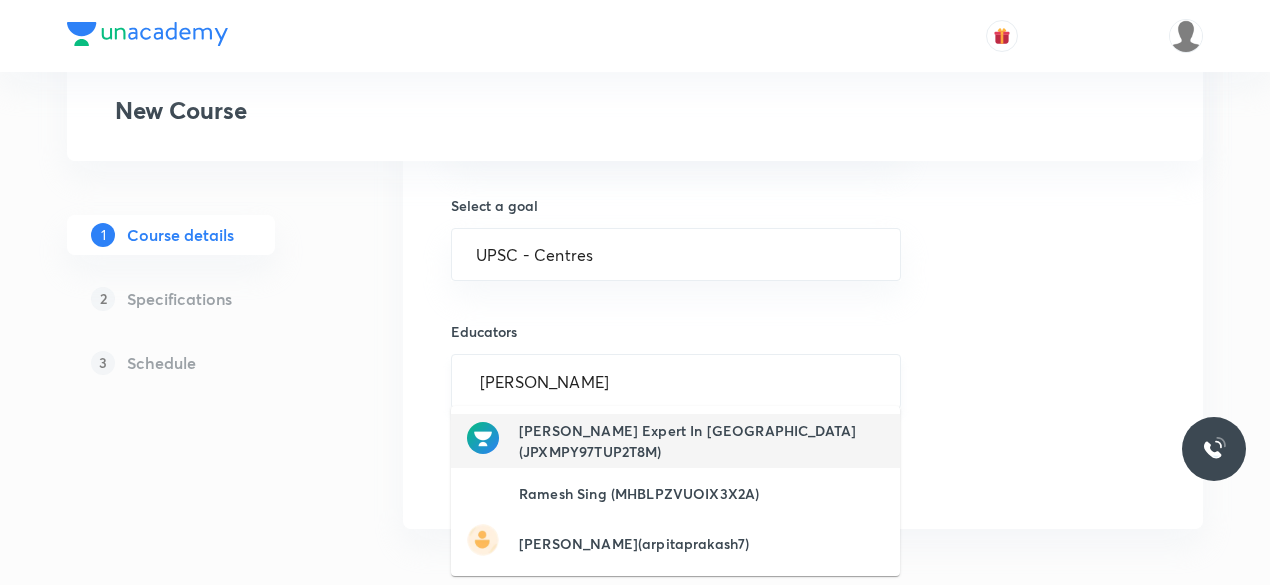 click on "ramesh singh" at bounding box center (676, 381) 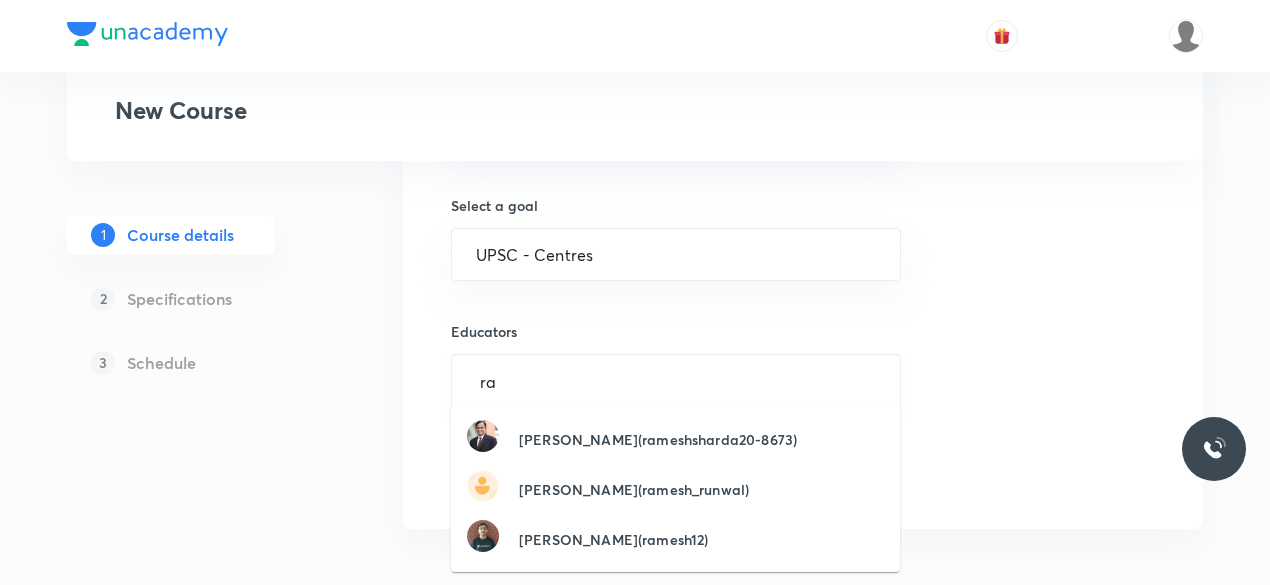 type on "r" 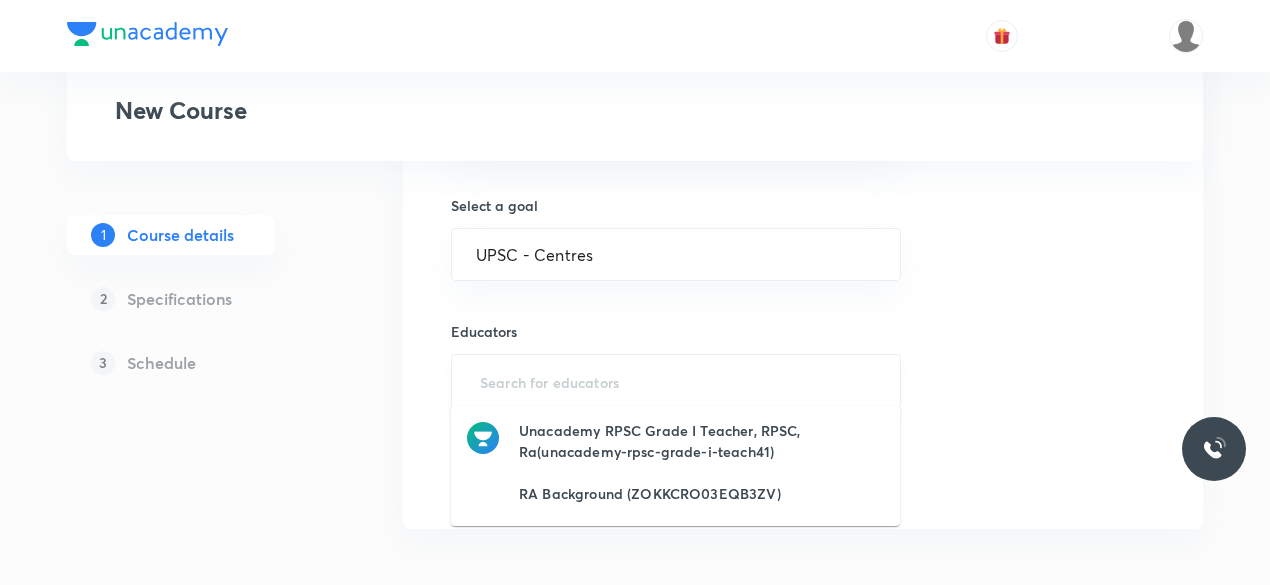 click at bounding box center (676, 381) 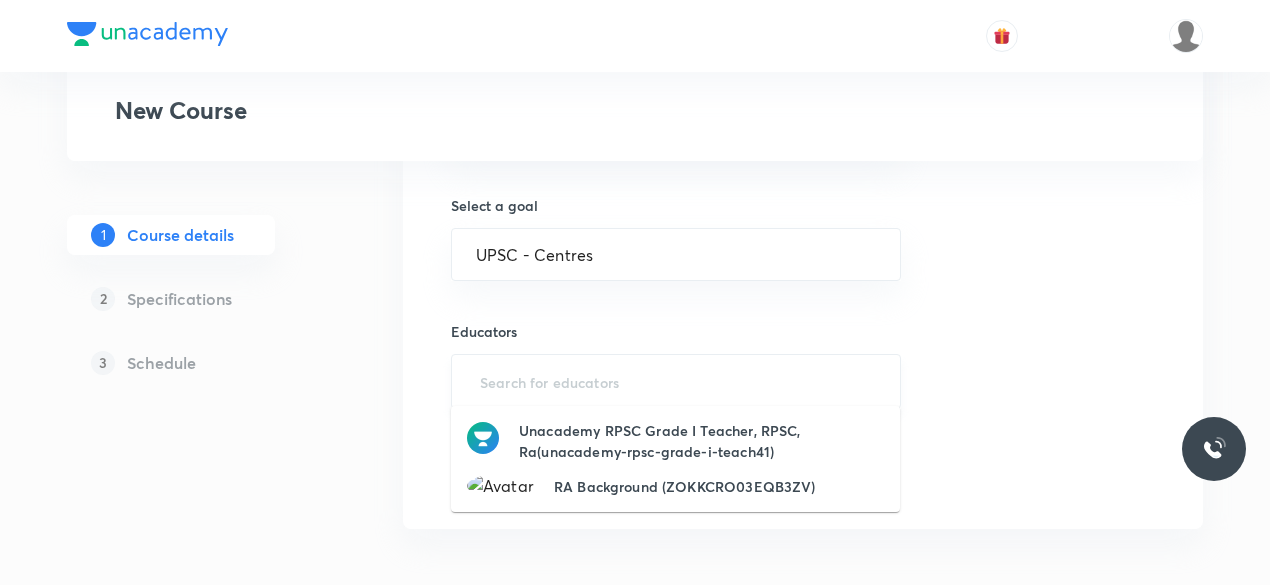 type on "Rameshsingh.org" 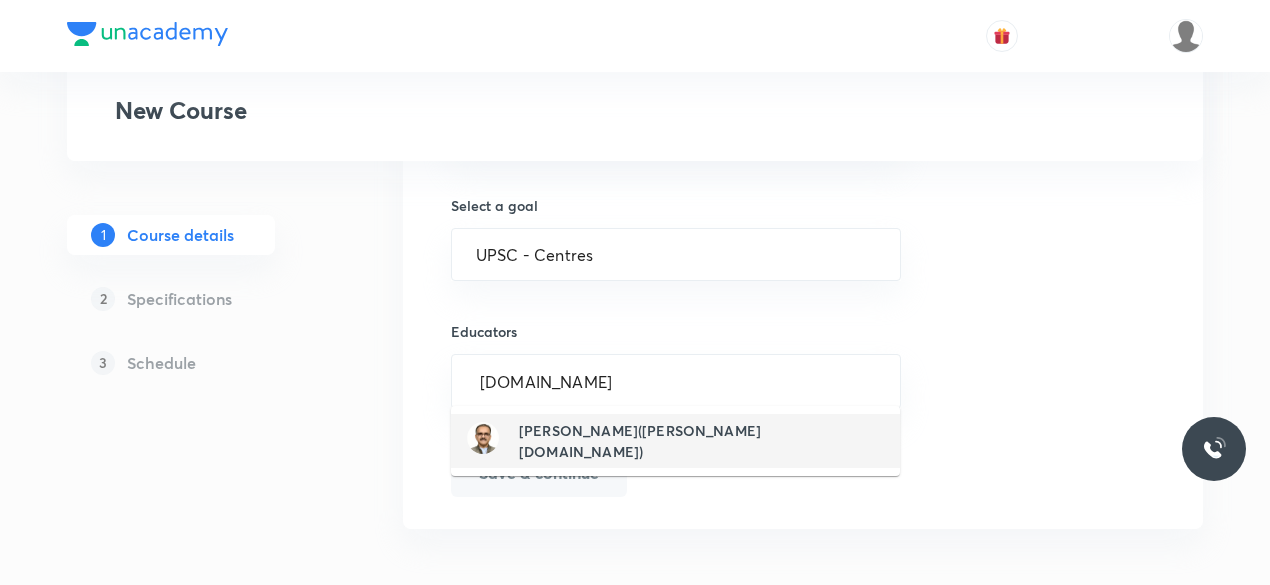click on "Ramesh Singh(rameshsingh.org)" at bounding box center (701, 441) 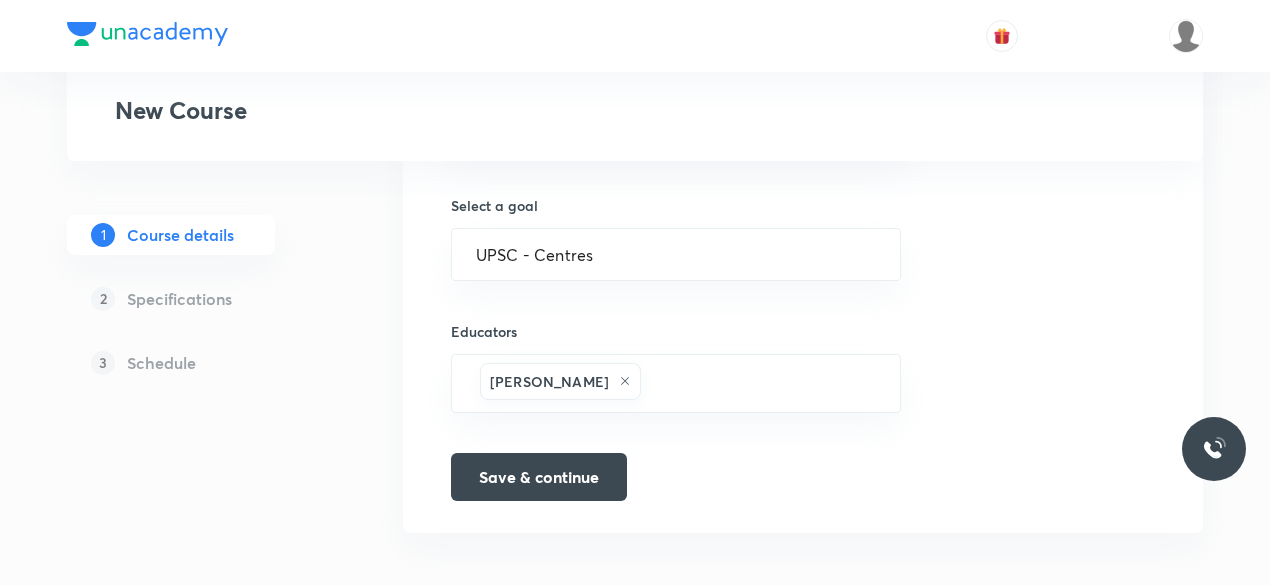 scroll, scrollTop: 1364, scrollLeft: 0, axis: vertical 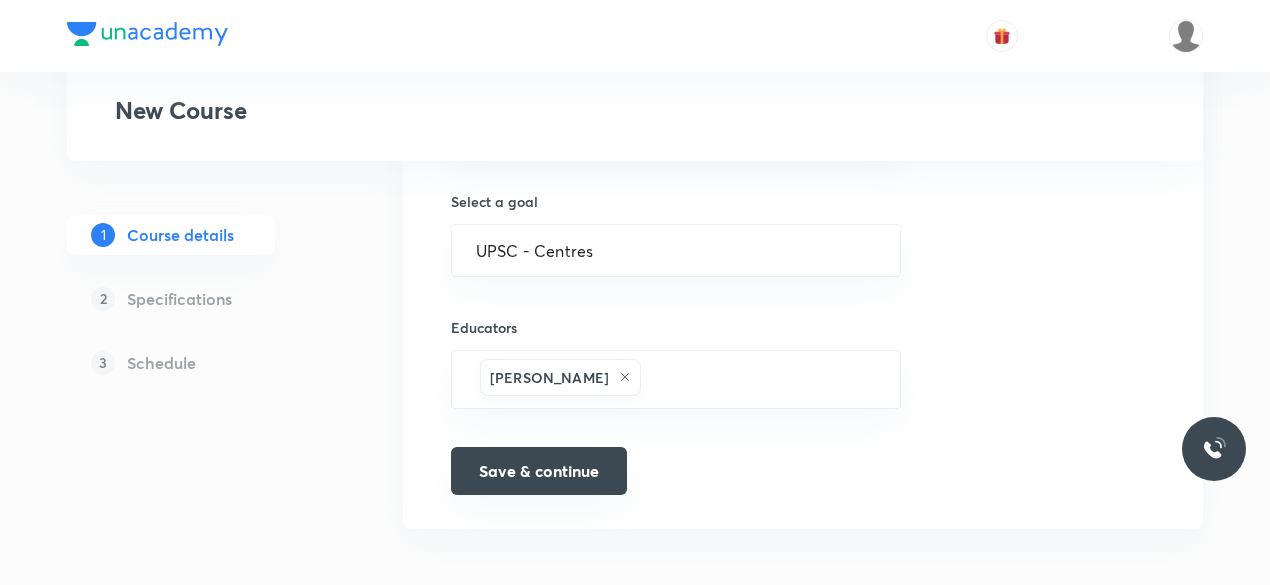 click on "Save & continue" at bounding box center (539, 471) 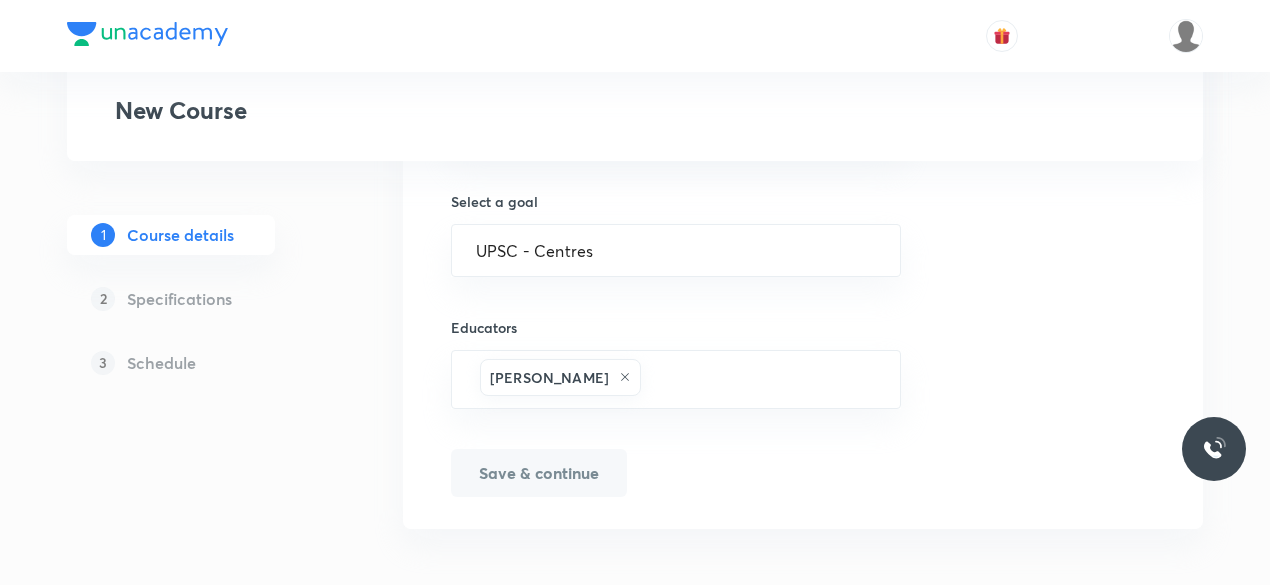 type on "भारतीय अर्थव्यवस्था" 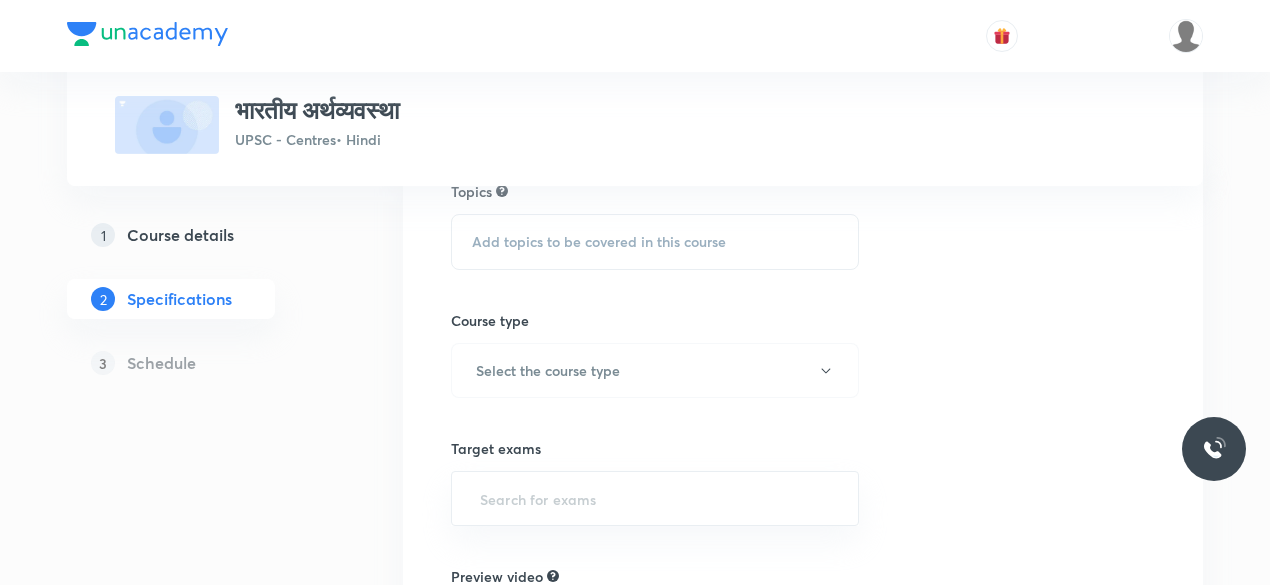 scroll, scrollTop: 188, scrollLeft: 0, axis: vertical 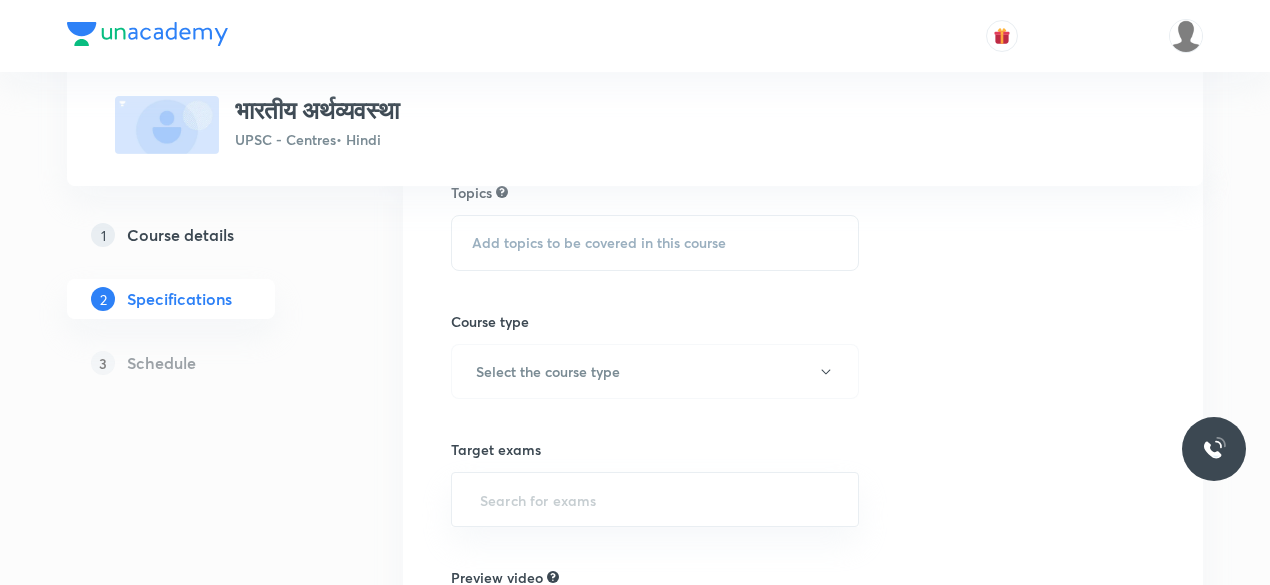 click on "Add topics to be covered in this course" at bounding box center [599, 243] 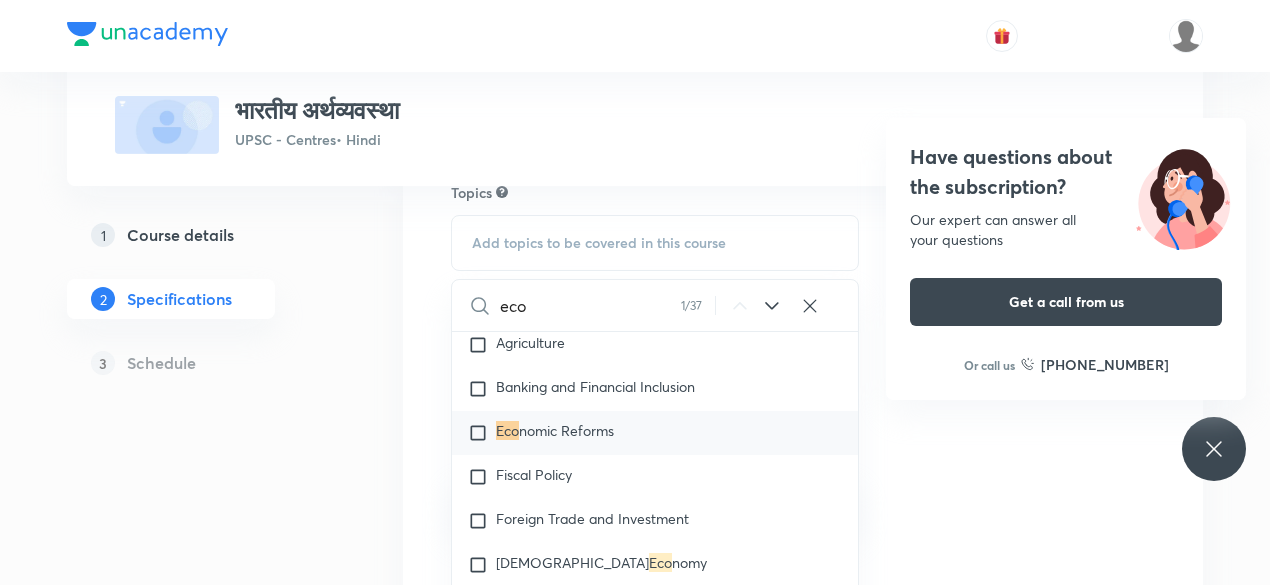 scroll, scrollTop: 3060, scrollLeft: 0, axis: vertical 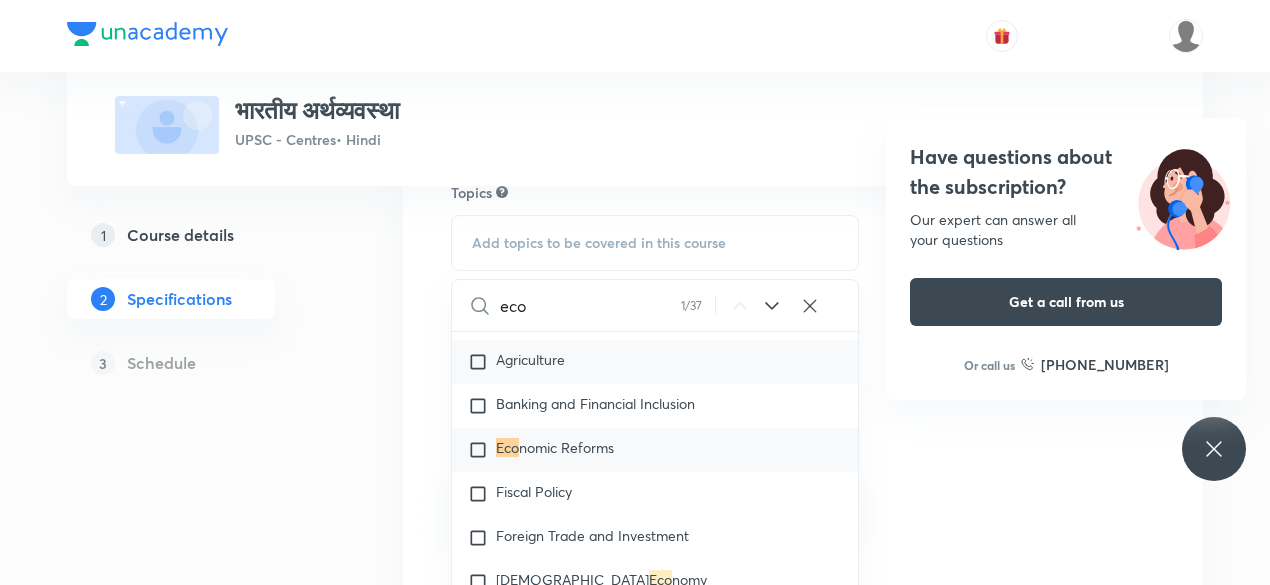 type on "eco" 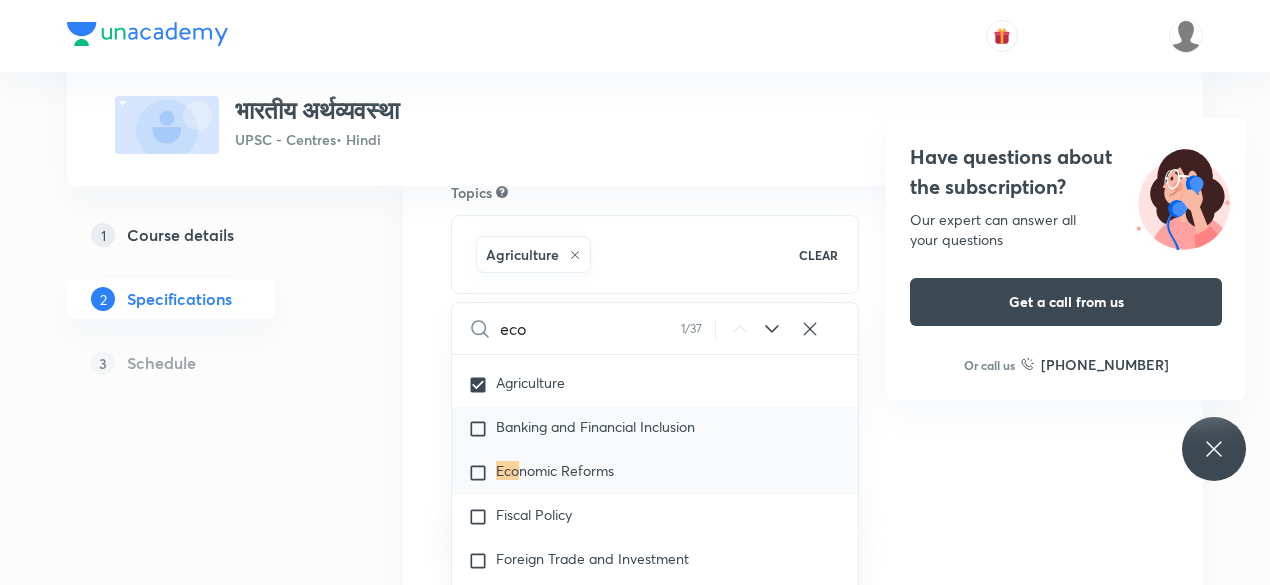 click at bounding box center (482, 429) 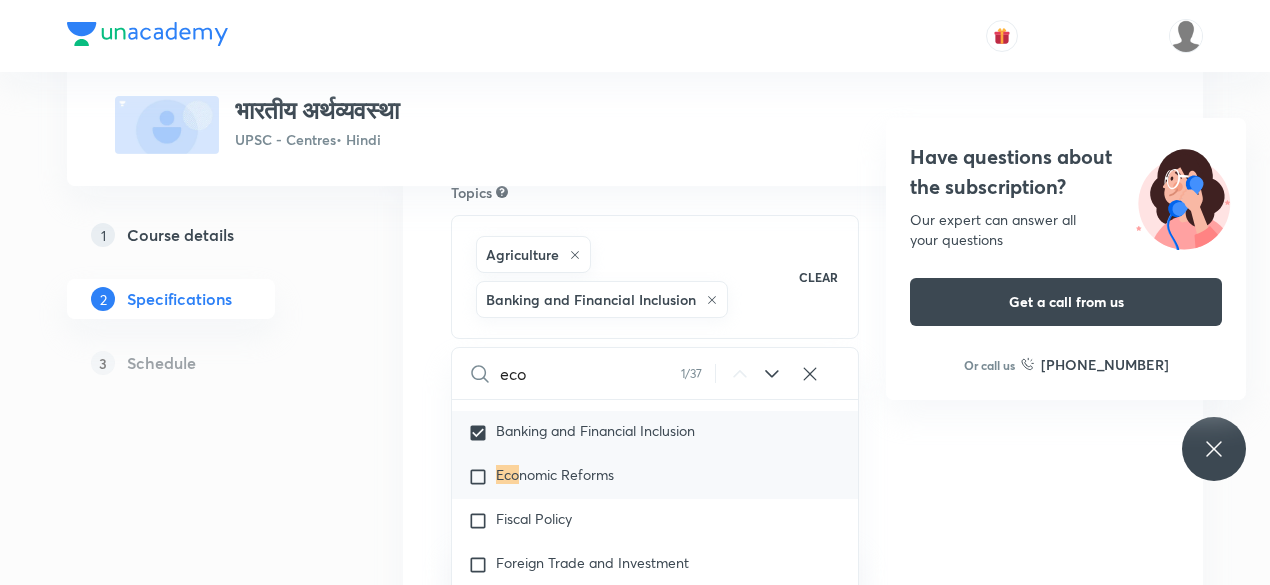 scroll, scrollTop: 3119, scrollLeft: 0, axis: vertical 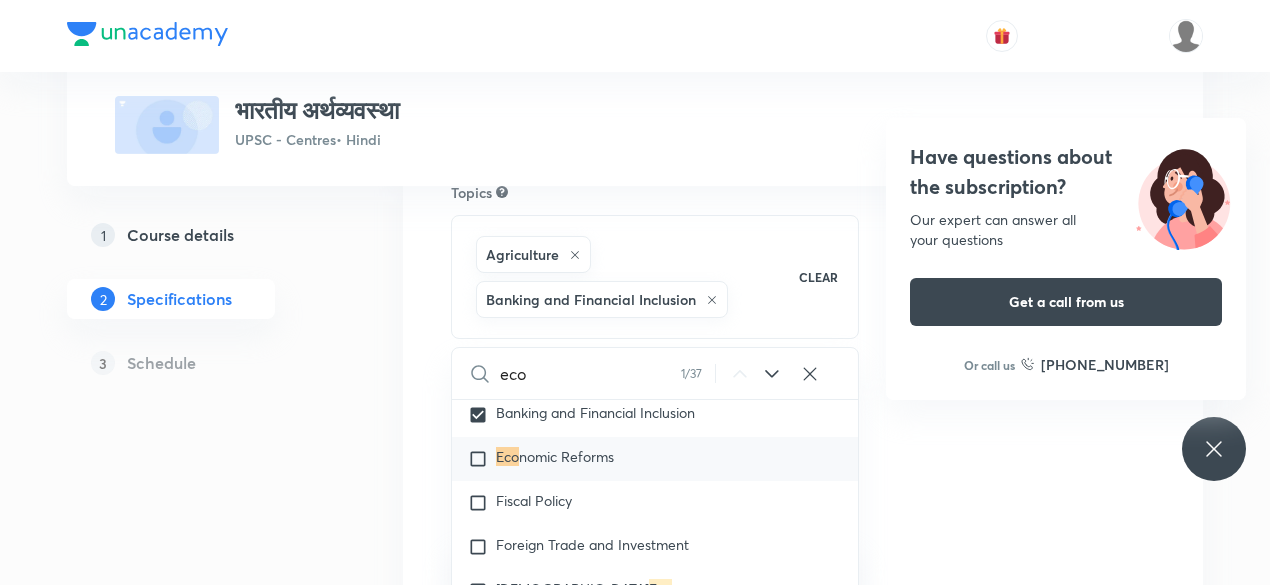 click at bounding box center [482, 459] 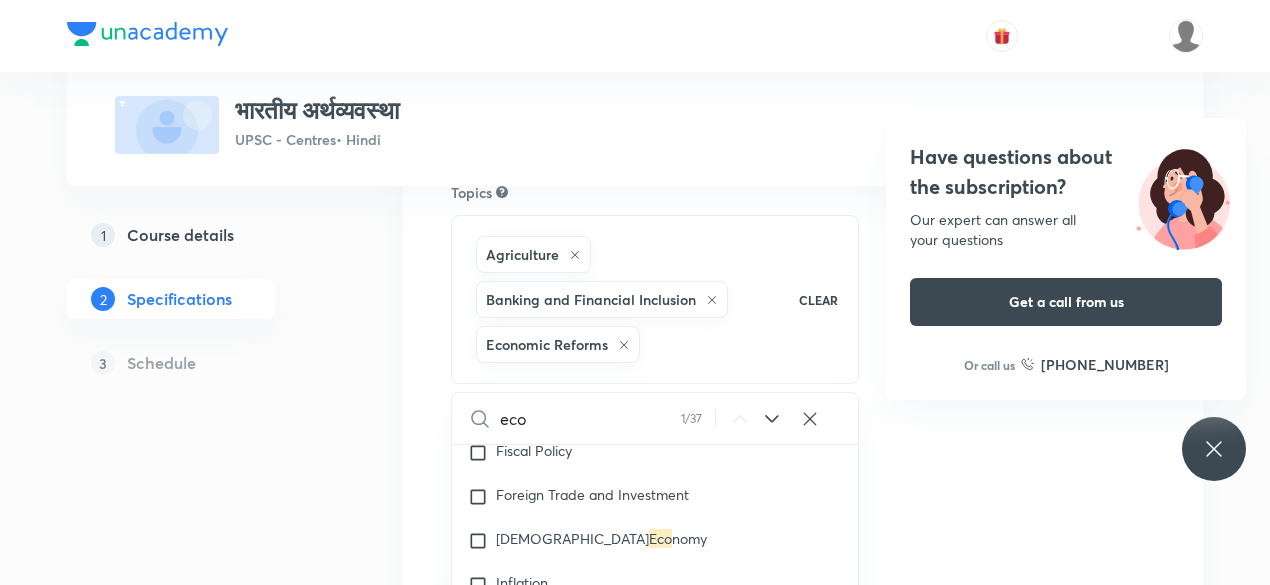 scroll, scrollTop: 3217, scrollLeft: 0, axis: vertical 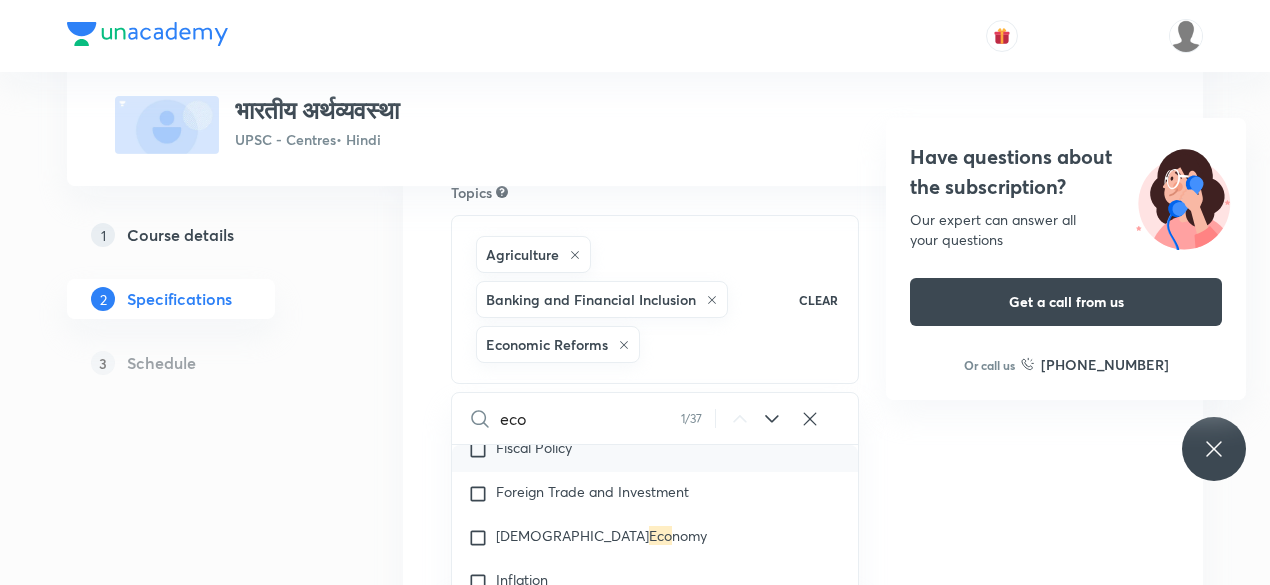 click at bounding box center (482, 450) 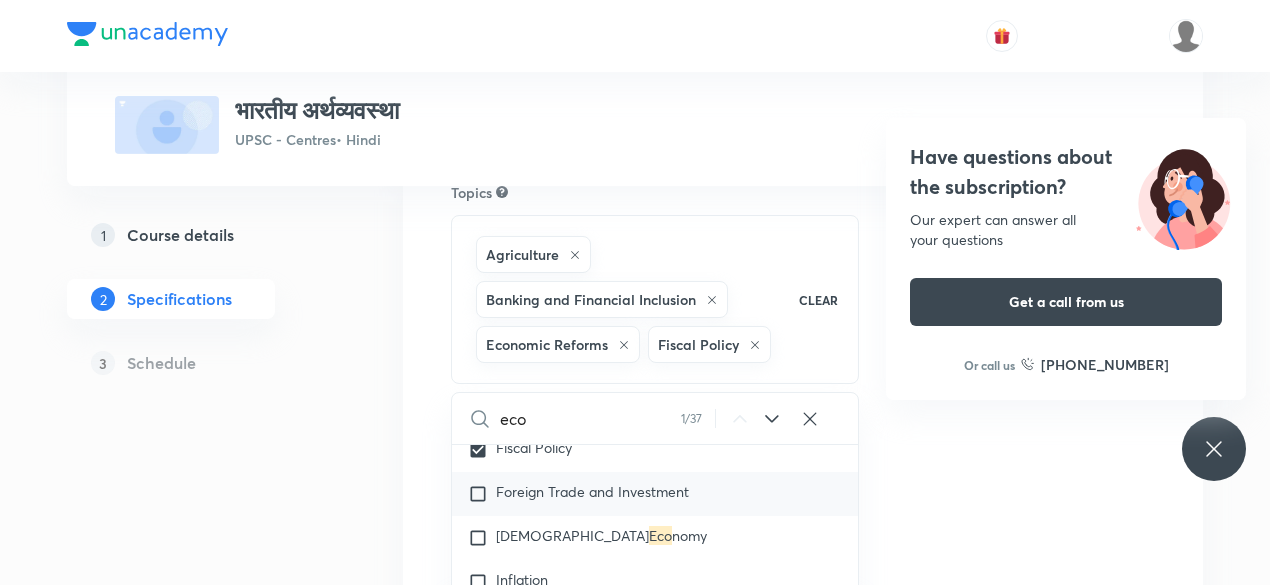 click at bounding box center (482, 494) 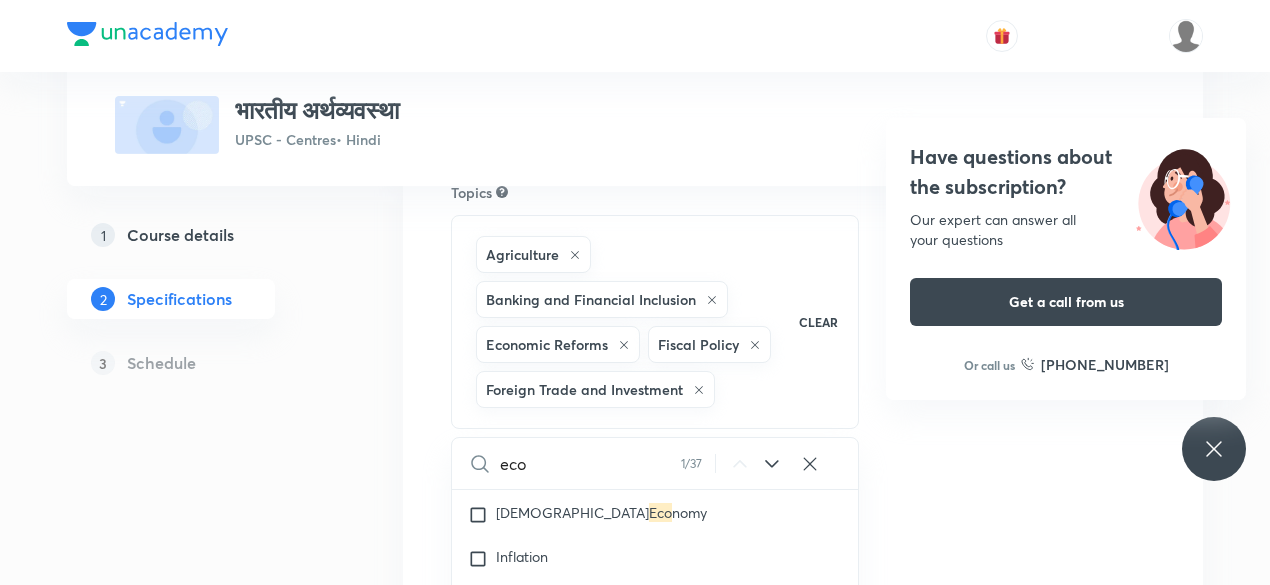 scroll, scrollTop: 3286, scrollLeft: 0, axis: vertical 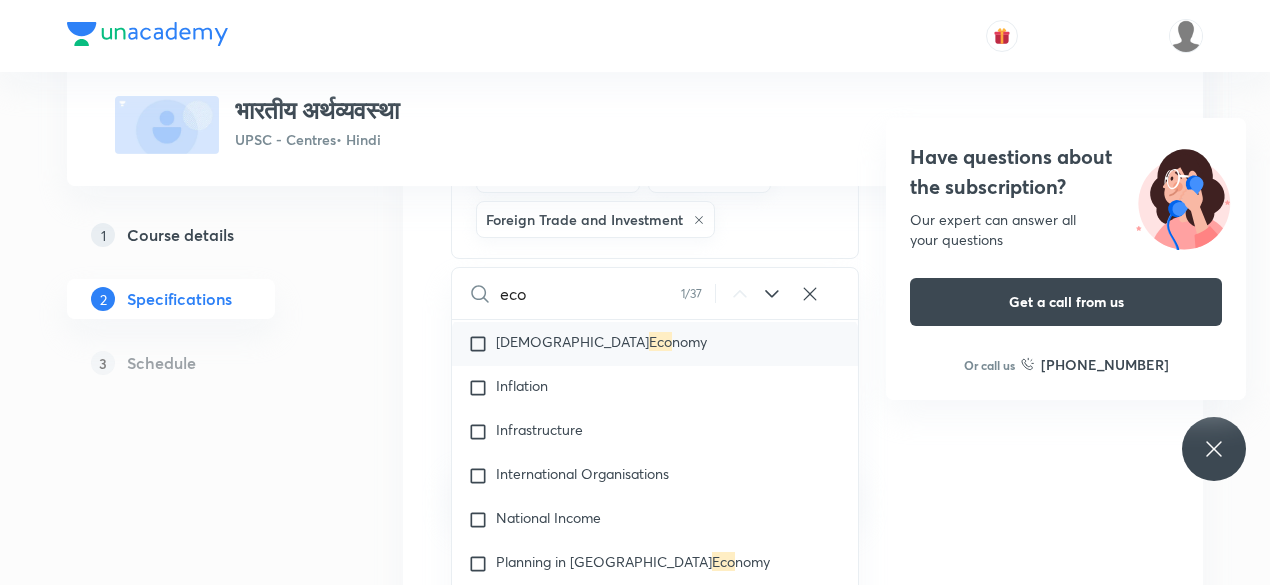 click at bounding box center [482, 344] 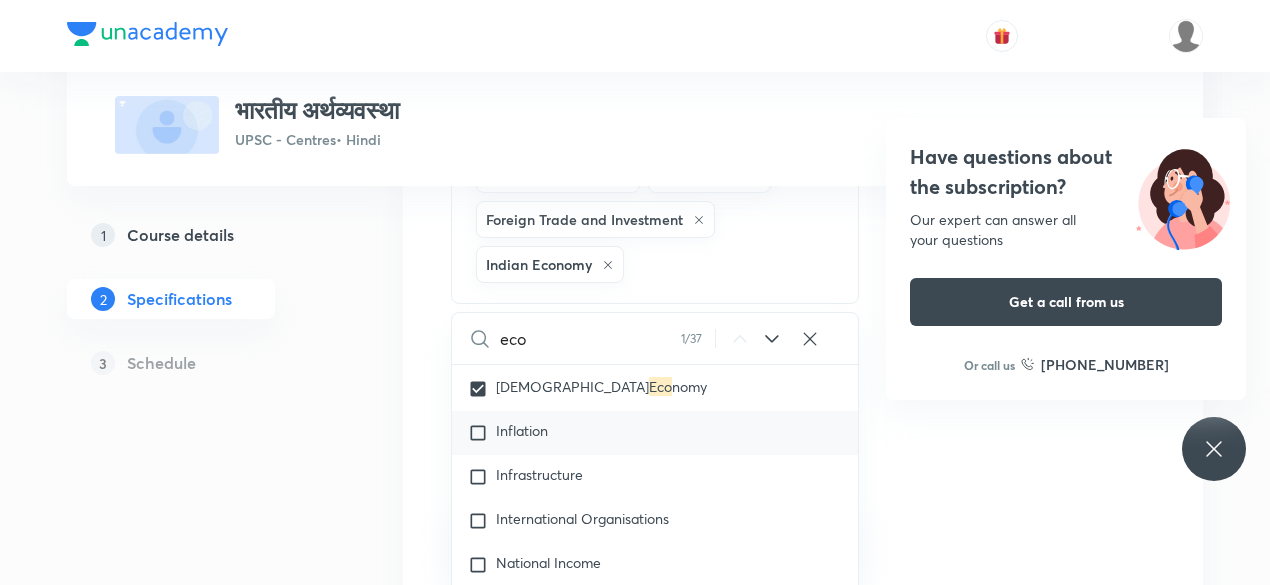 click at bounding box center (482, 433) 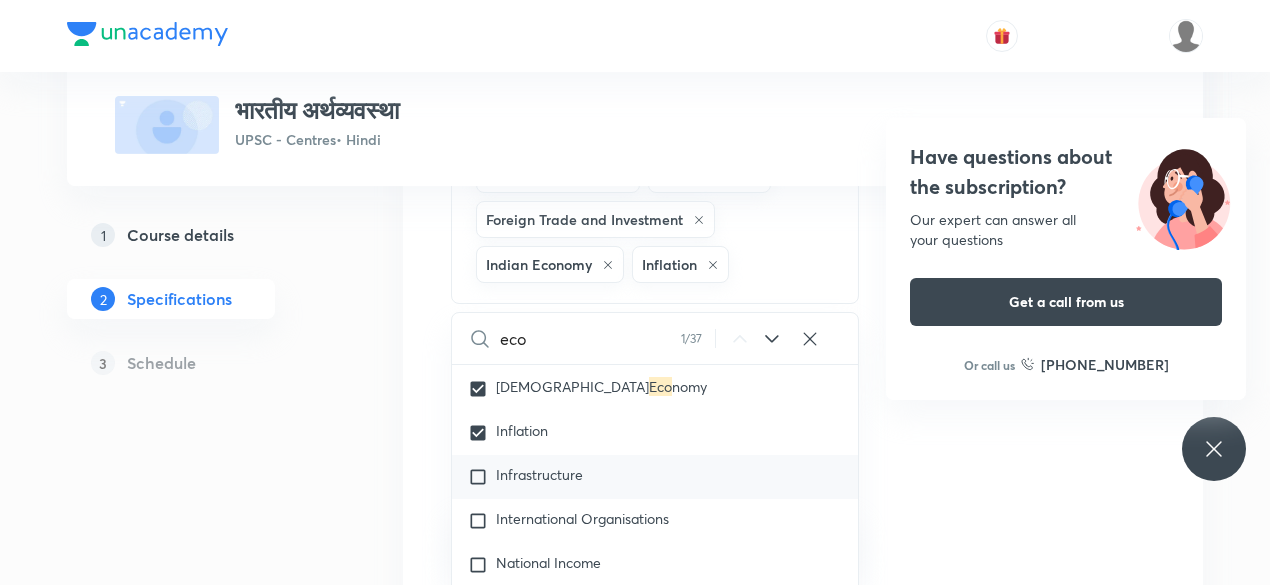 click at bounding box center (482, 477) 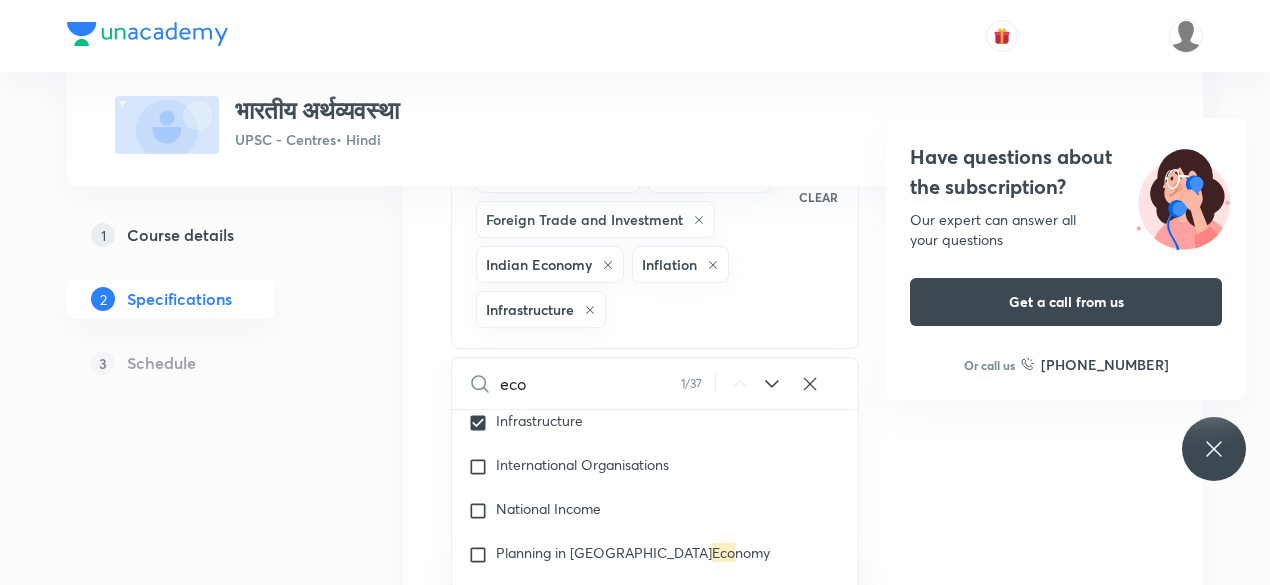 scroll, scrollTop: 3391, scrollLeft: 0, axis: vertical 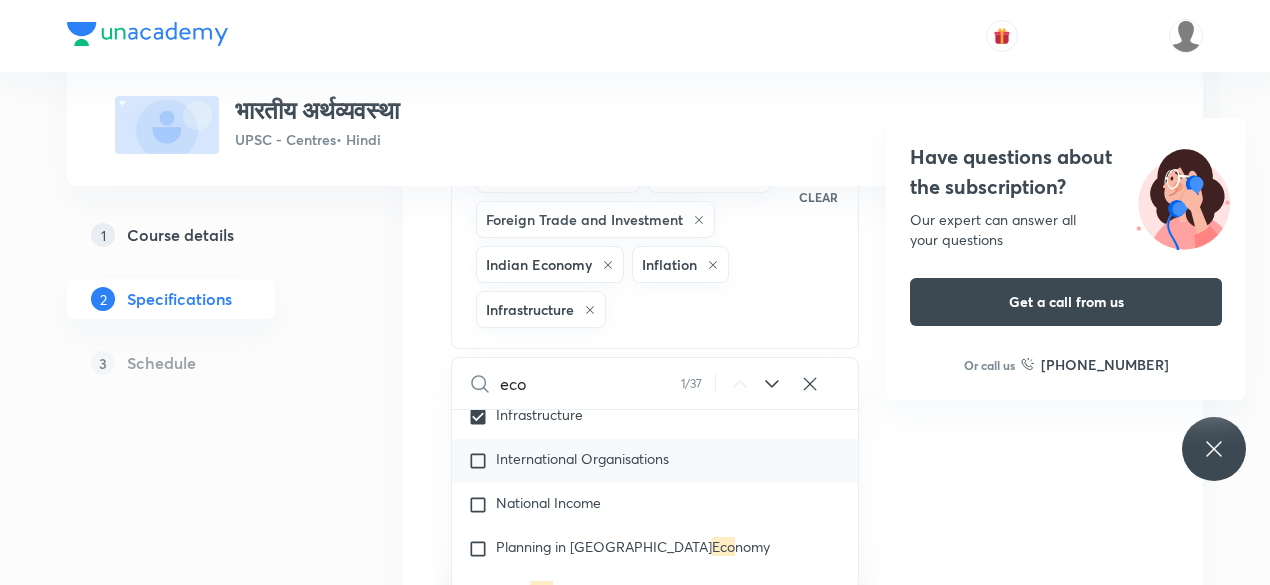 click at bounding box center [482, 461] 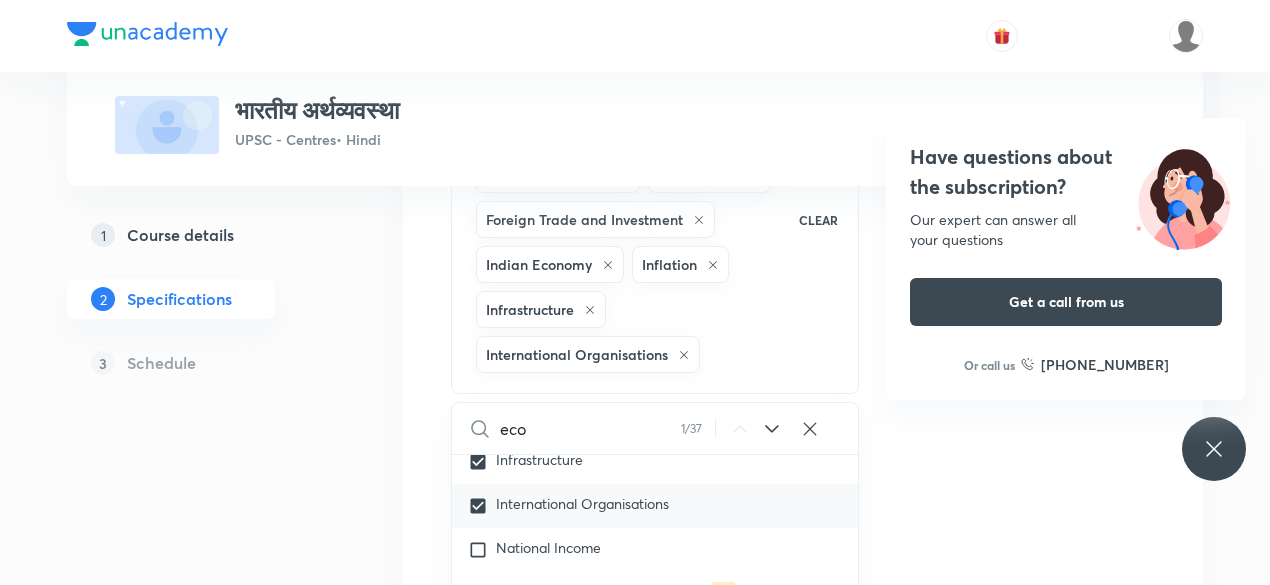 scroll, scrollTop: 3591, scrollLeft: 0, axis: vertical 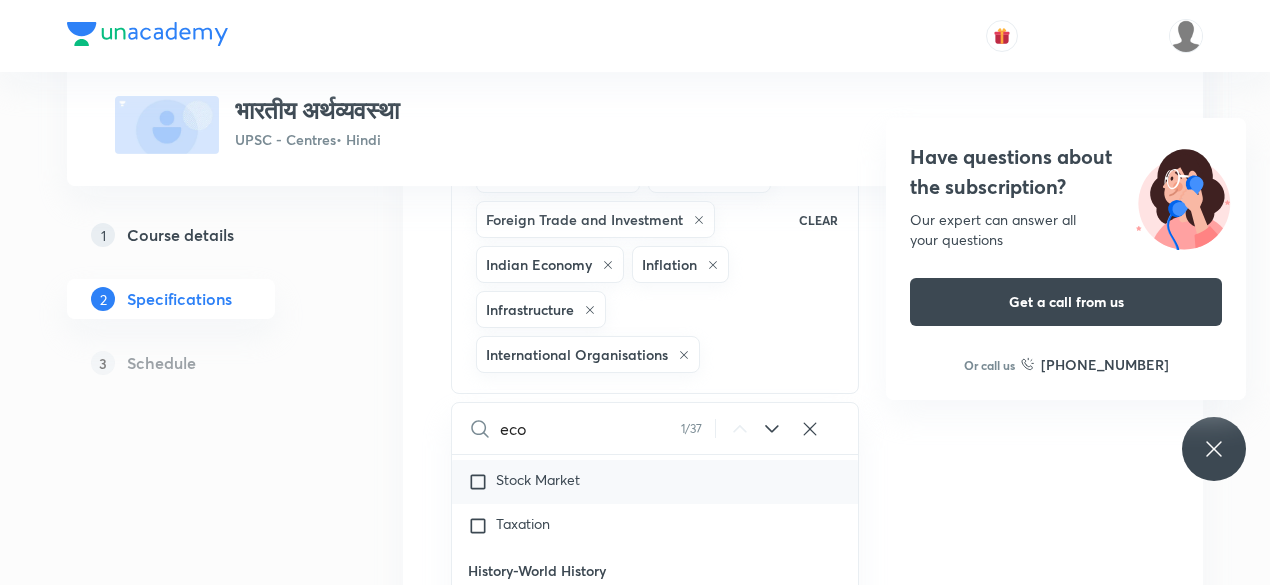 click at bounding box center (482, 482) 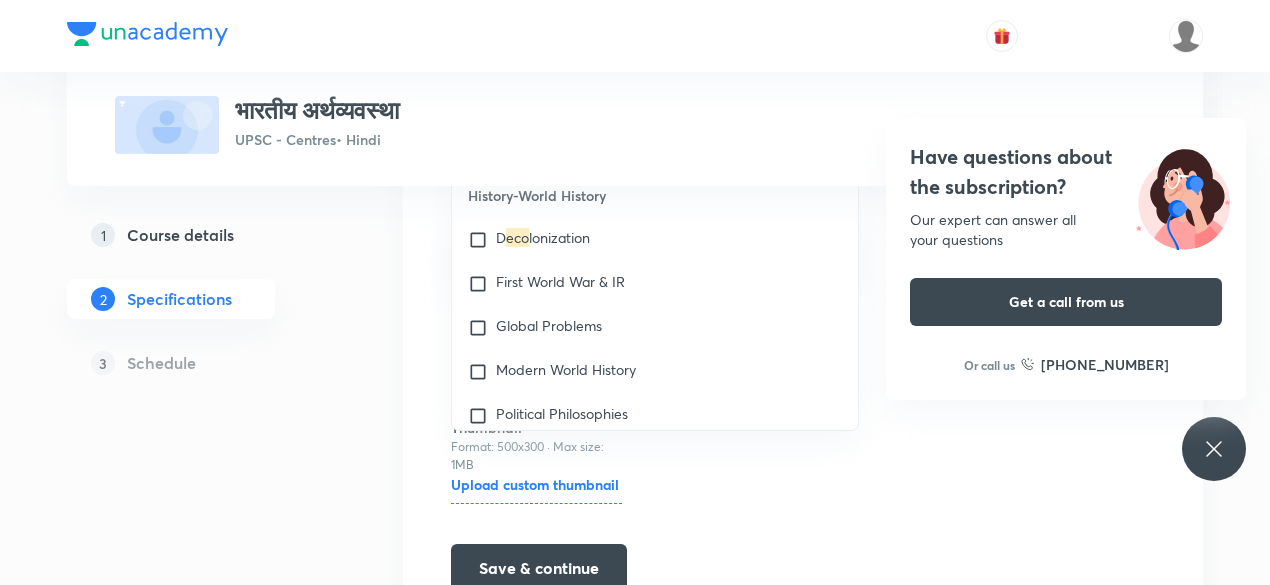 scroll, scrollTop: 784, scrollLeft: 0, axis: vertical 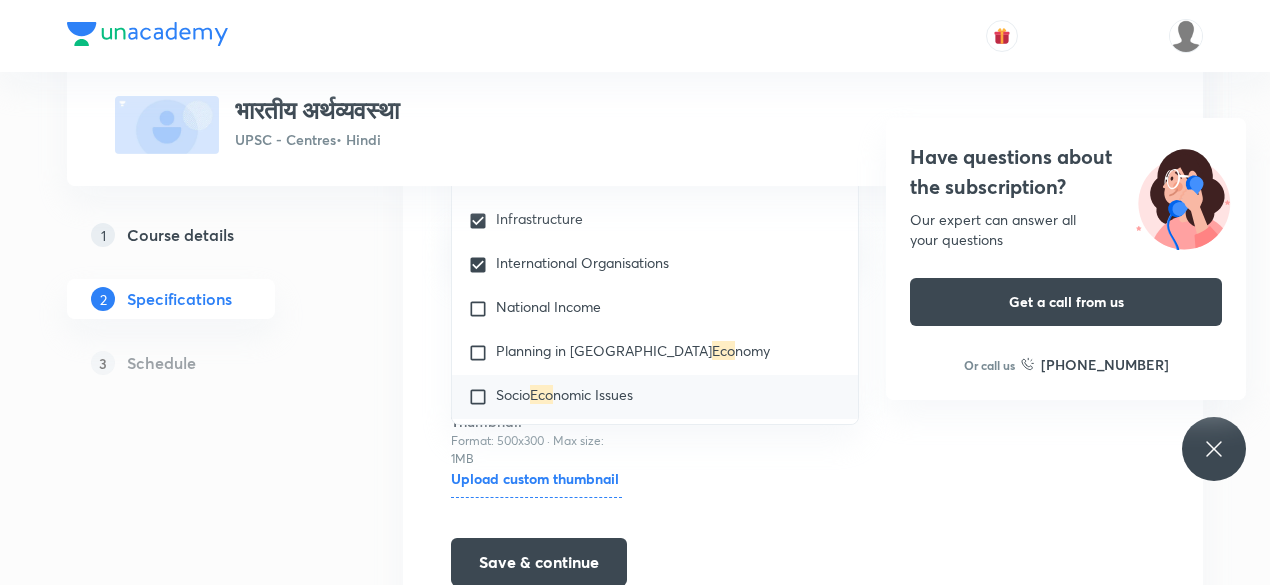 click at bounding box center [482, 397] 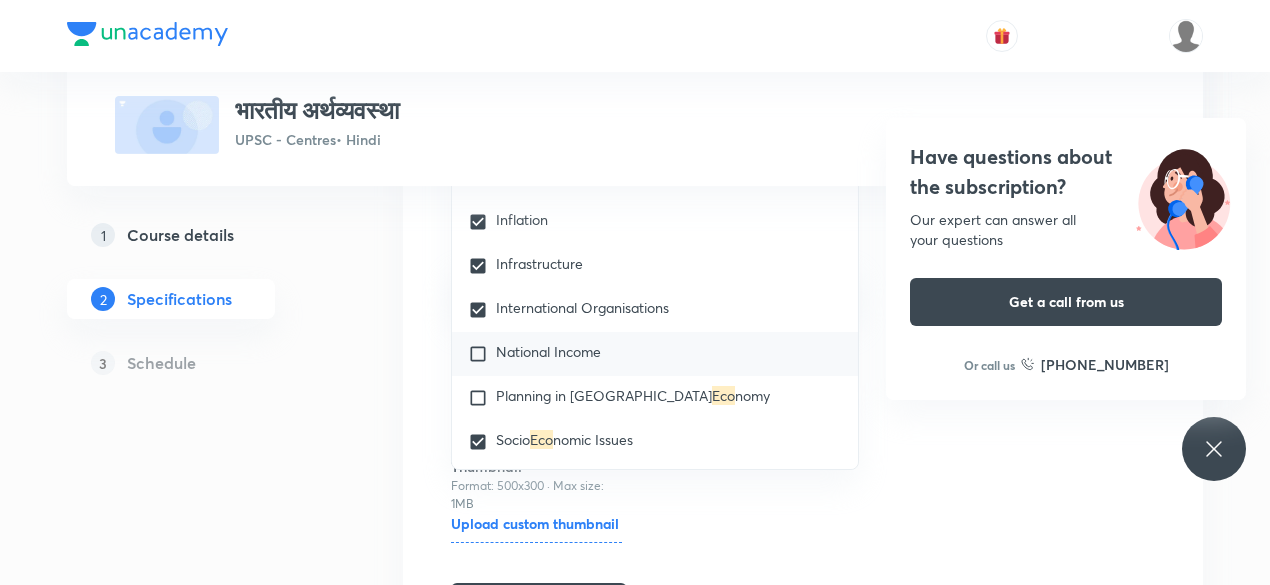 click at bounding box center [482, 354] 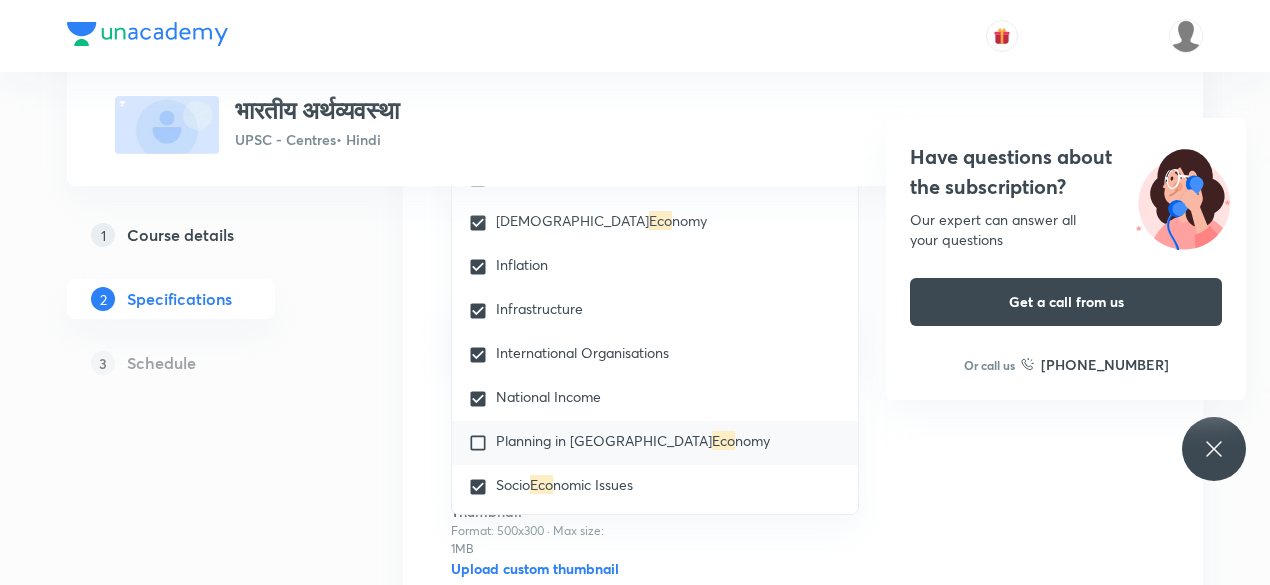 click at bounding box center [482, 443] 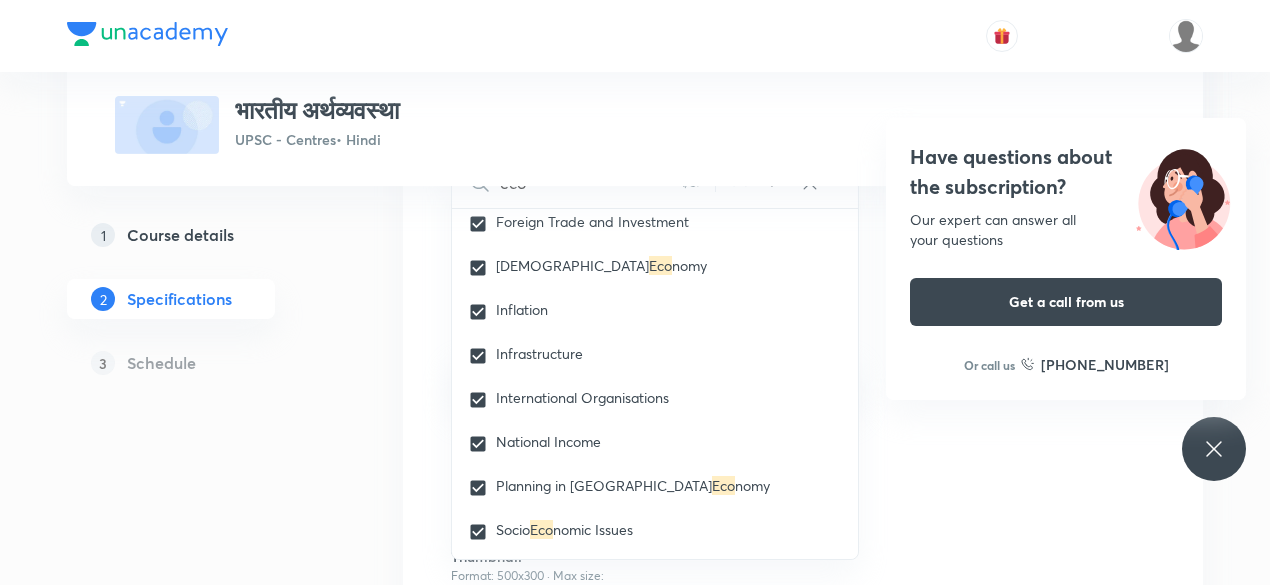 scroll, scrollTop: 1005, scrollLeft: 0, axis: vertical 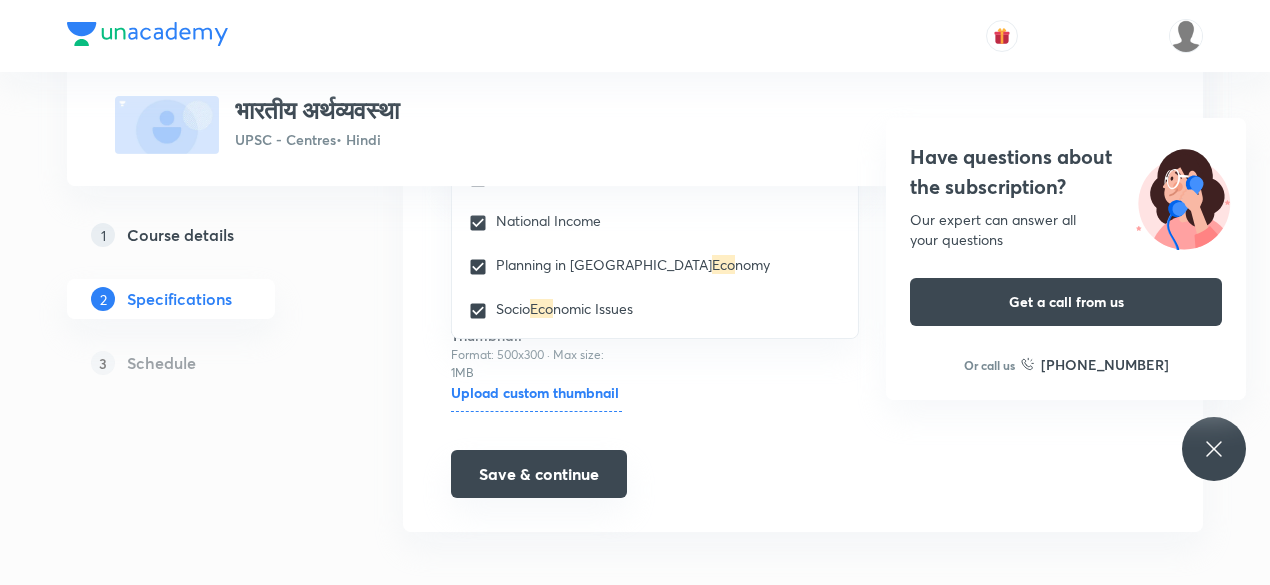 click on "Save & continue" at bounding box center [539, 474] 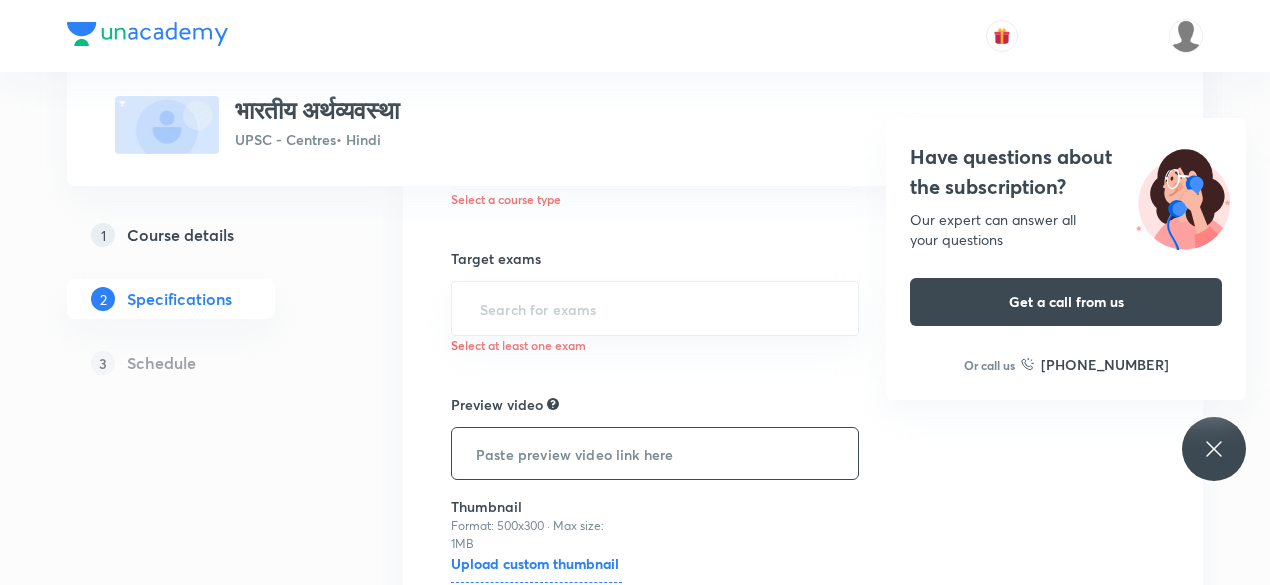 scroll, scrollTop: 868, scrollLeft: 0, axis: vertical 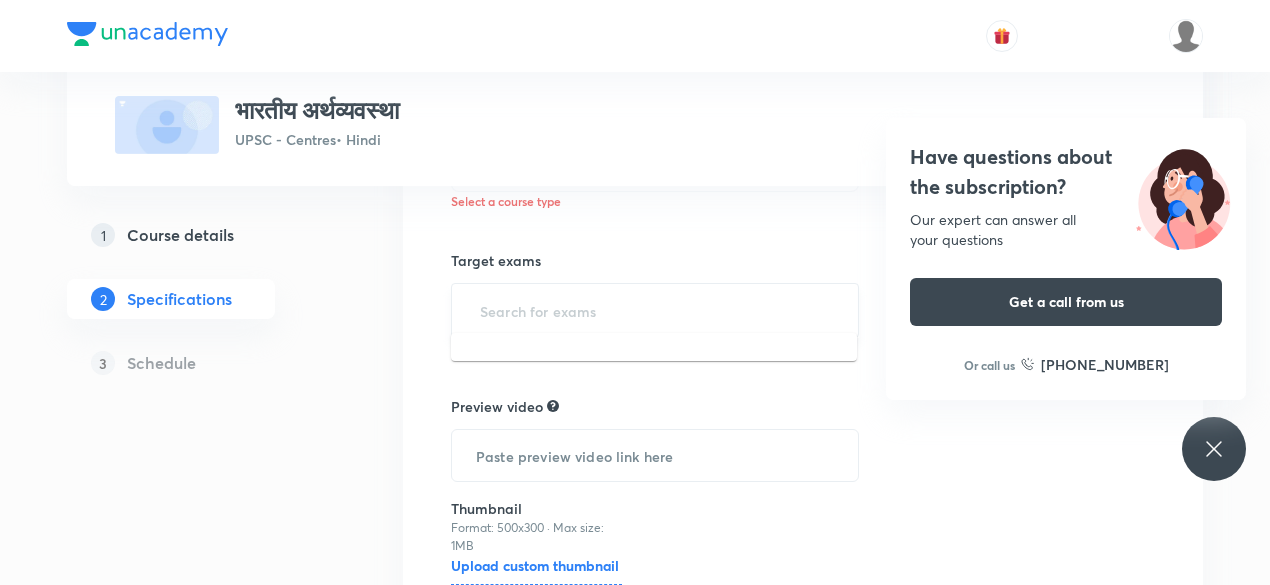 click at bounding box center (655, 310) 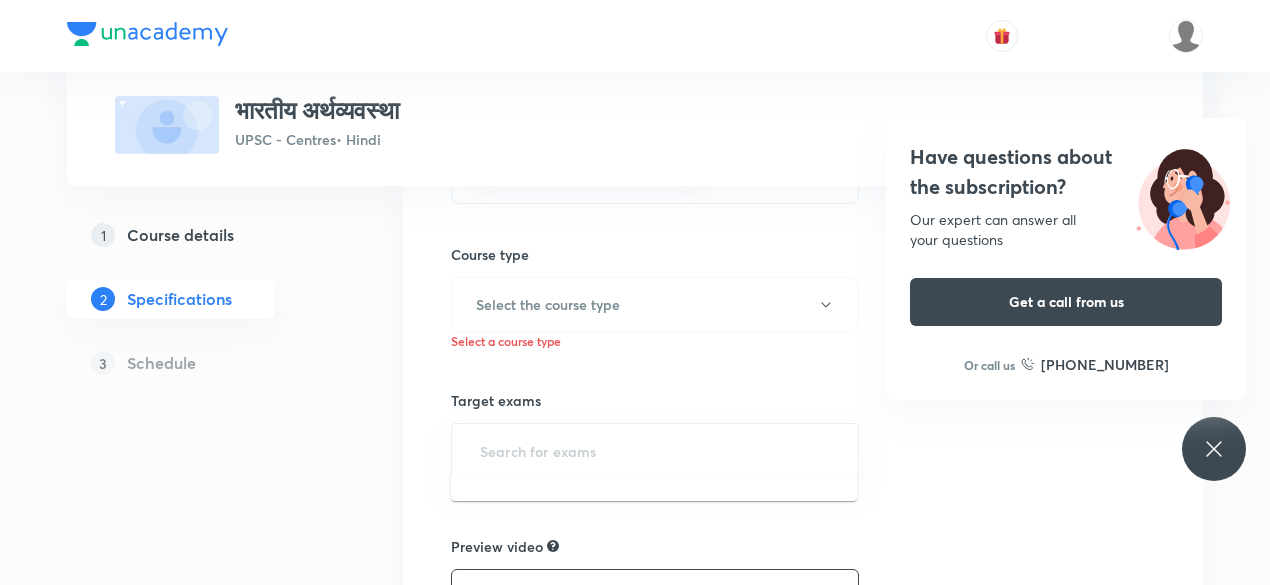 scroll, scrollTop: 722, scrollLeft: 0, axis: vertical 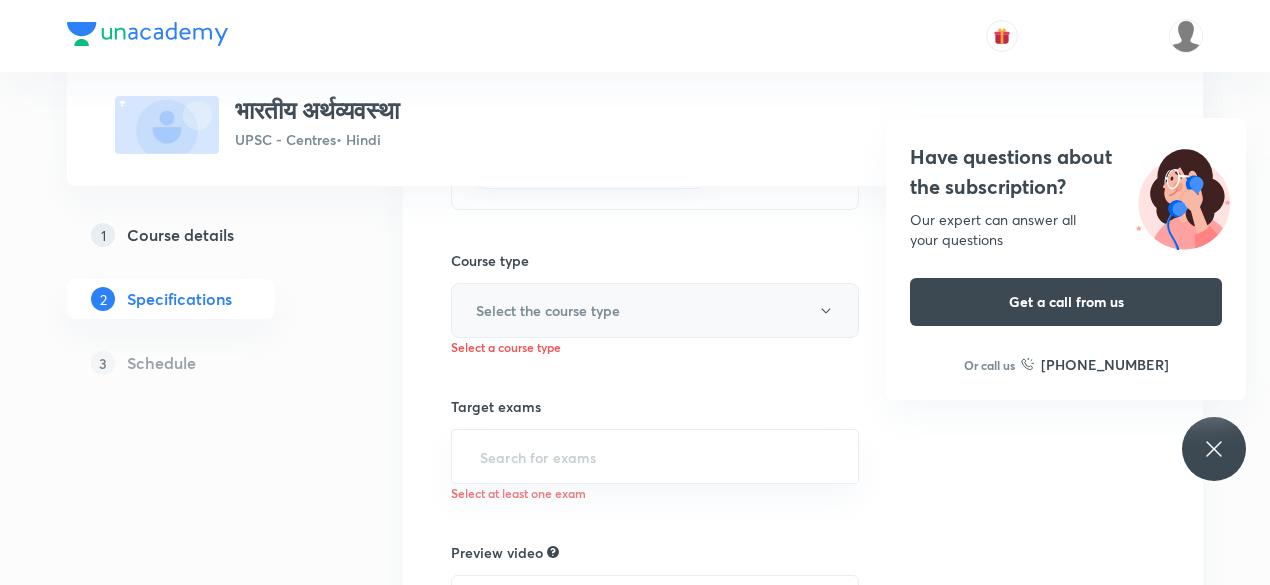 click on "Select the course type" at bounding box center (548, 310) 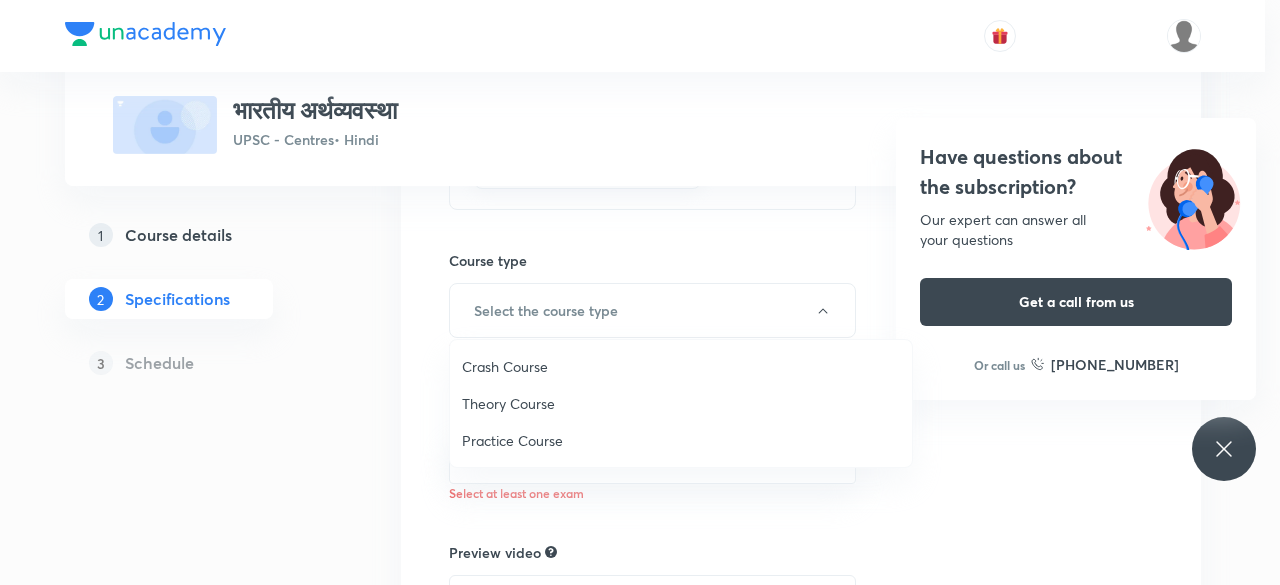click on "Theory Course" at bounding box center [681, 403] 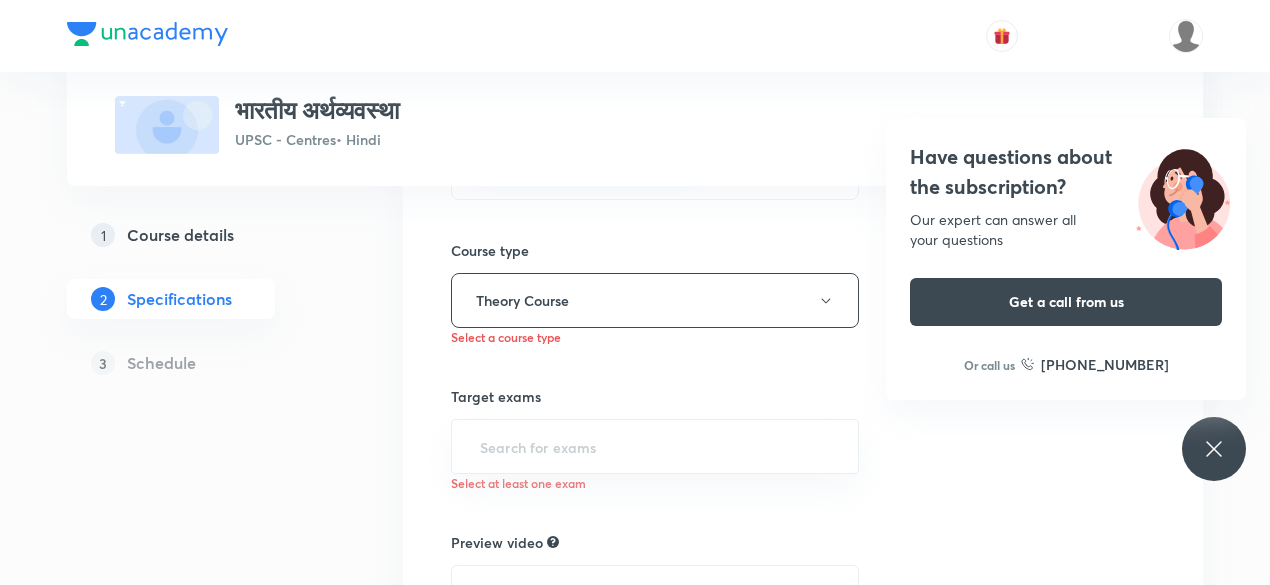 scroll, scrollTop: 741, scrollLeft: 0, axis: vertical 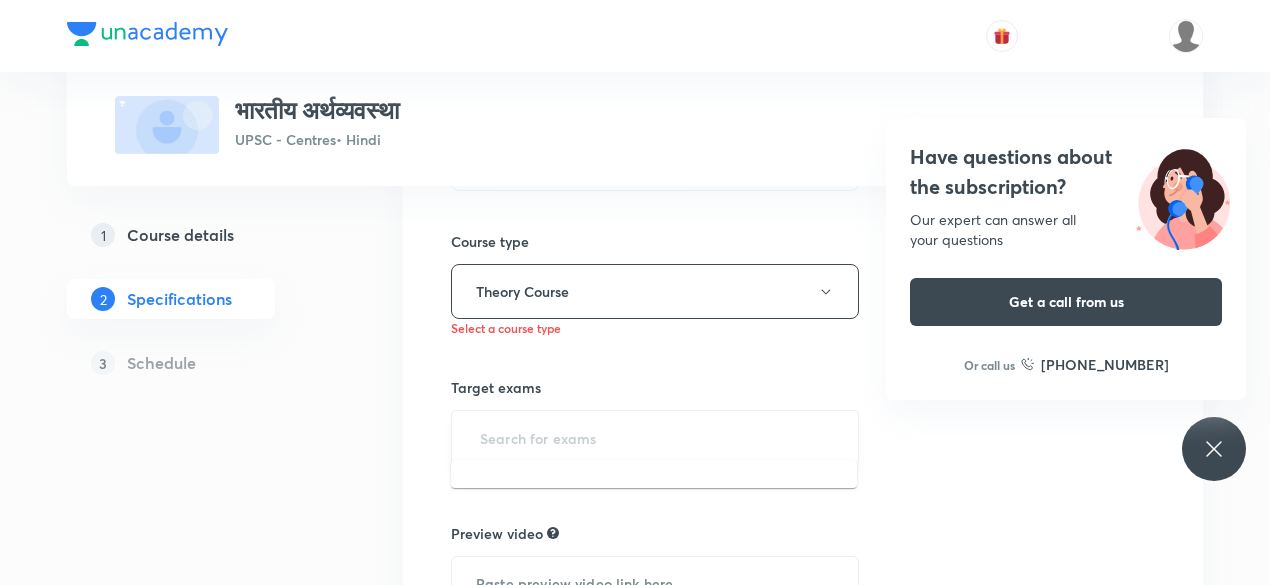 click at bounding box center [655, 437] 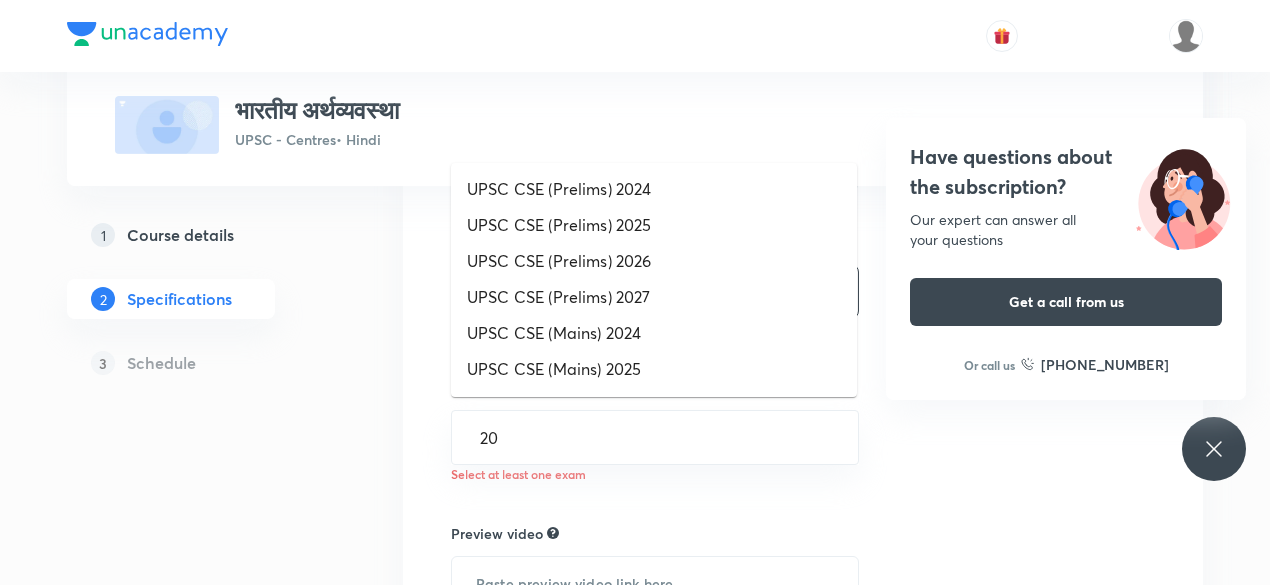type on "2" 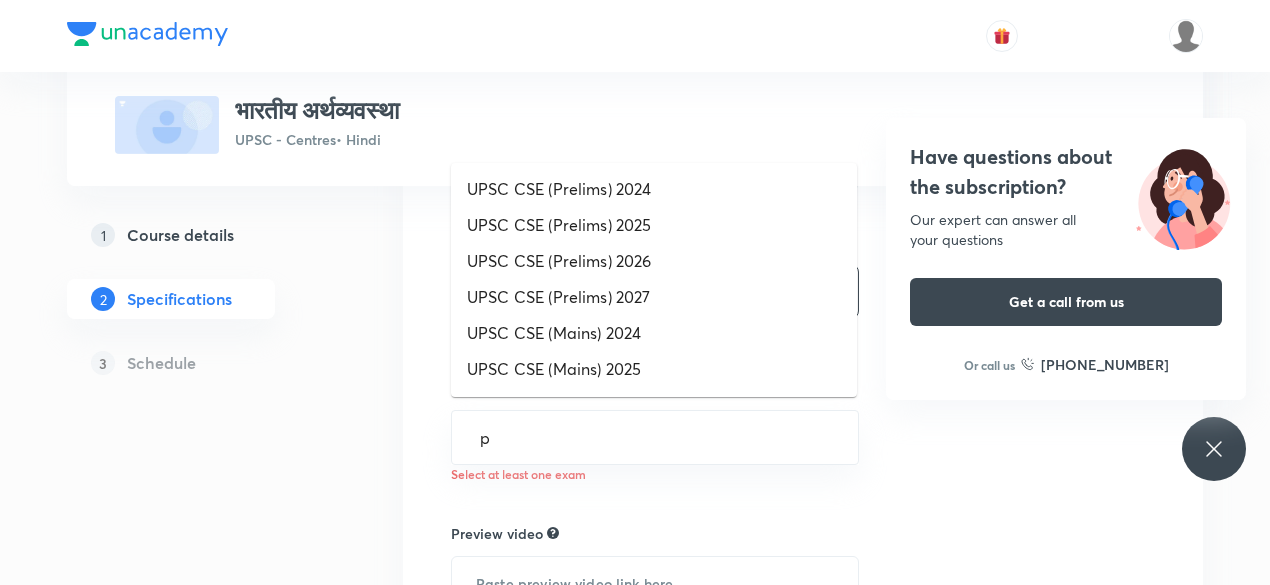 type on "pr" 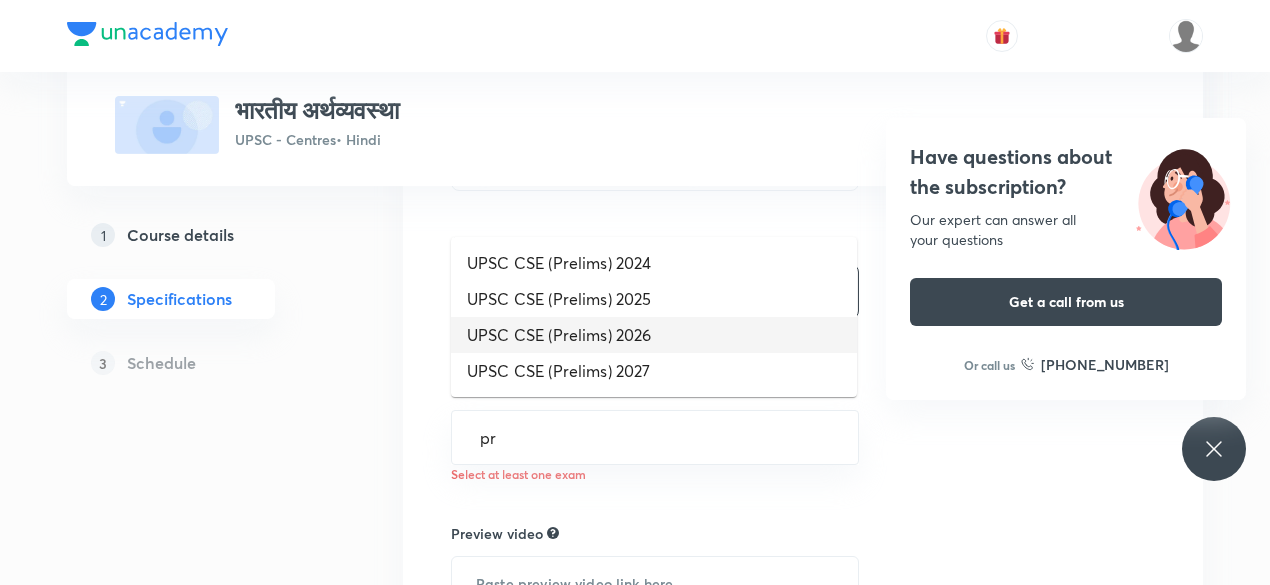 click on "UPSC CSE (Prelims) 2026" at bounding box center (654, 335) 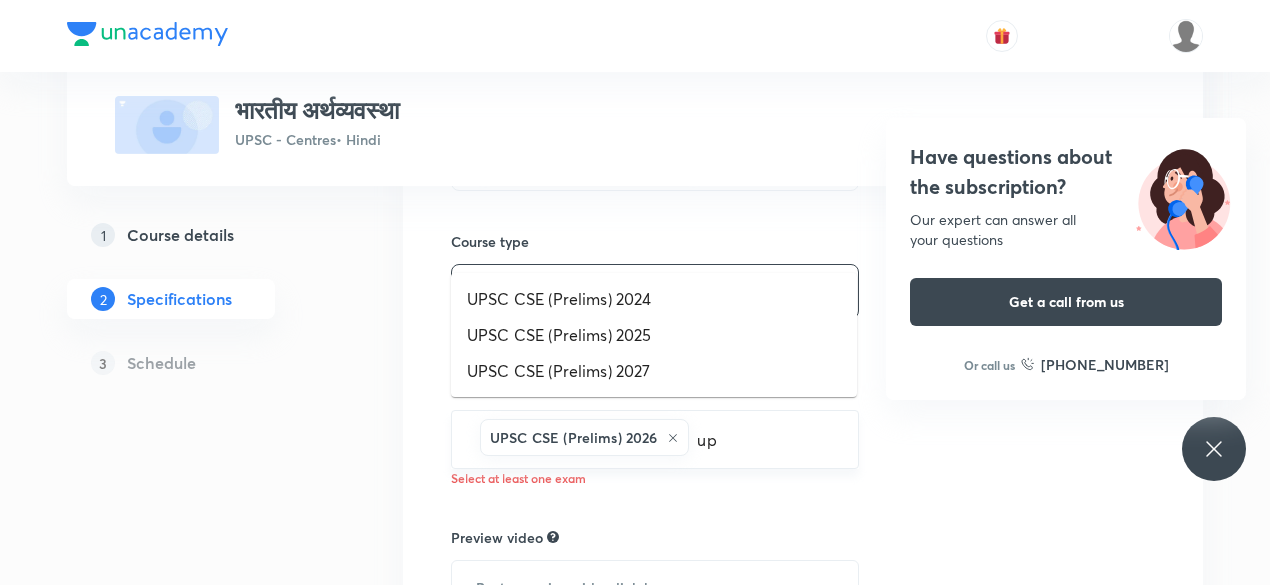 type on "ups" 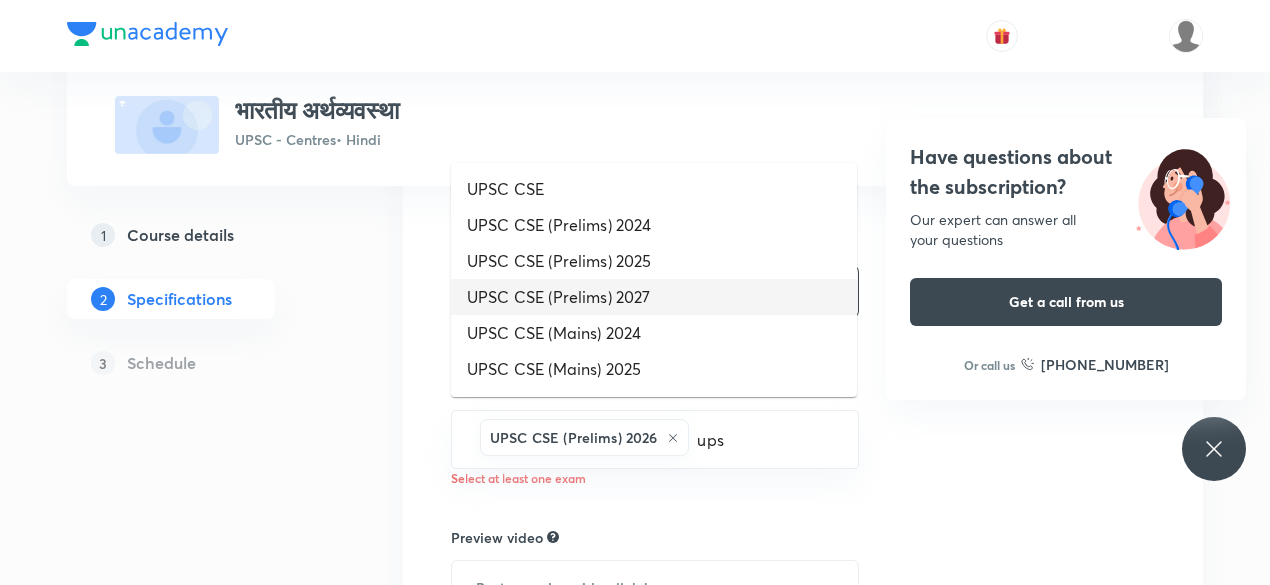 click on "UPSC CSE (Prelims) 2027" at bounding box center (654, 297) 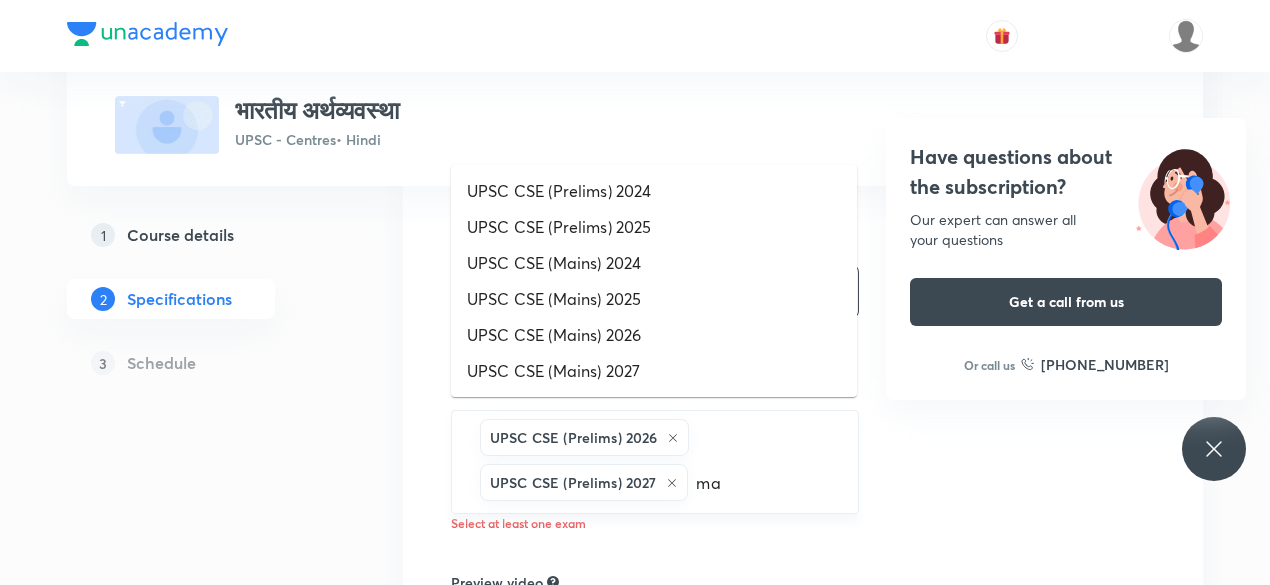 type on "mai" 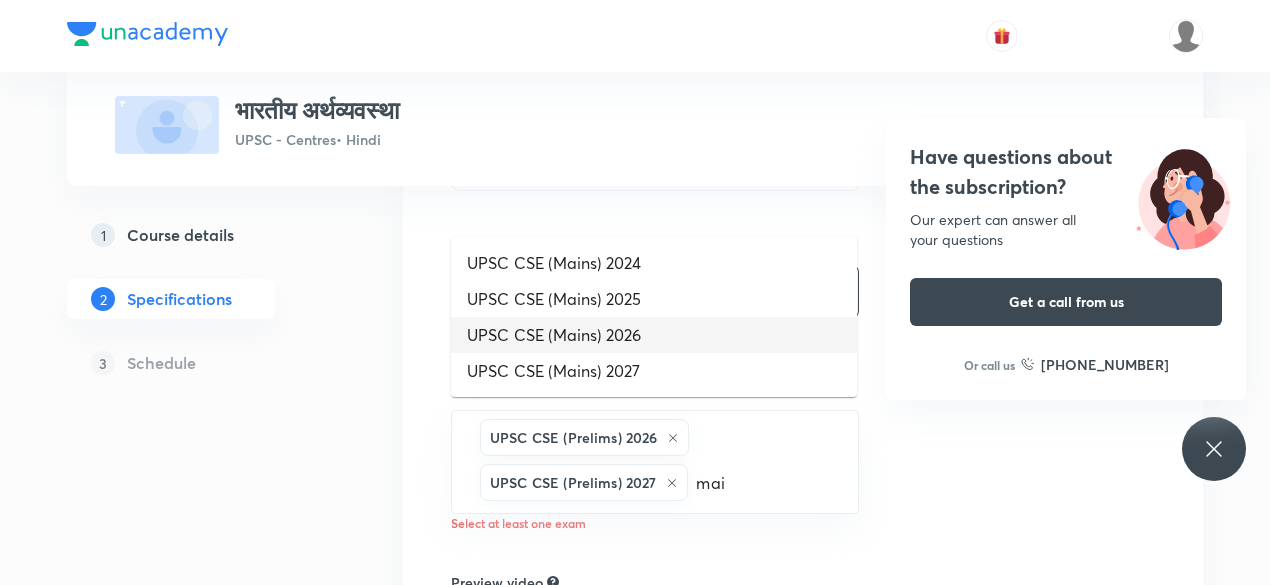 click on "UPSC CSE (Mains) 2026" at bounding box center (654, 335) 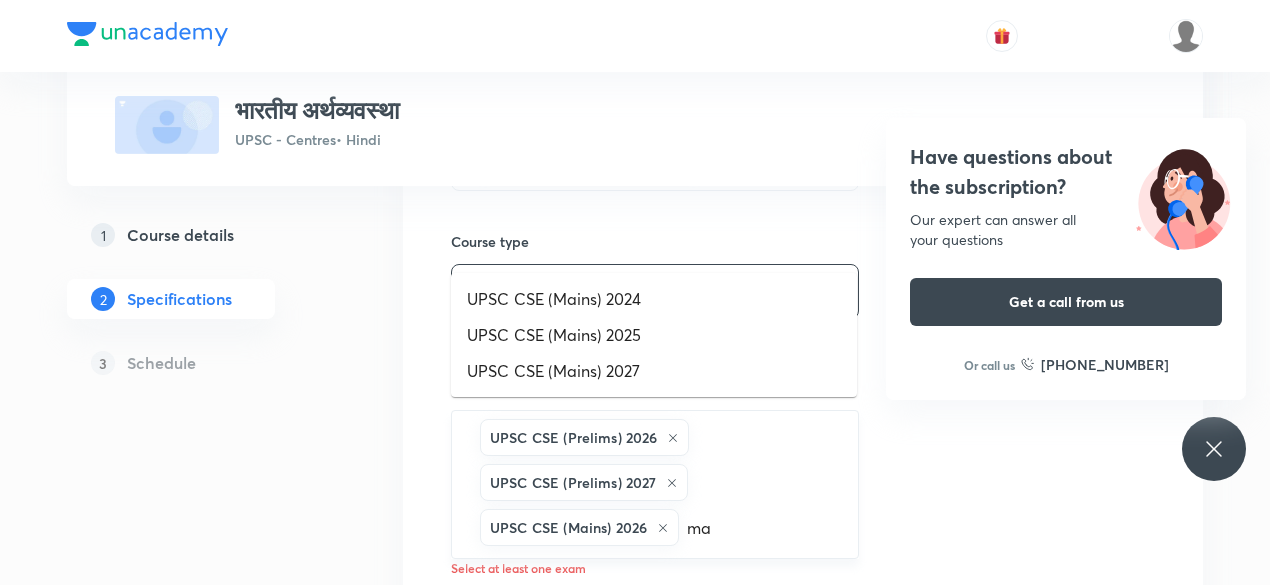 type on "mai" 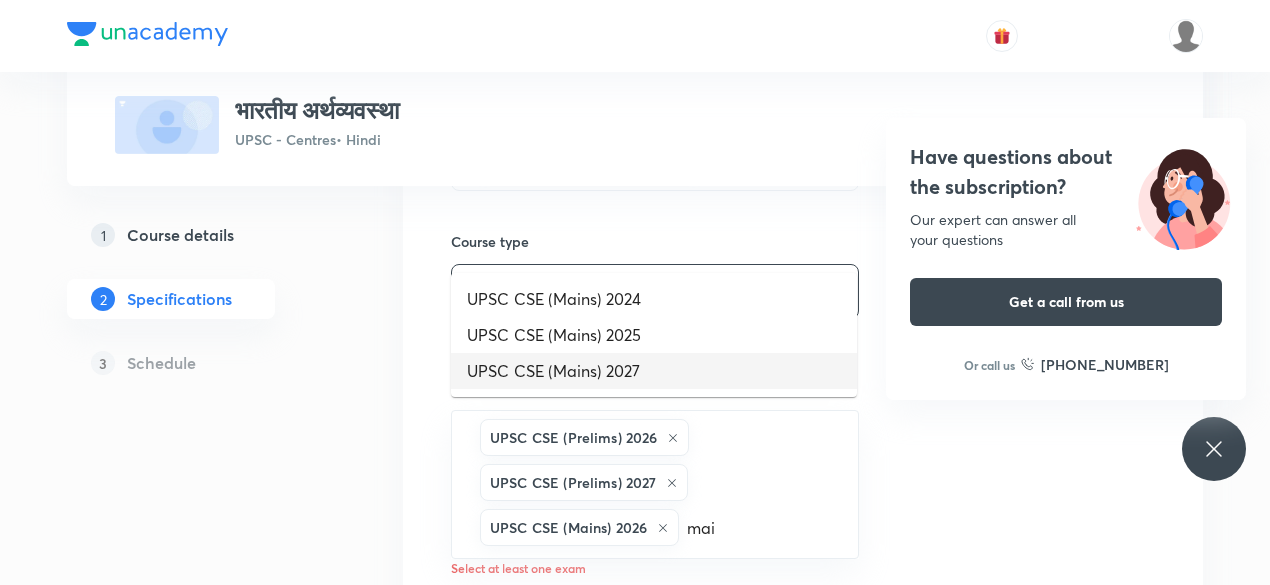 click on "UPSC CSE (Mains) 2027" at bounding box center [654, 371] 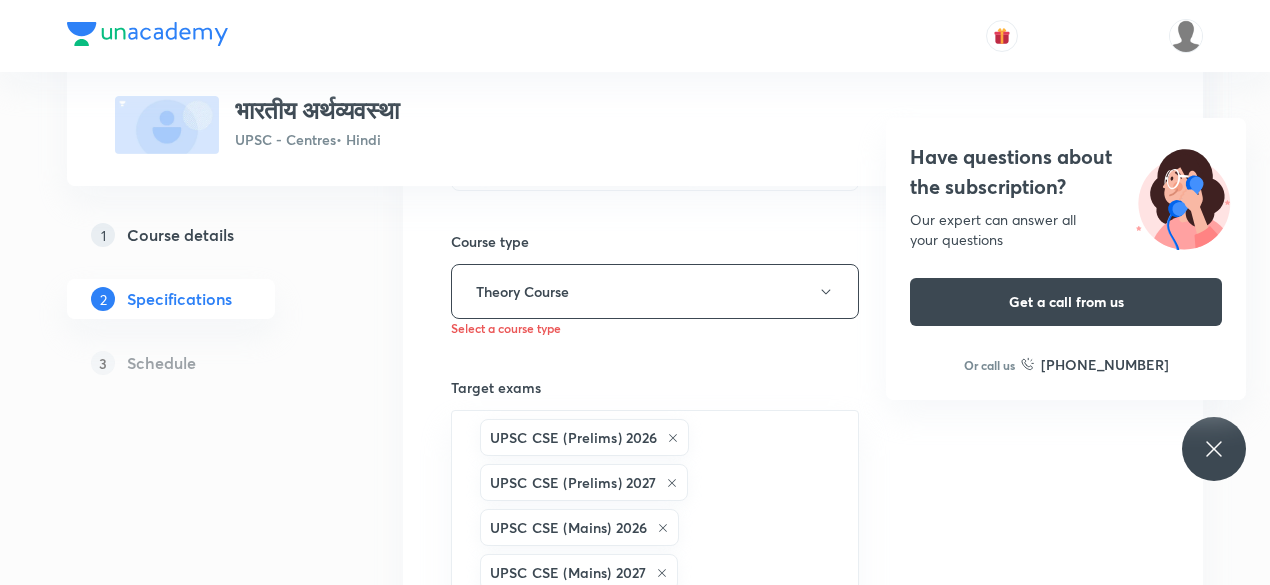 click on "Topics Agriculture Banking and Financial Inclusion Economic Reforms Fiscal Policy Foreign Trade and Investment Indian Economy Inflation Infrastructure International Organisations Stock Market Socio Economic Issues National Income Planning in Indian Economy CLEAR Course type Theory Course Select a course type Target exams UPSC CSE (Prelims) 2026 UPSC CSE (Prelims) 2027 UPSC CSE (Mains) 2026 UPSC CSE (Mains) 2027 ​ Select at least one exam Preview video ​ Thumbnail Format: 500x300 · Max size: 1MB Upload custom thumbnail Save & continue" at bounding box center (655, 284) 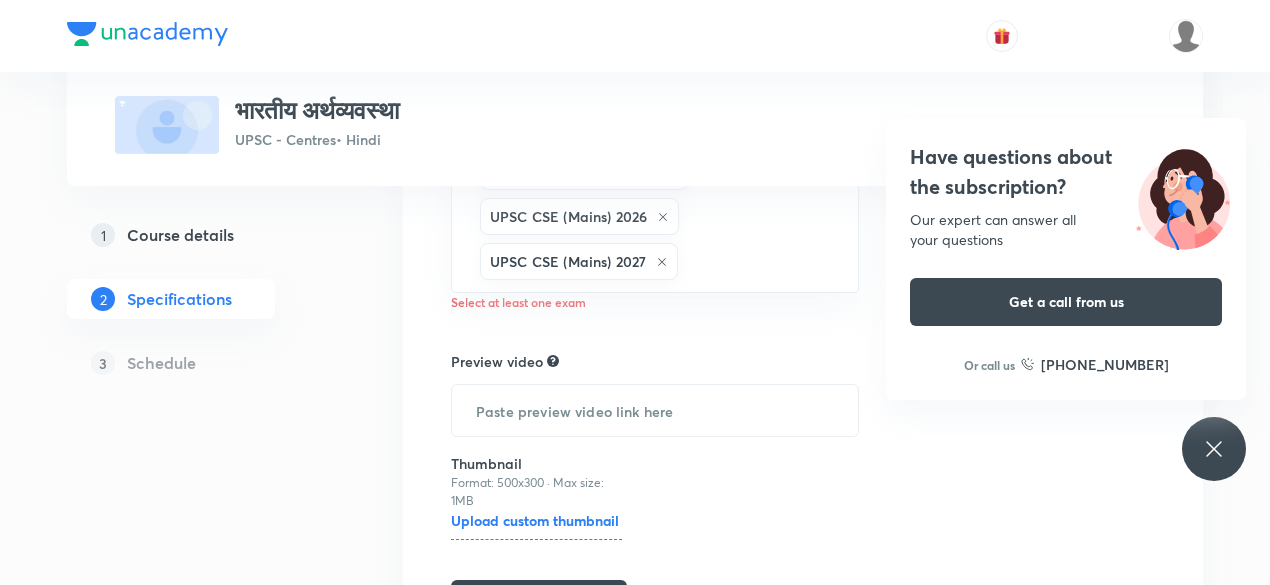 scroll, scrollTop: 1178, scrollLeft: 0, axis: vertical 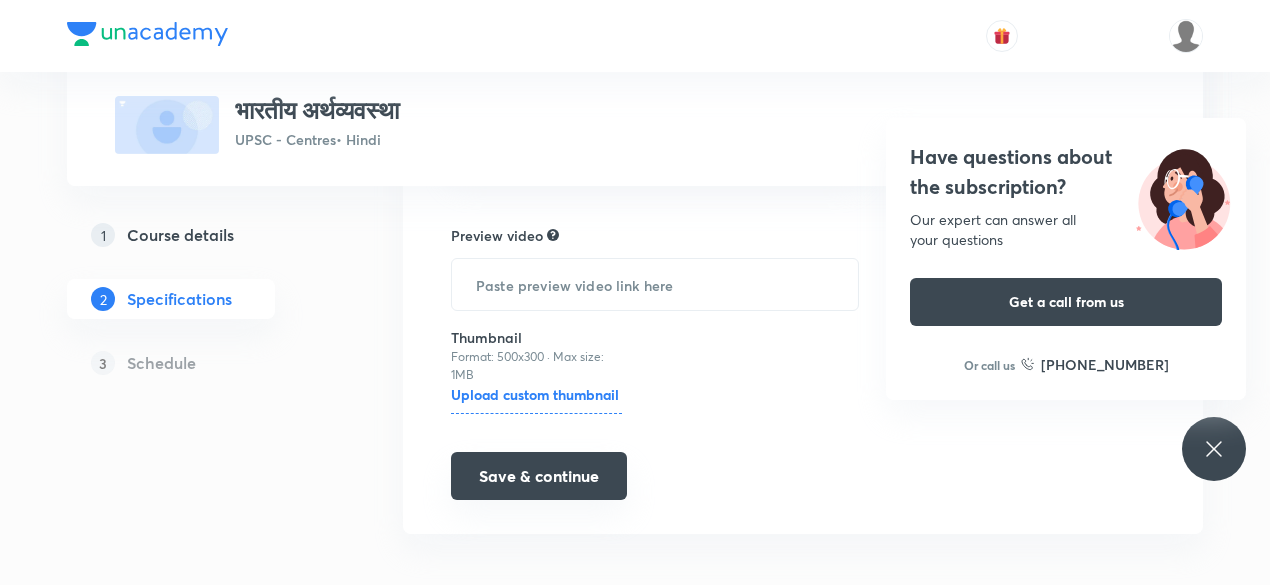 click on "Save & continue" at bounding box center [539, 476] 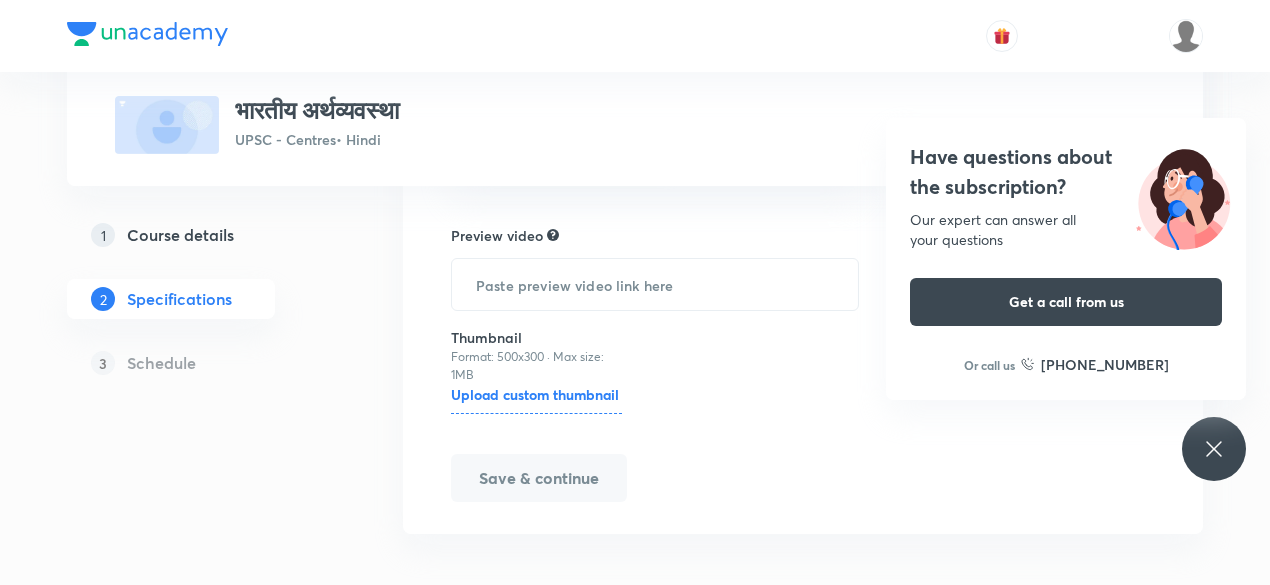 scroll, scrollTop: 1097, scrollLeft: 0, axis: vertical 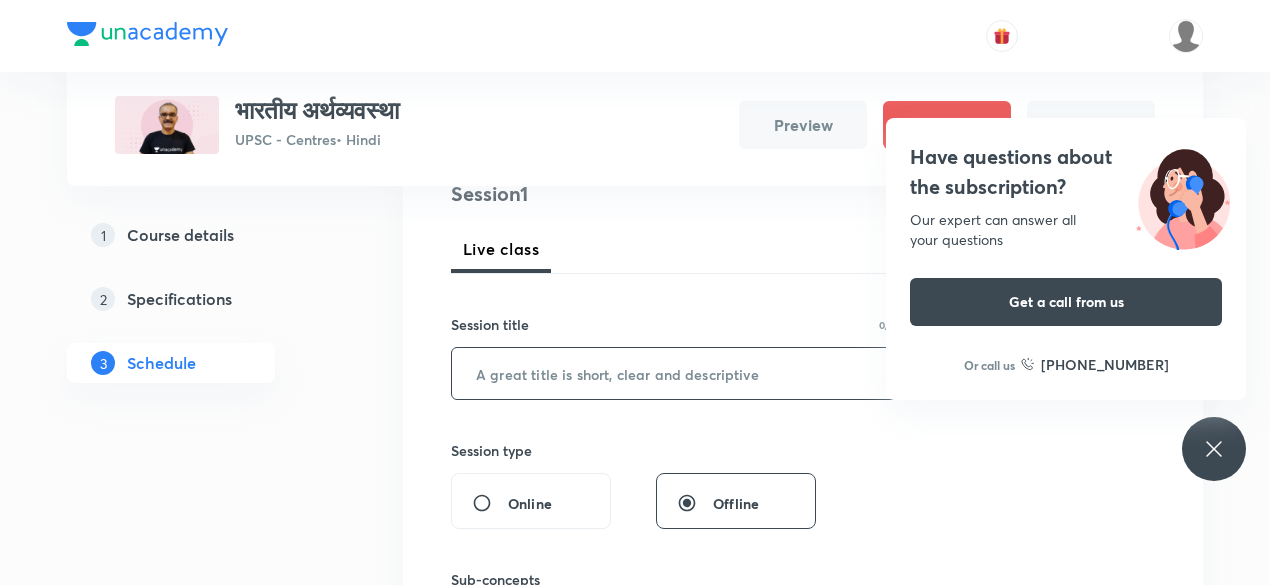 click at bounding box center (676, 373) 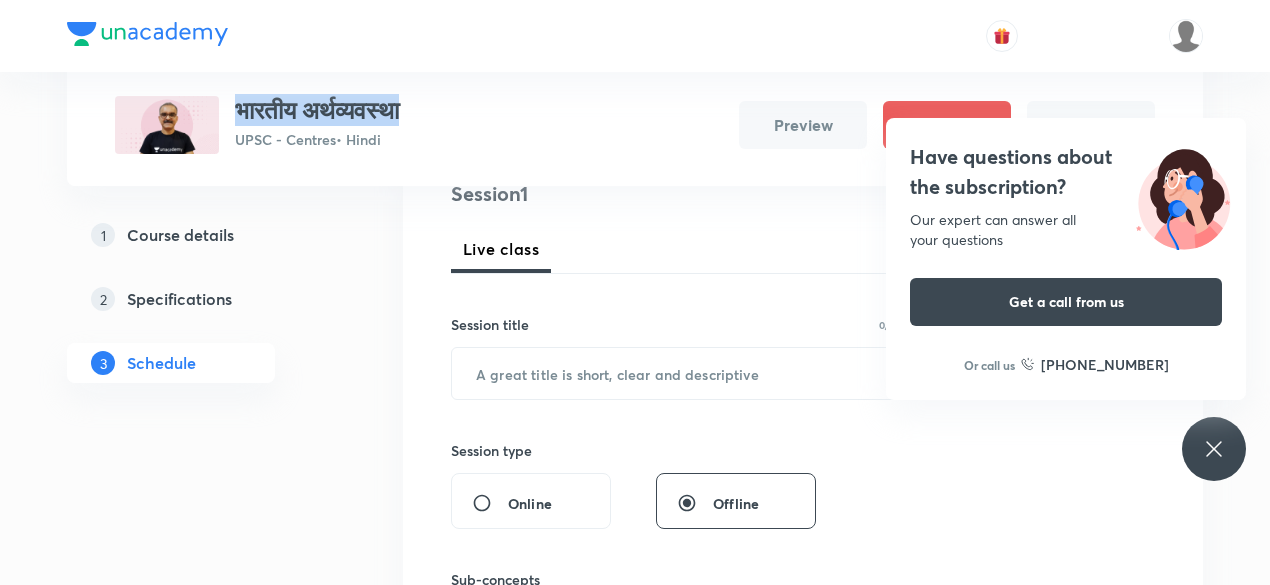 drag, startPoint x: 442, startPoint y: 103, endPoint x: 235, endPoint y: 107, distance: 207.03865 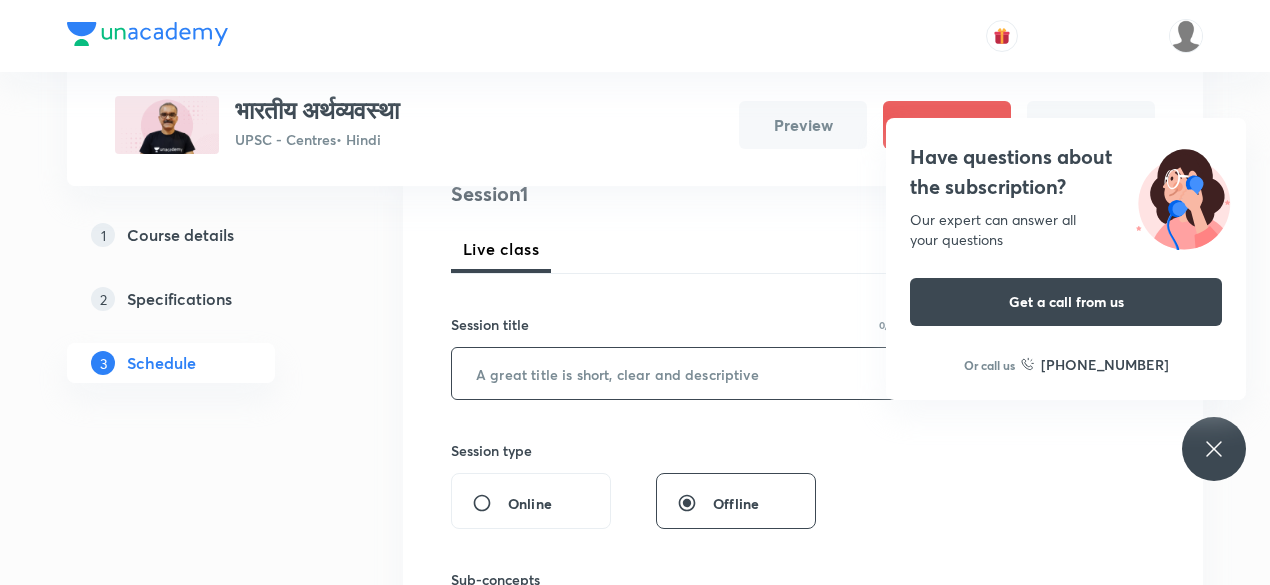 click at bounding box center (676, 373) 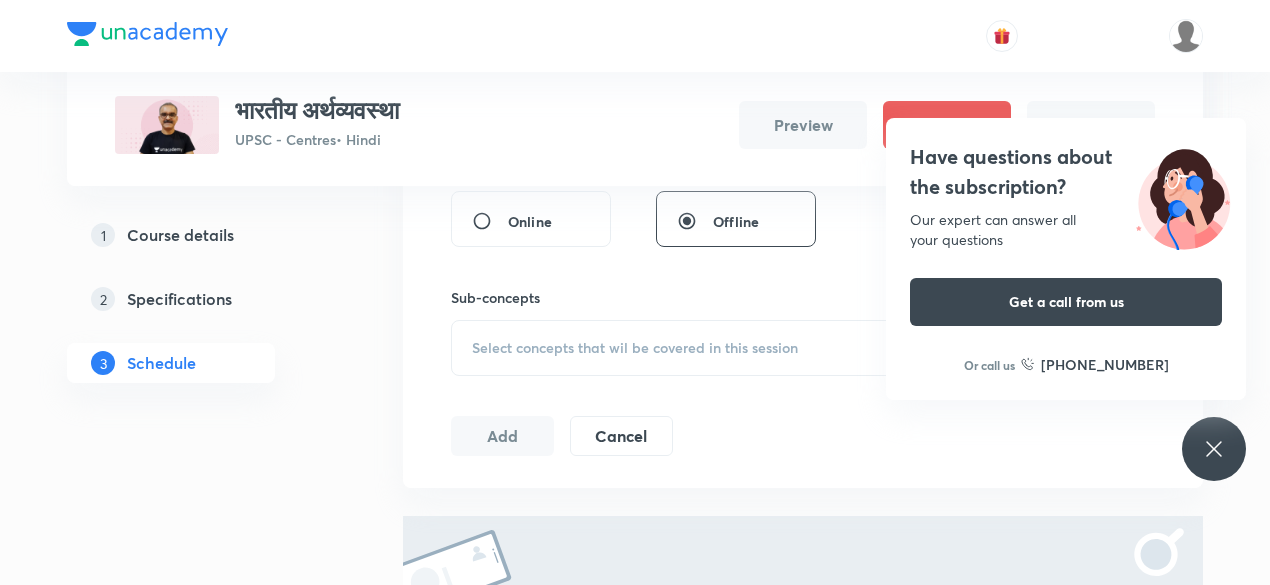 scroll, scrollTop: 536, scrollLeft: 0, axis: vertical 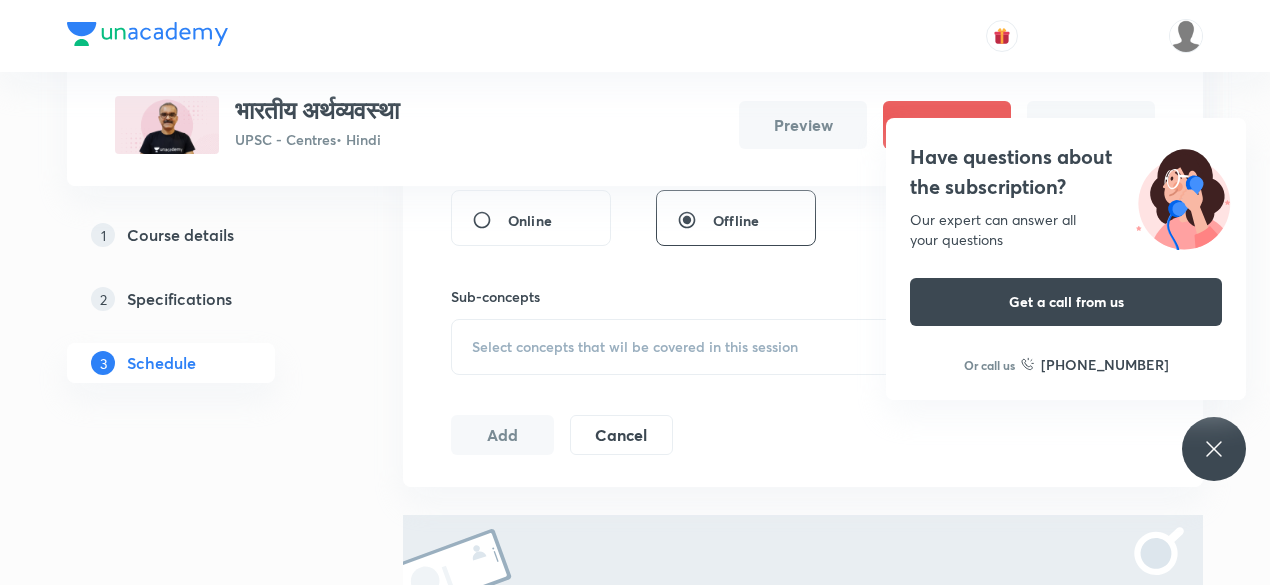 type on "भारतीय अर्थव्यवस्था - 1" 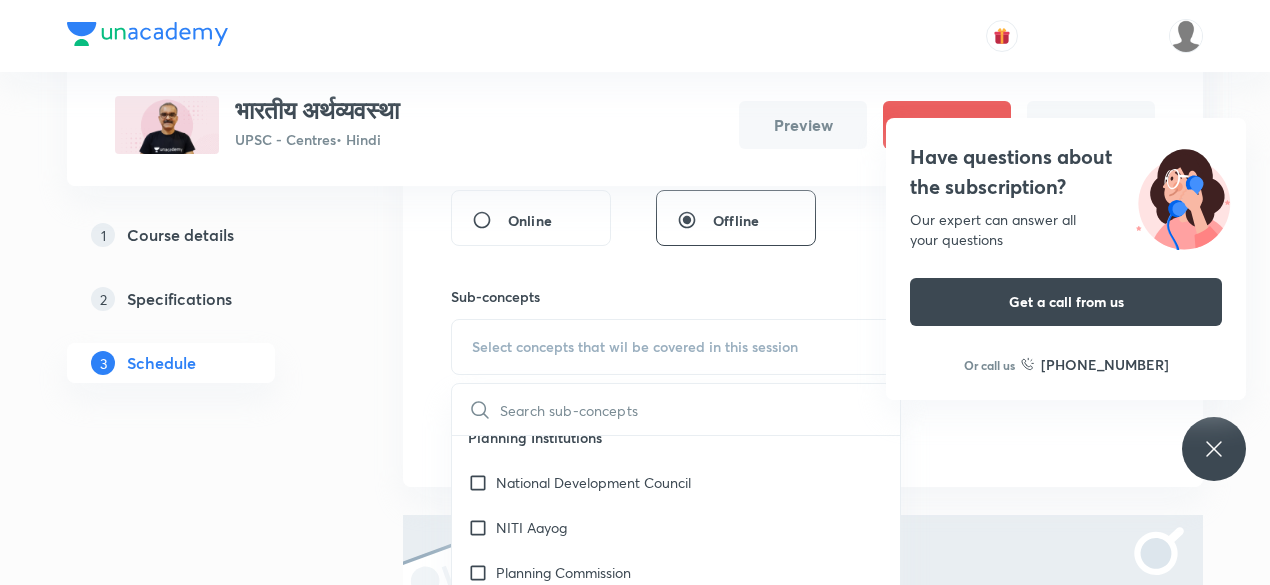 scroll, scrollTop: 18, scrollLeft: 0, axis: vertical 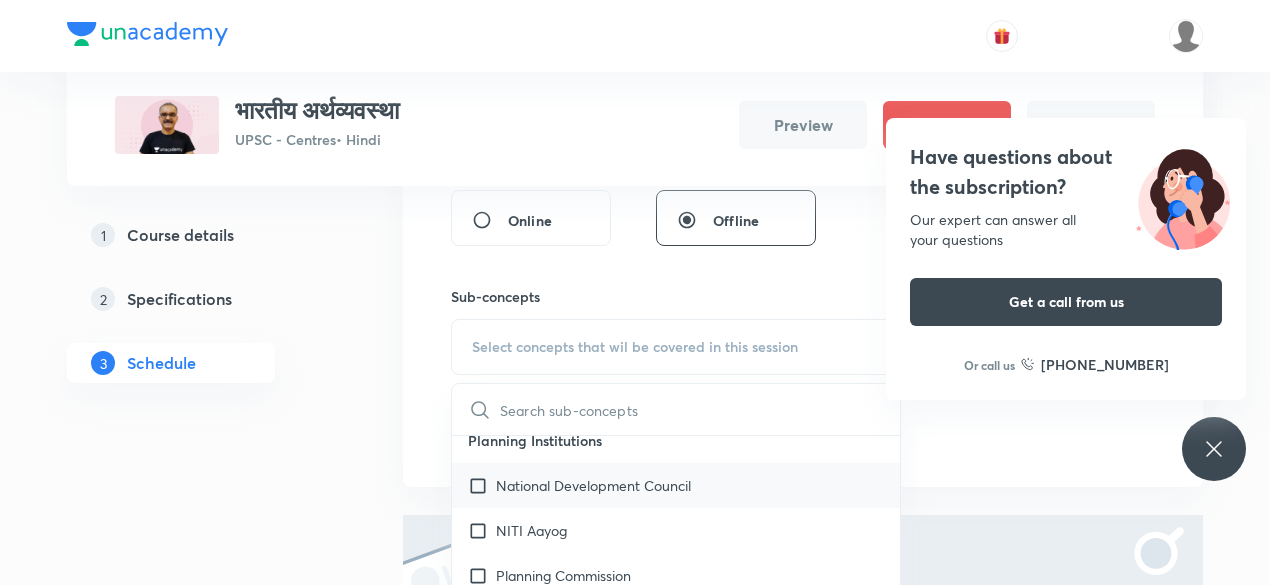 click at bounding box center [482, 485] 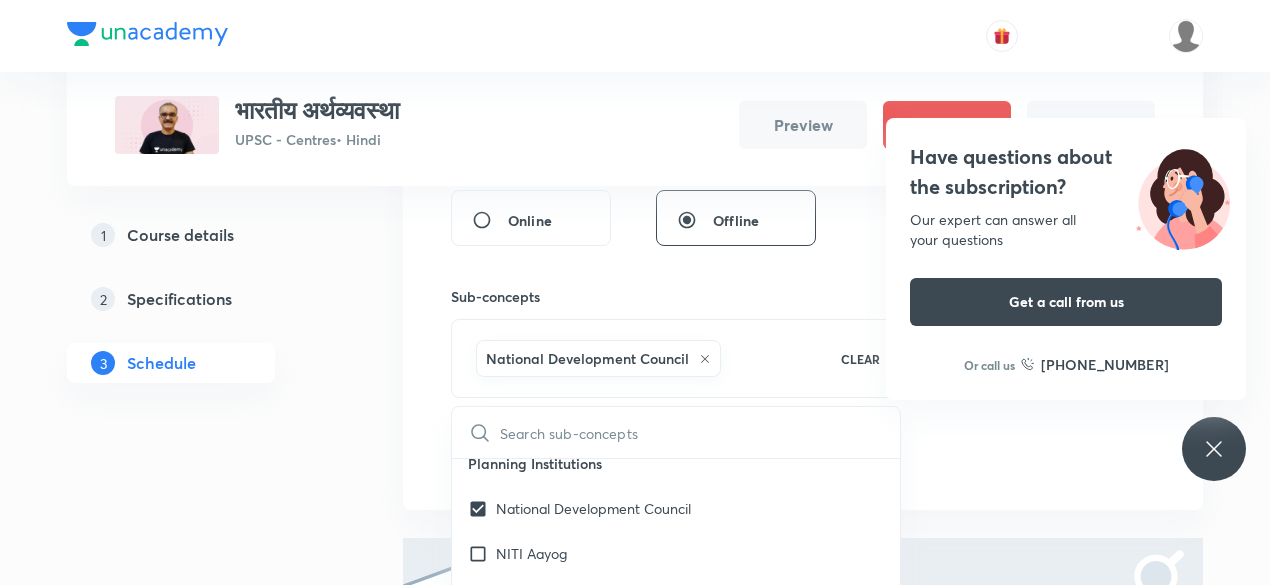 click on "Session  1 Live class Session title 23/99 भारतीय अर्थव्यवस्था - 1 ​   Session type Online Offline Sub-concepts National Development Council CLEAR ​ Planning Institutions National Development Council NITI Aayog Planning Commission Strategies of Planning Gandhian Strategy Harrod Domar Strategy Nehru Mahalanobis strategy International Monetary Fund IMF Reforms IMF: Establishment, Objectives & Quota Regional Trade Agreements PTA & FTA RCEP SAFTA TPP World Bank Group IBRD, IDA, IFC, ICSID and MIGA World Trade Organisation Agreement on Agriculture & Peace Clause Doha & Nairobi Ministerial Conferences GATT to WTO IPR Issues & New IPR Policy 2016 TRIPs & TRIPS+ WTO: Objectives, Functions & Structure Alternative to GDP Green GDP Happiness Index Human Development Index Human Poverty Index Social Progress Index International Organisations Issues and Reforms of Bretton Woods Twins Regional Trade Agreements Taxation Minimum Alternate Tax Wealth Tax Transfer Pricing Tobin Tax POEM" at bounding box center [803, 187] 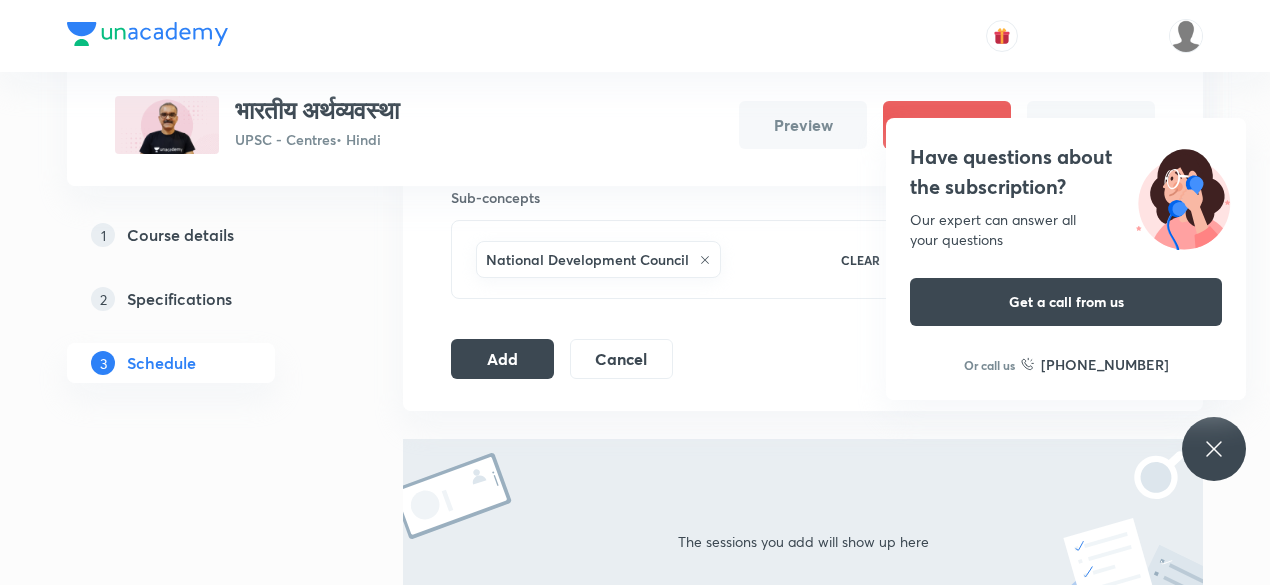 scroll, scrollTop: 636, scrollLeft: 0, axis: vertical 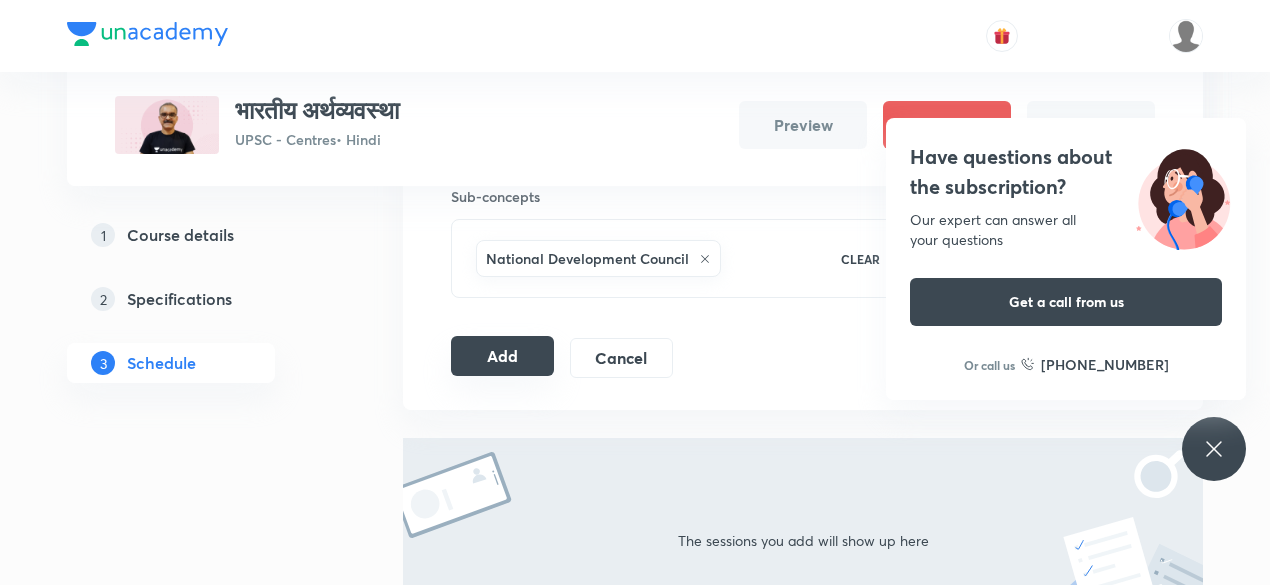 click on "Add" at bounding box center [502, 356] 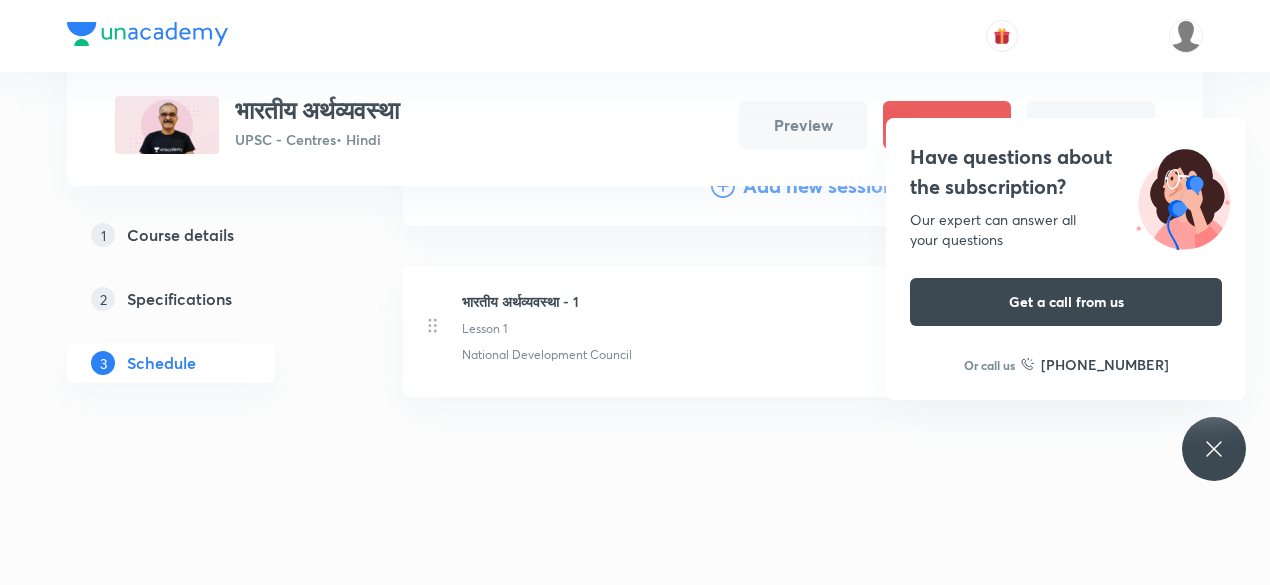 scroll, scrollTop: 271, scrollLeft: 0, axis: vertical 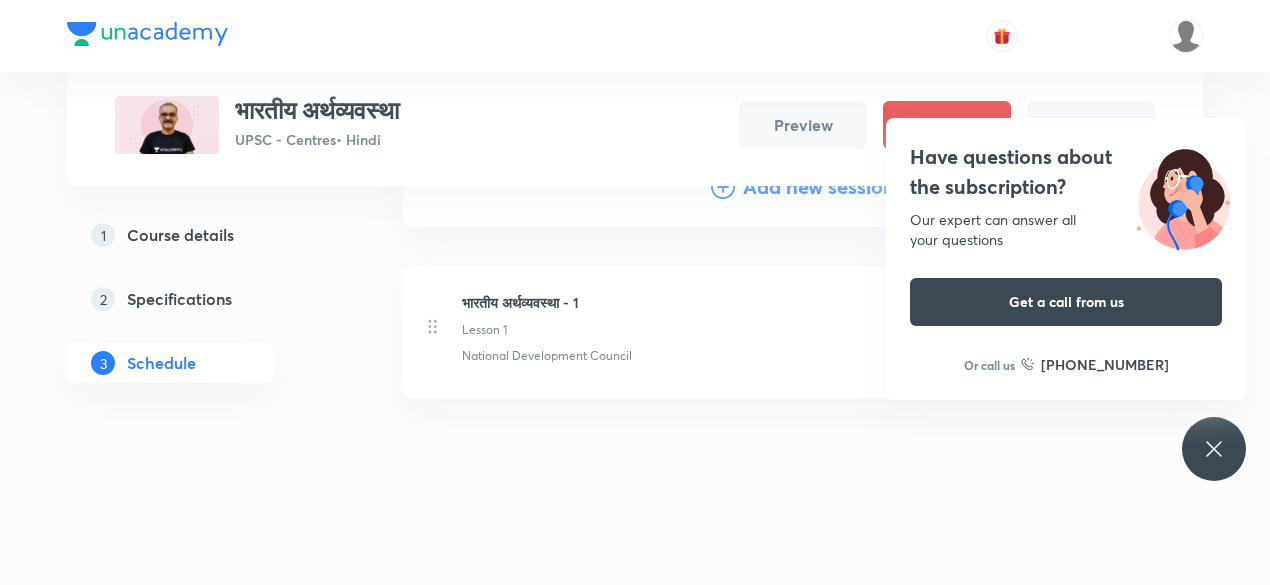 click 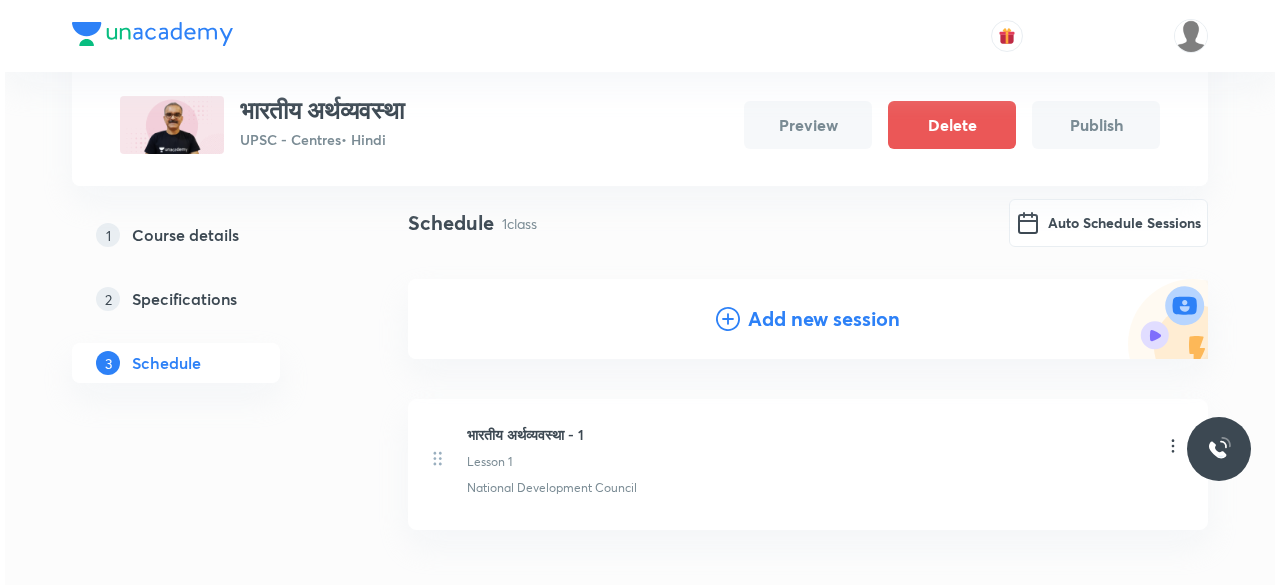 scroll, scrollTop: 90, scrollLeft: 0, axis: vertical 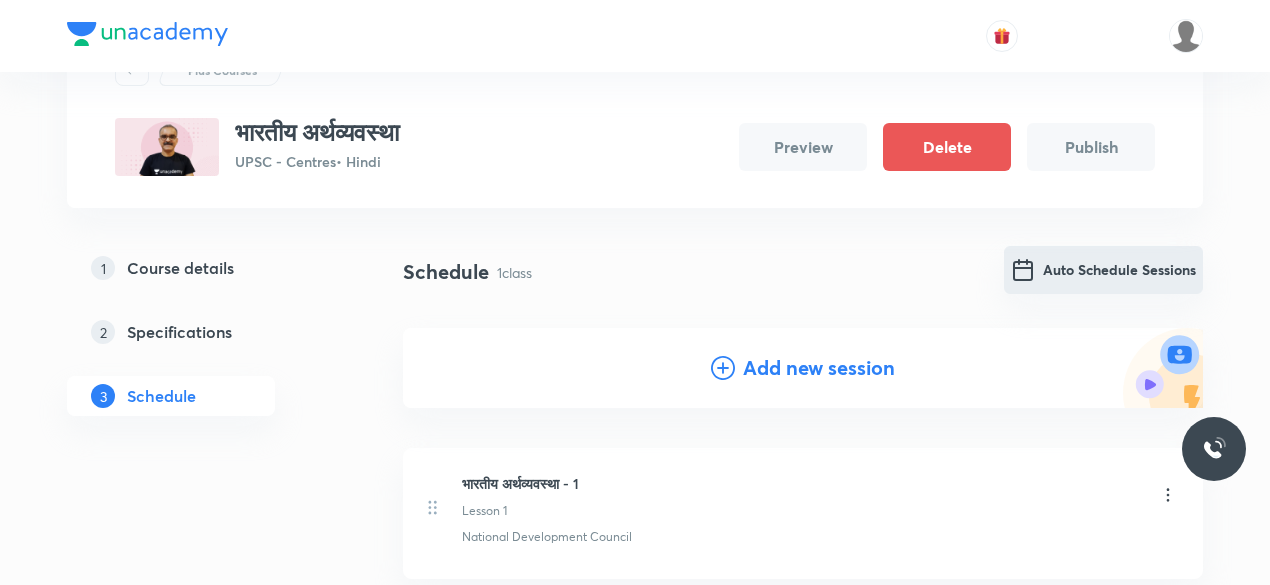 click on "Auto Schedule Sessions" at bounding box center (1103, 270) 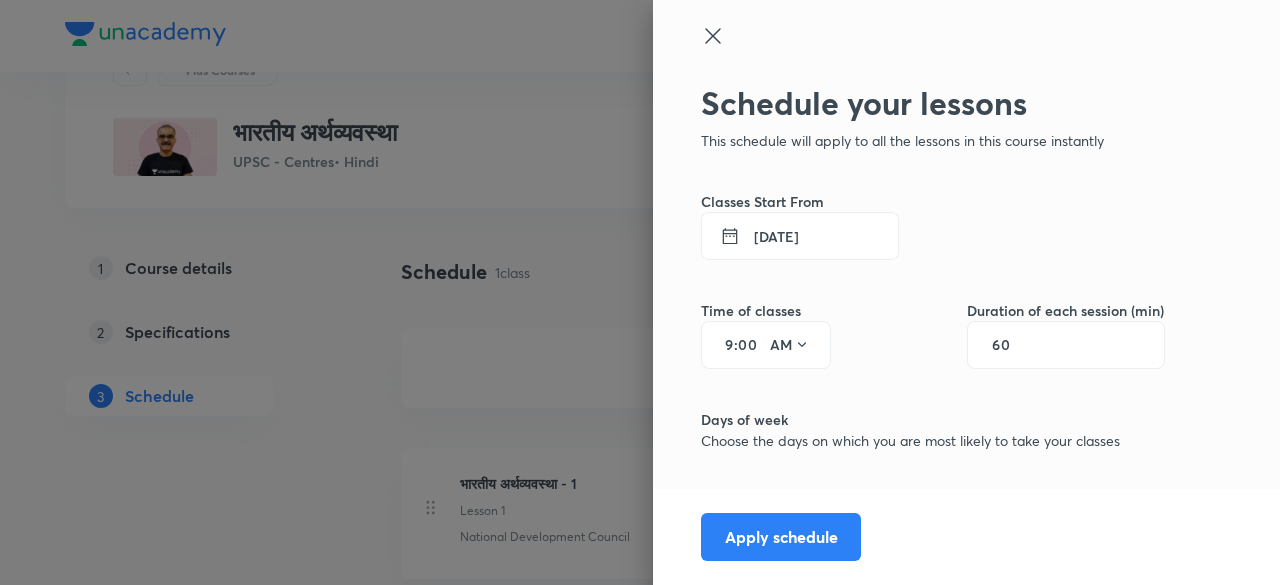 click on "30 Jul 2025" at bounding box center (800, 236) 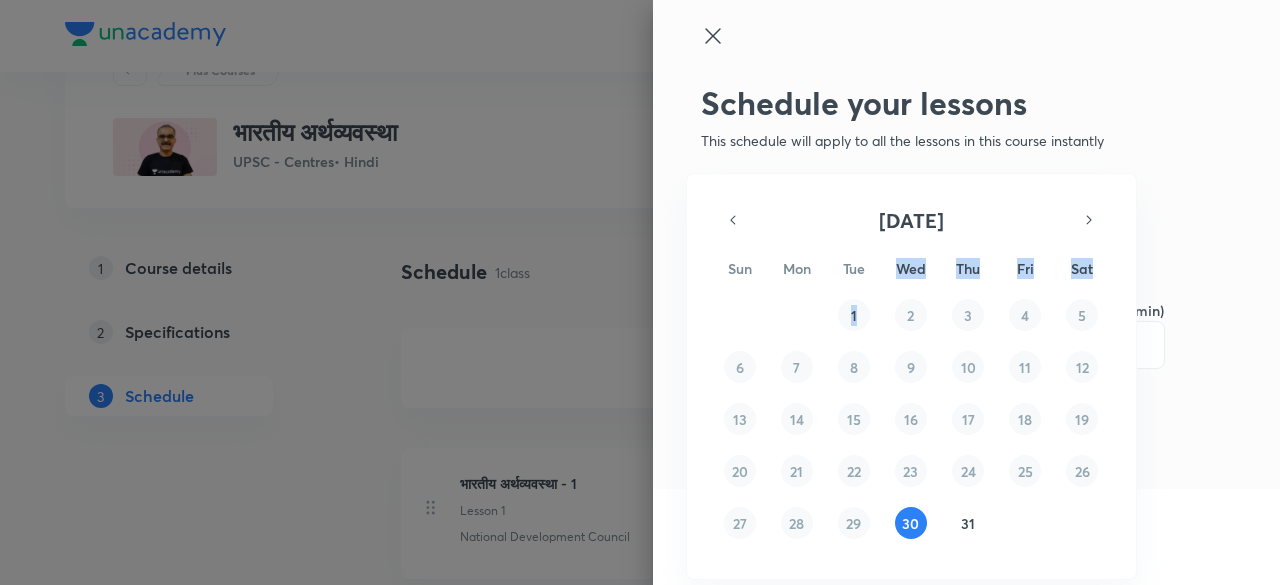drag, startPoint x: 870, startPoint y: 292, endPoint x: 896, endPoint y: 253, distance: 46.872166 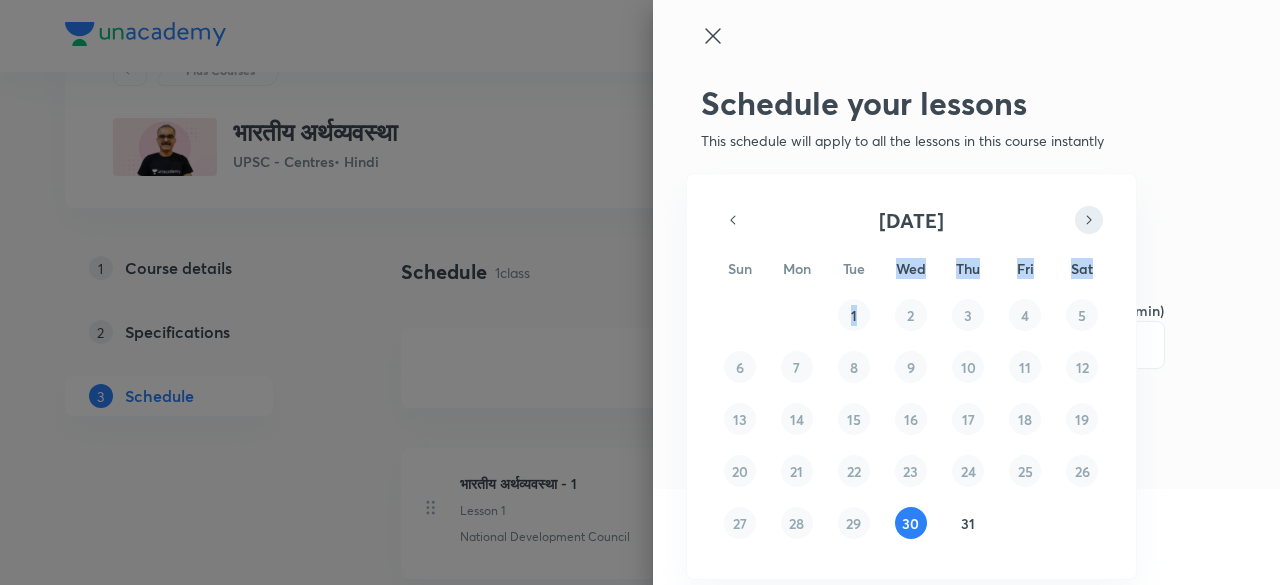 click at bounding box center [1089, 220] 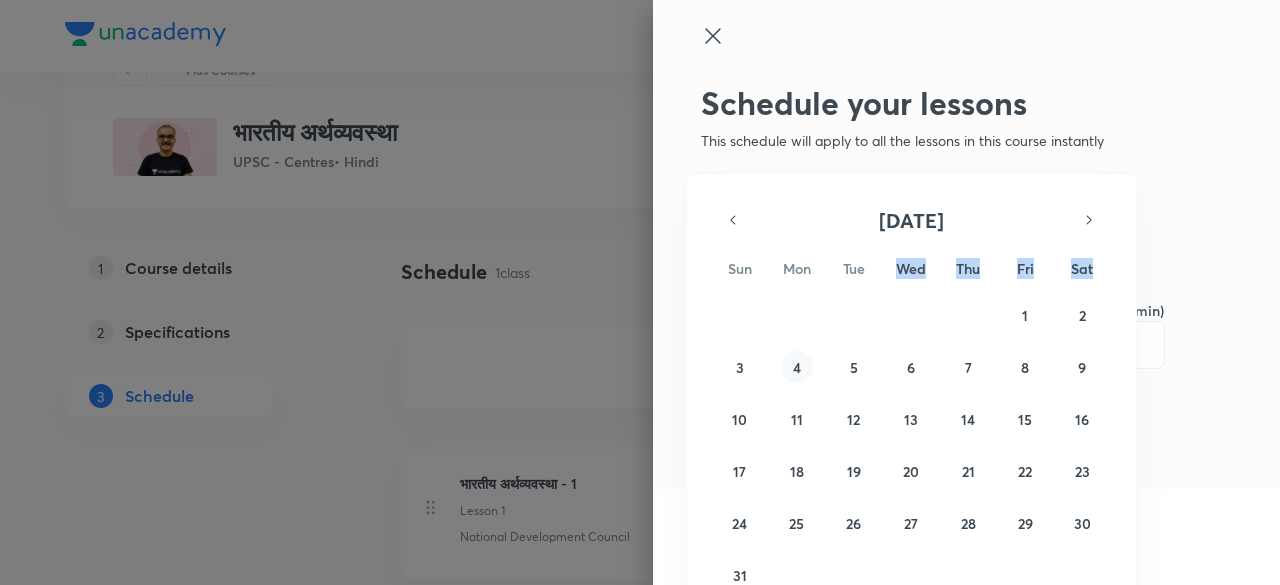 click on "4" at bounding box center (797, 367) 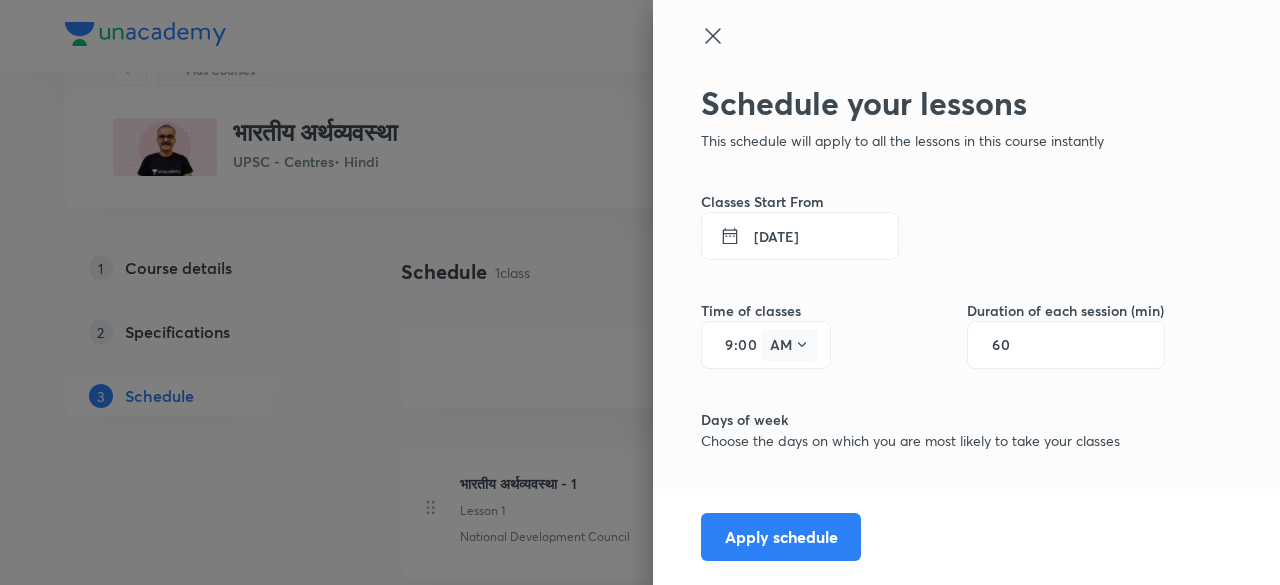 click 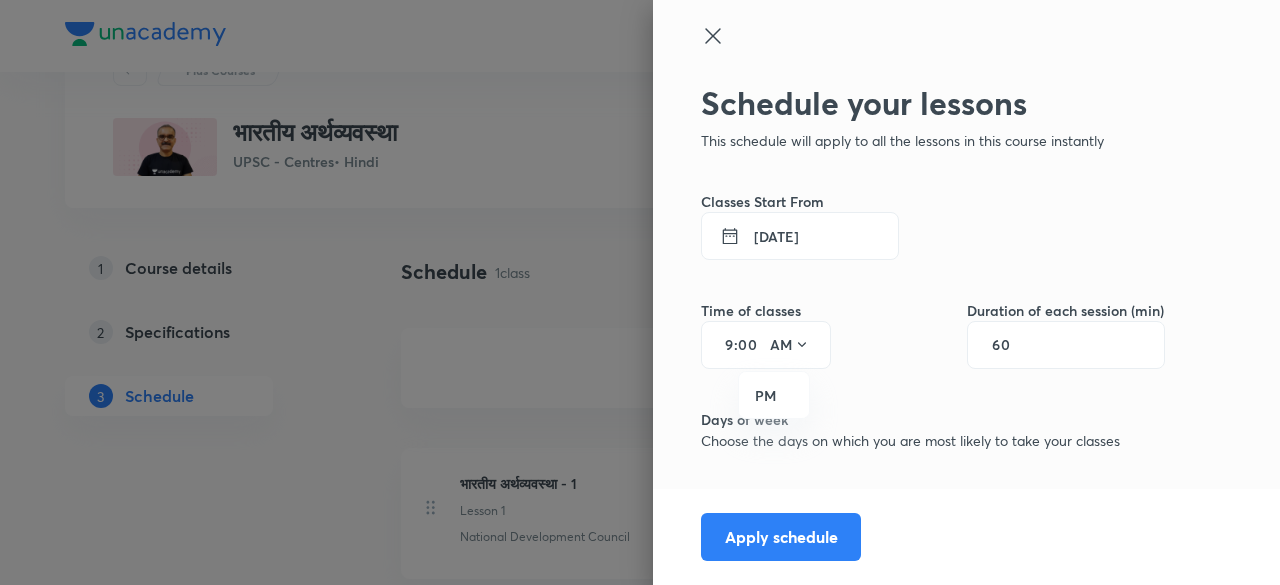 click at bounding box center [640, 292] 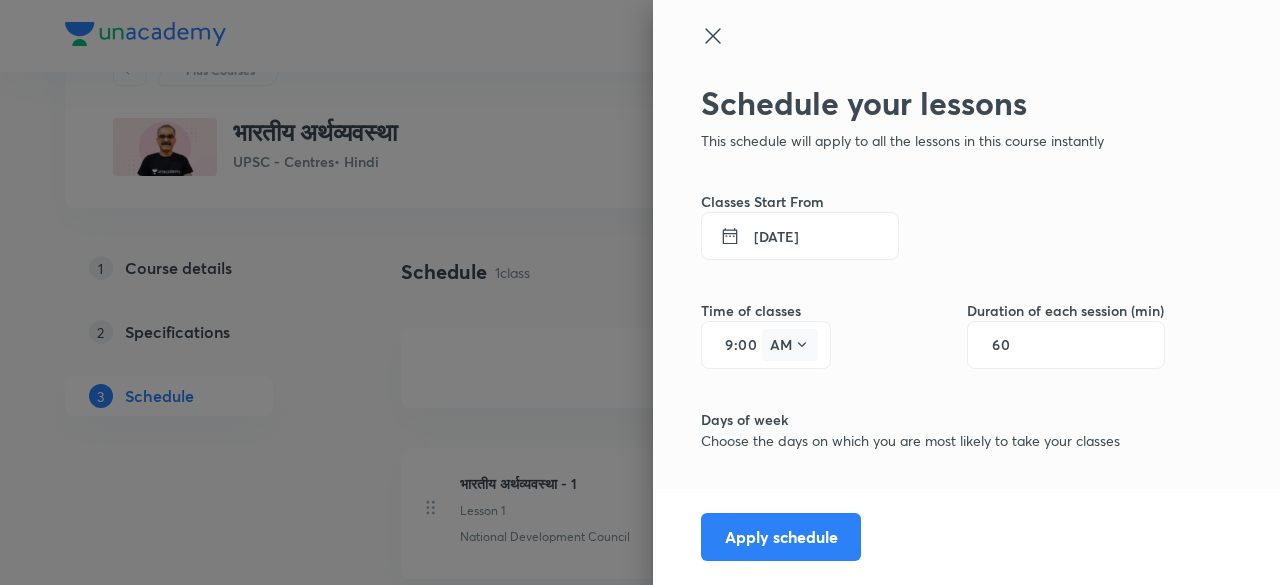 click 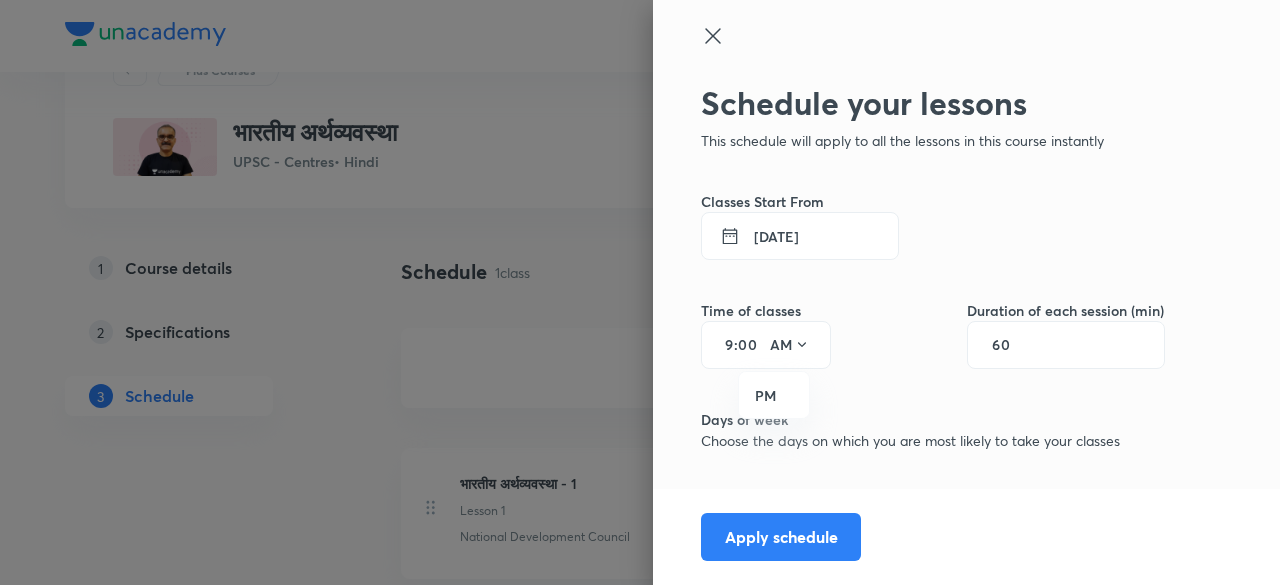 click at bounding box center (640, 292) 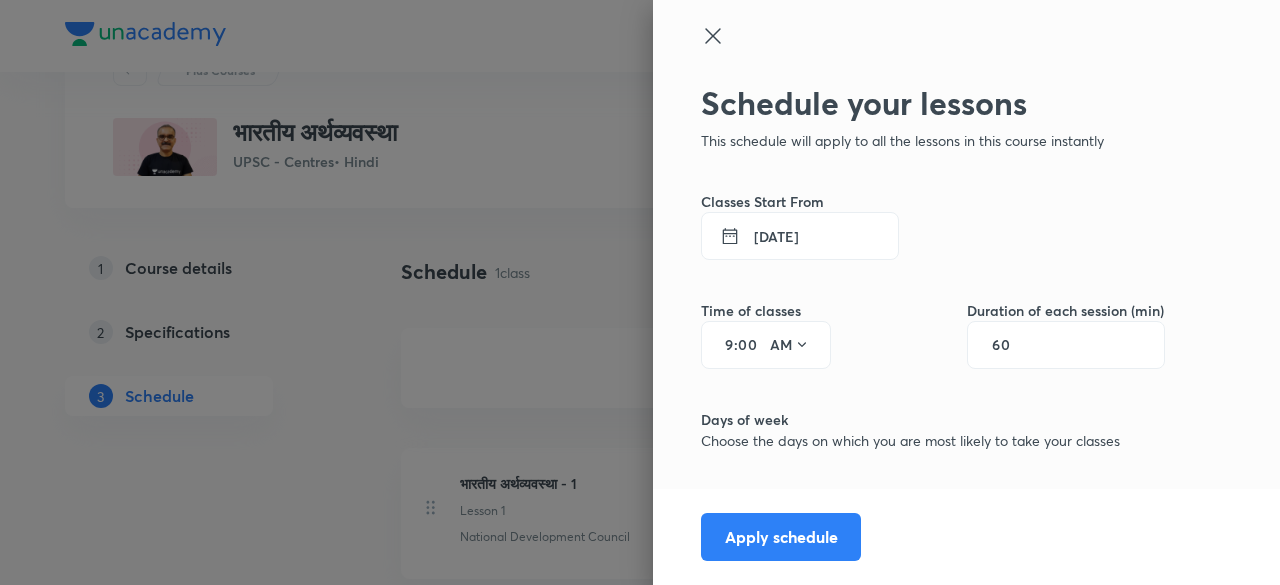 click on "9" at bounding box center [722, 345] 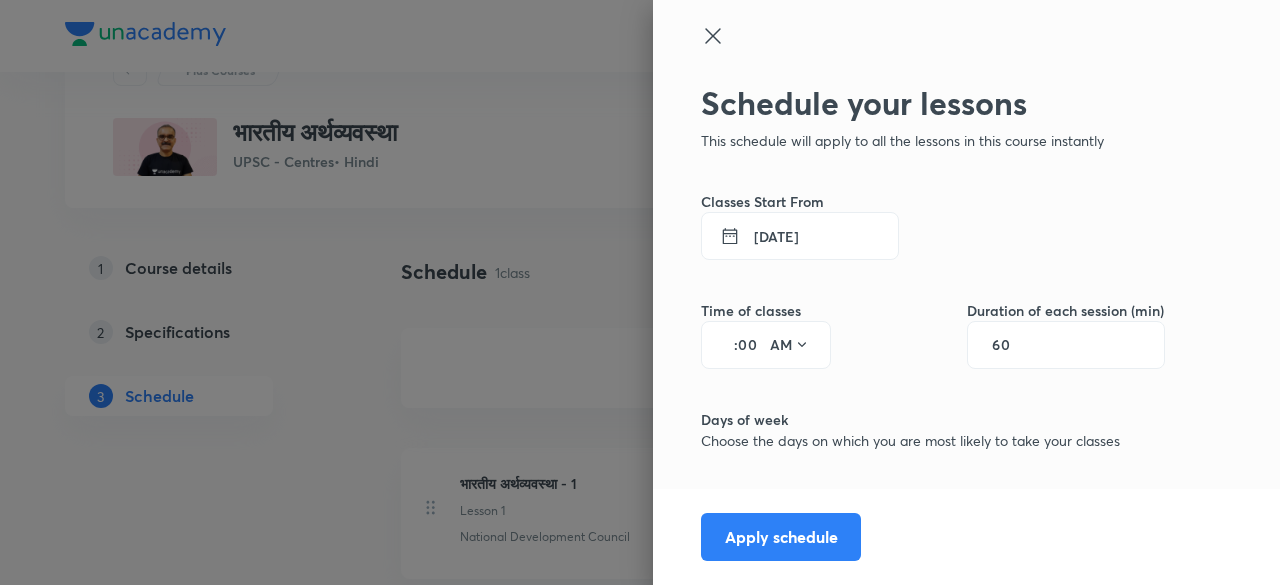 type on "2" 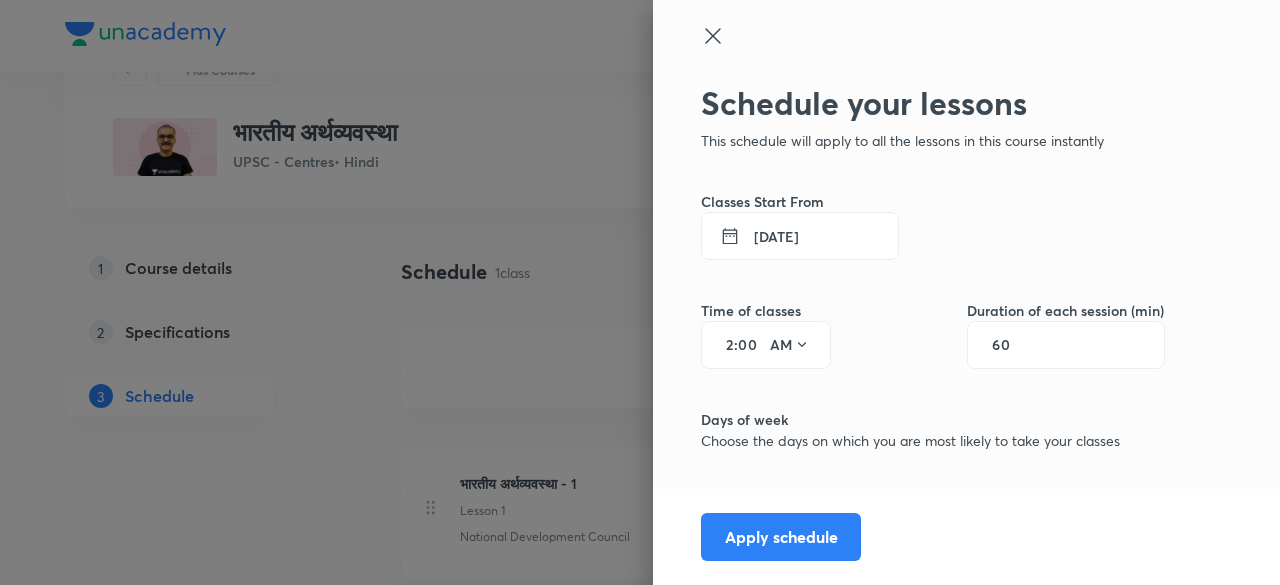 type on "0" 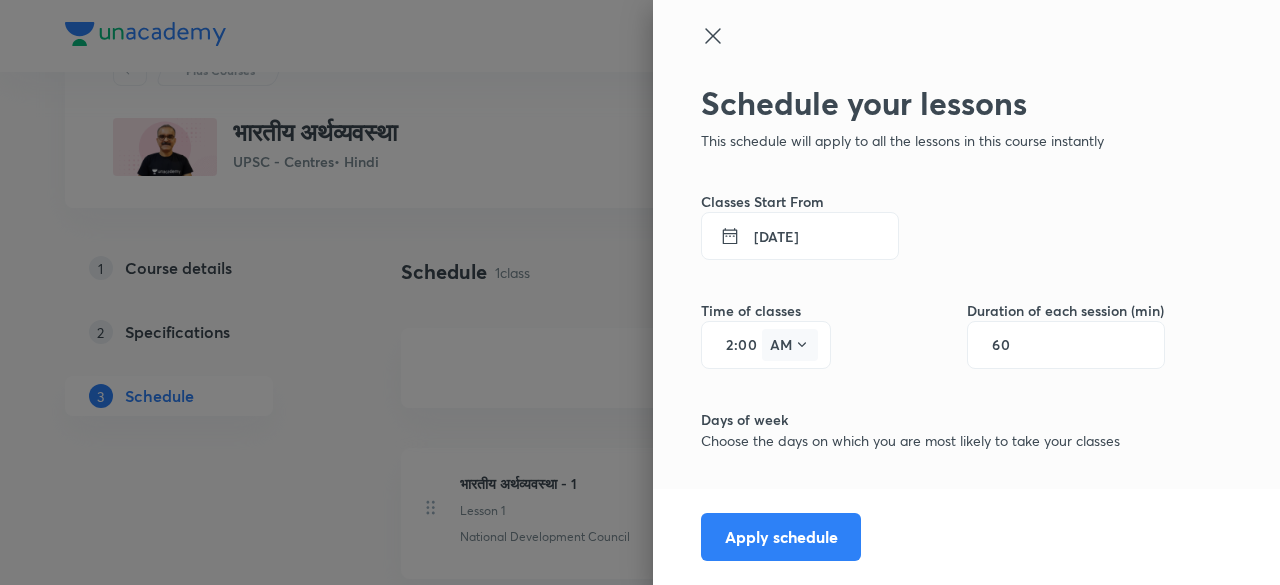 click 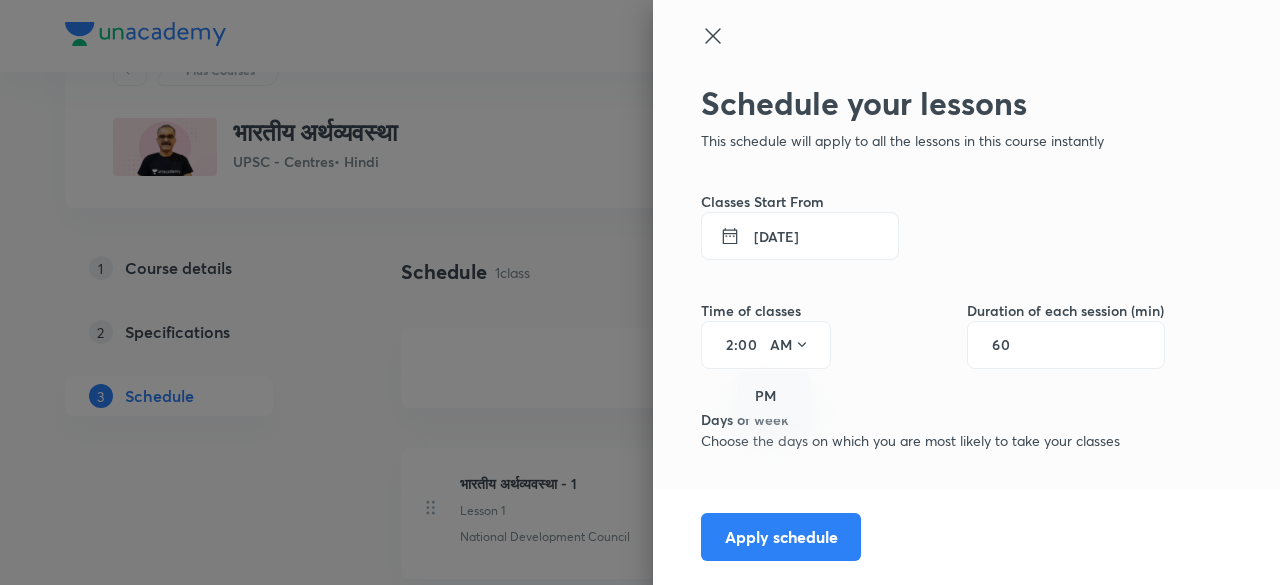 click on "PM" at bounding box center (775, 396) 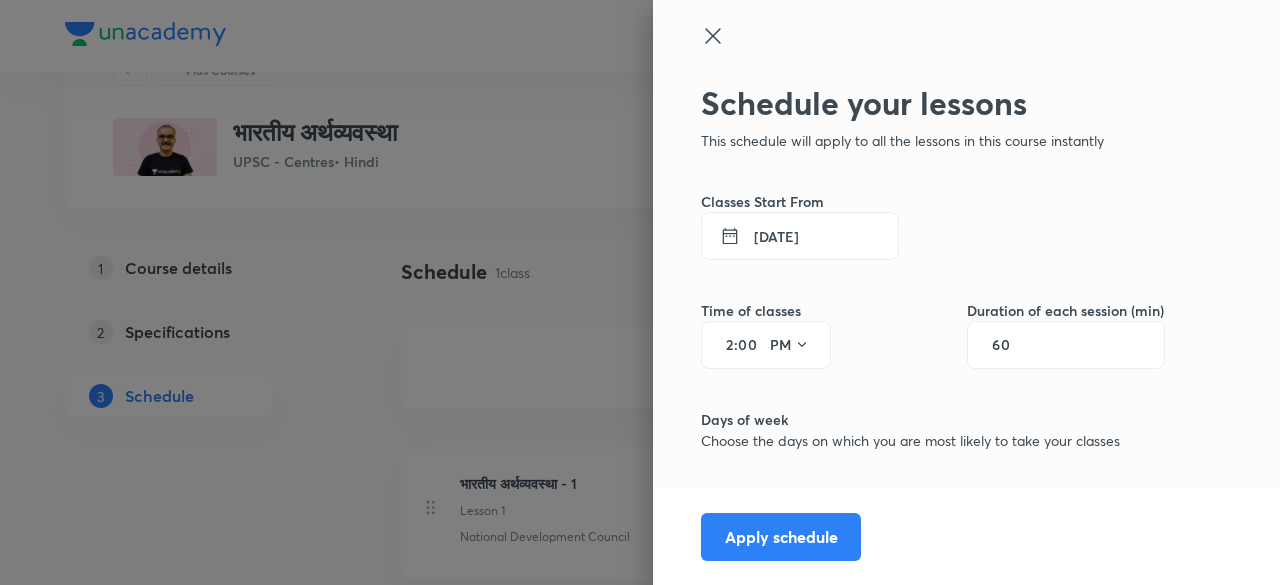 click on "00" at bounding box center (750, 345) 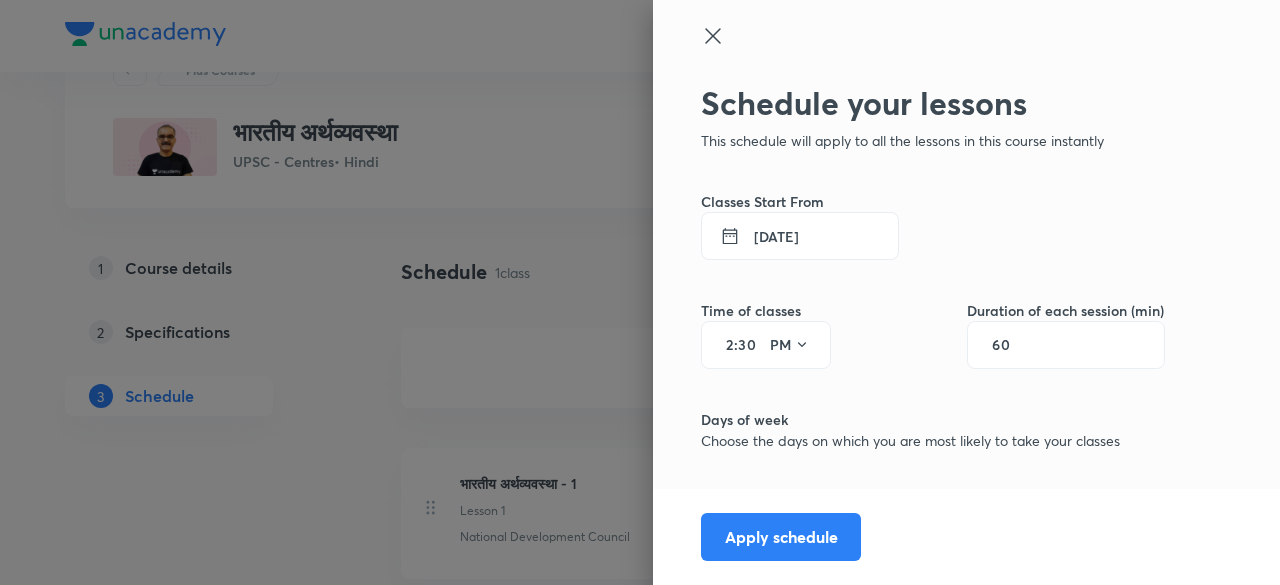 type on "30" 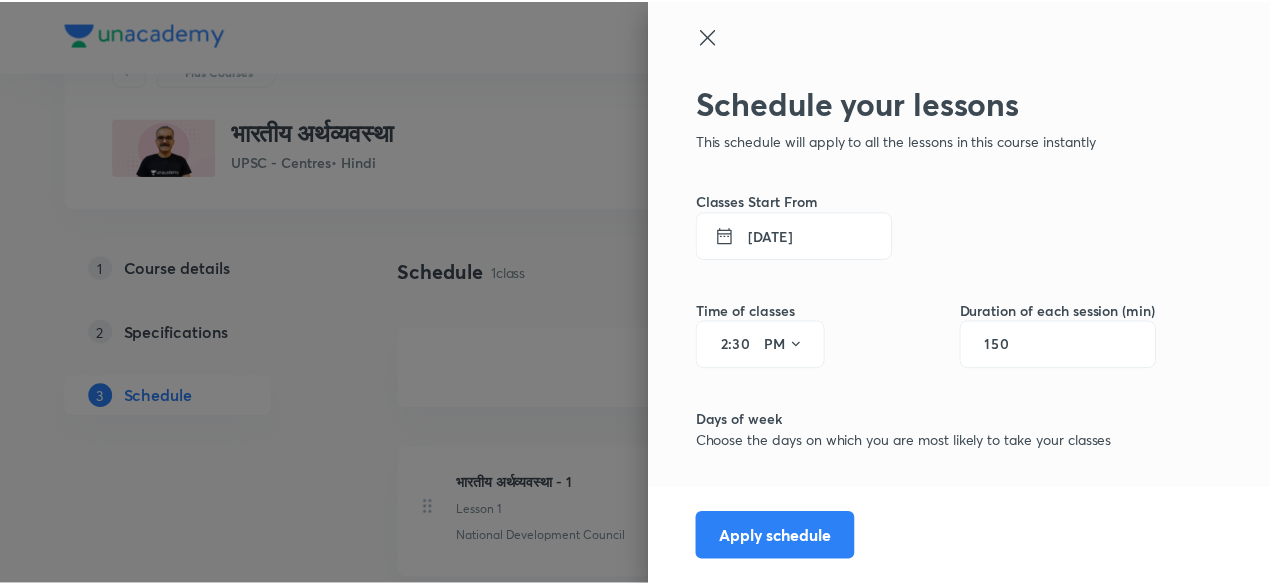 scroll, scrollTop: 154, scrollLeft: 0, axis: vertical 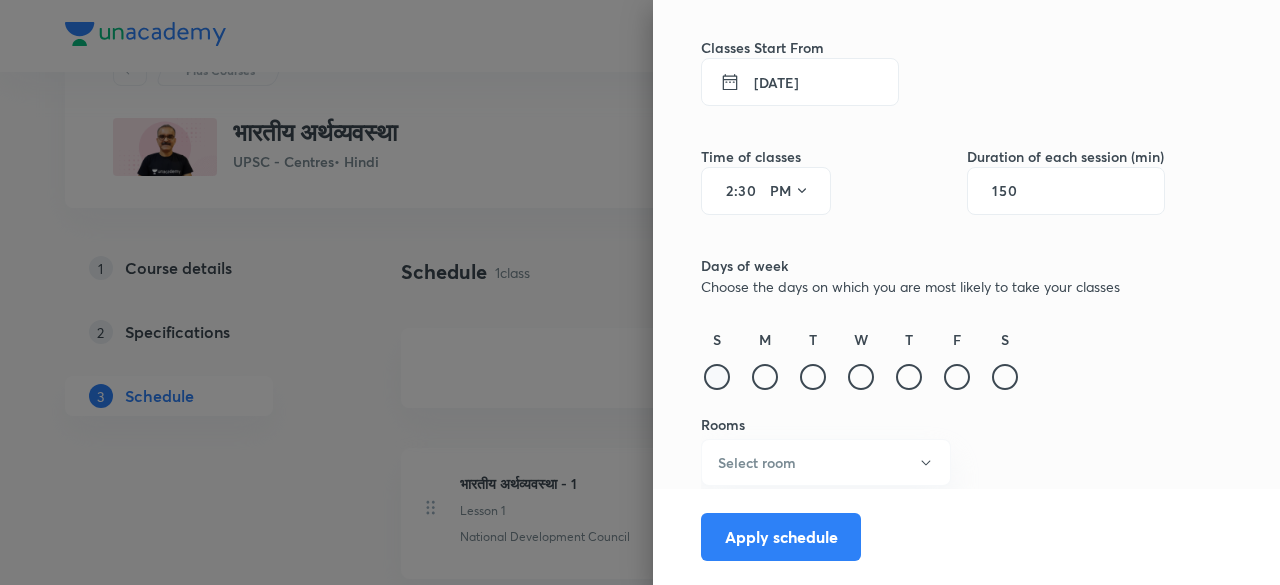 type on "150" 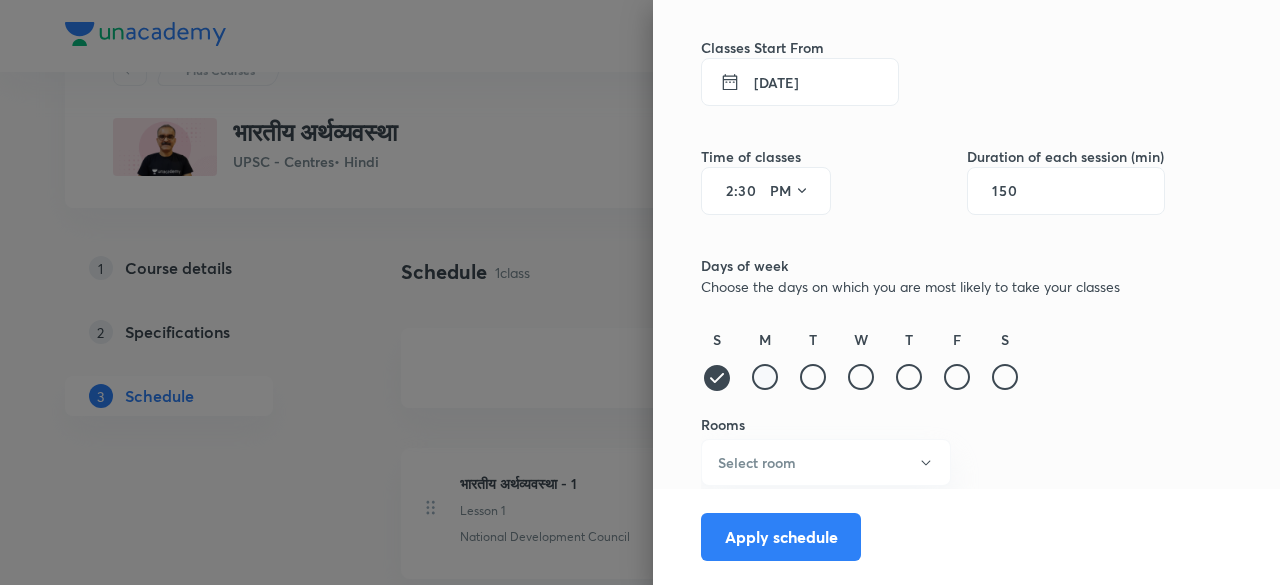 click at bounding box center [765, 377] 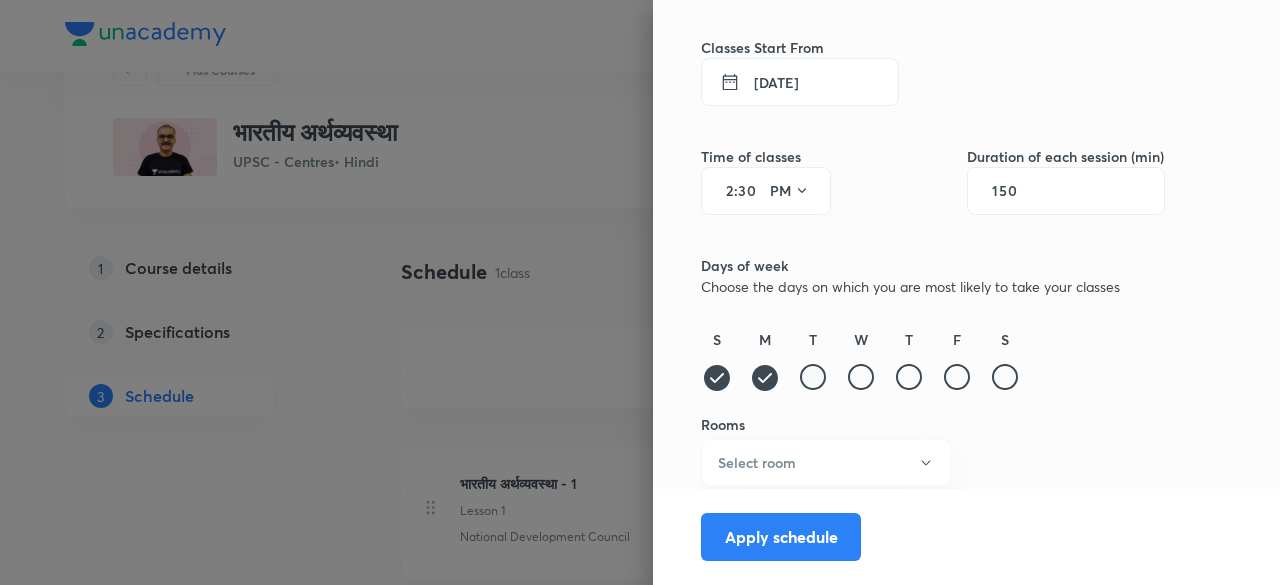 click at bounding box center [813, 377] 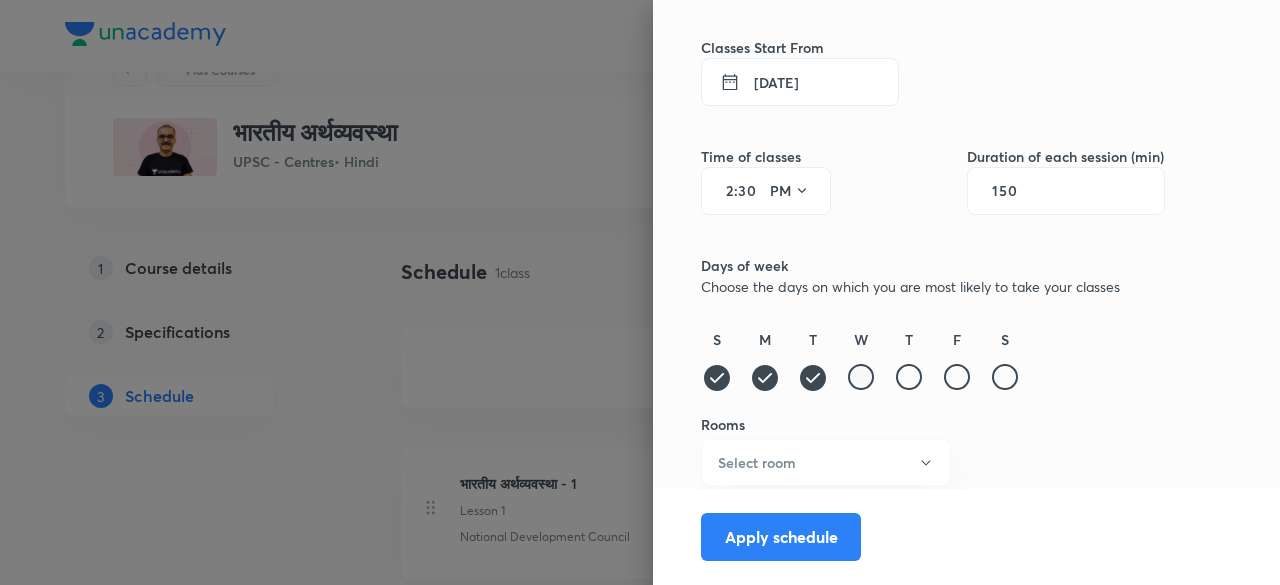 click at bounding box center [861, 377] 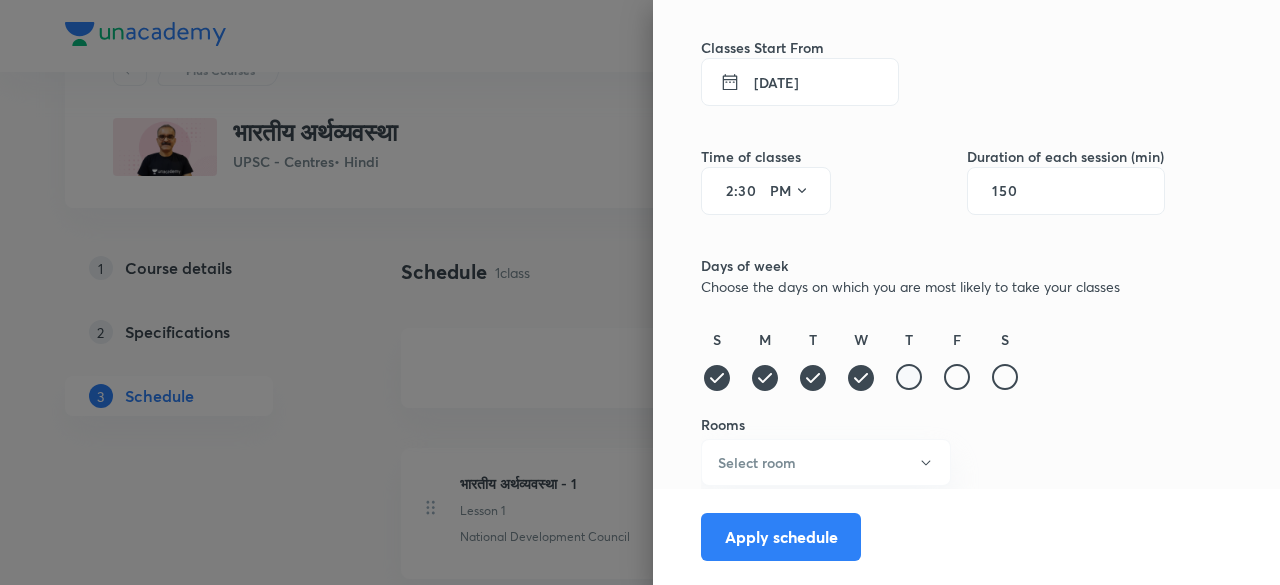 click at bounding box center [909, 377] 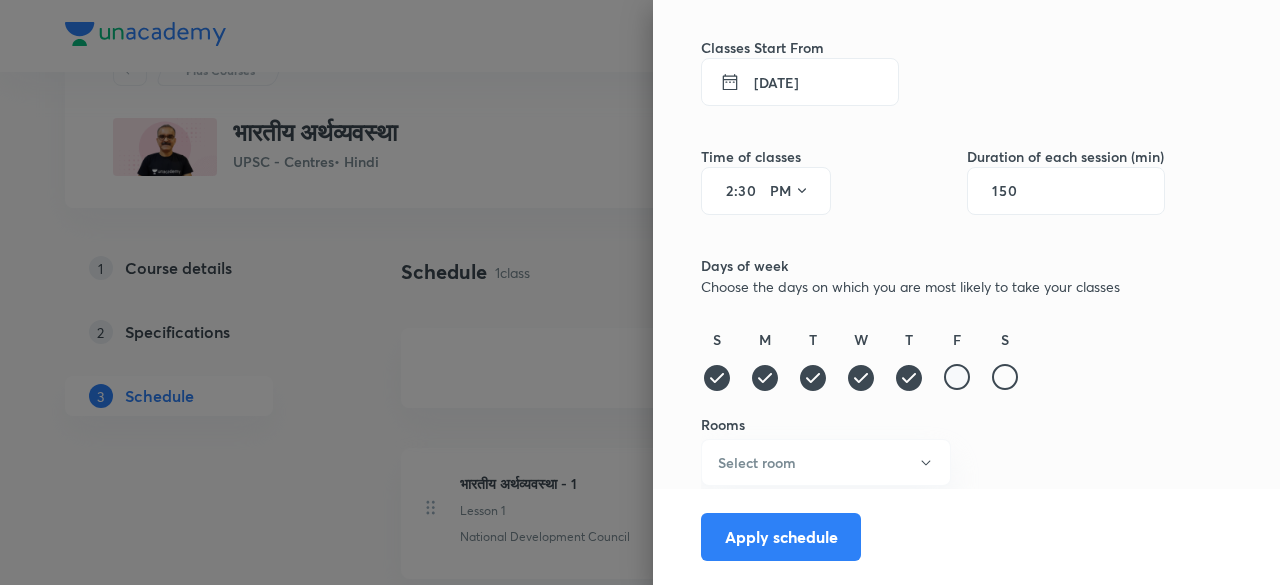 click at bounding box center [957, 377] 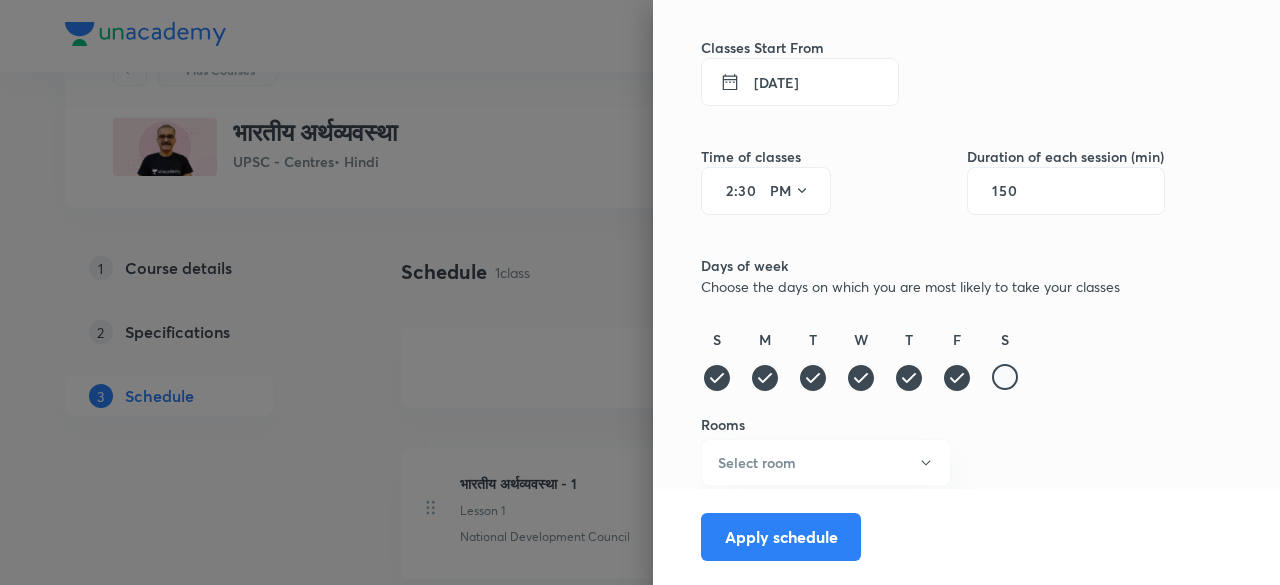 click at bounding box center [1005, 377] 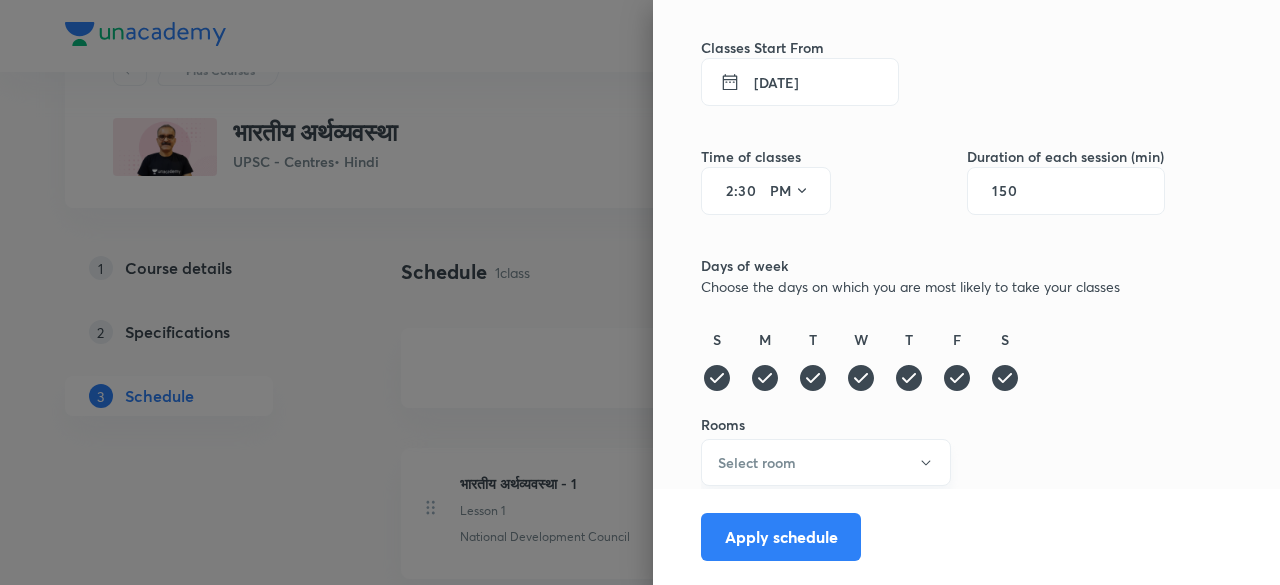 click on "Select room" at bounding box center [826, 462] 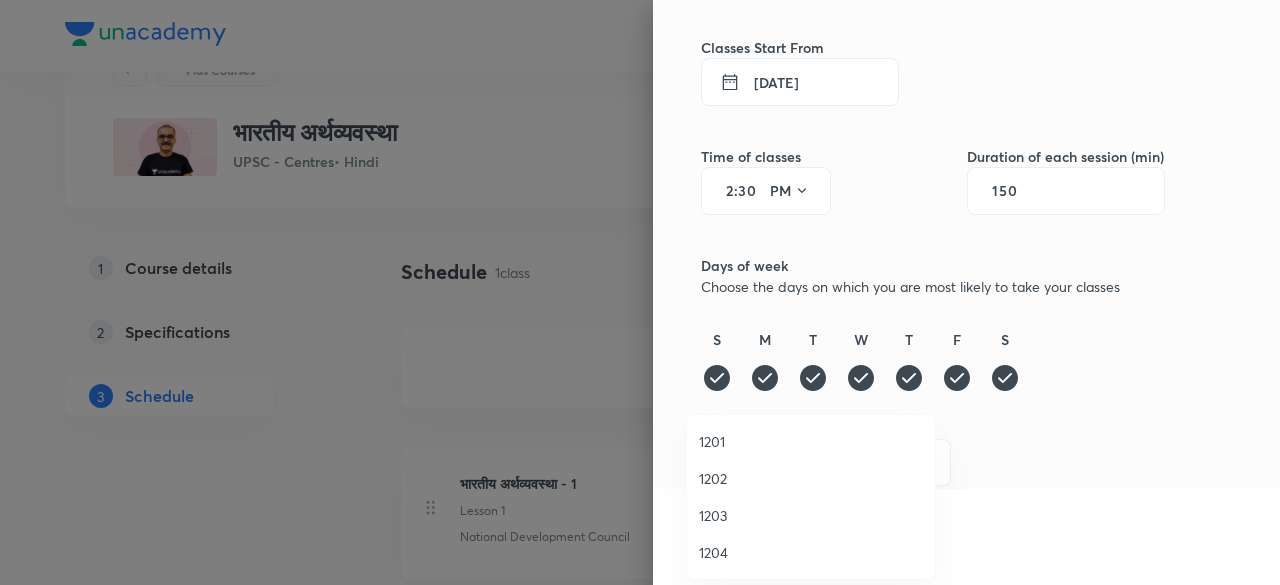 click on "1202" at bounding box center (811, 478) 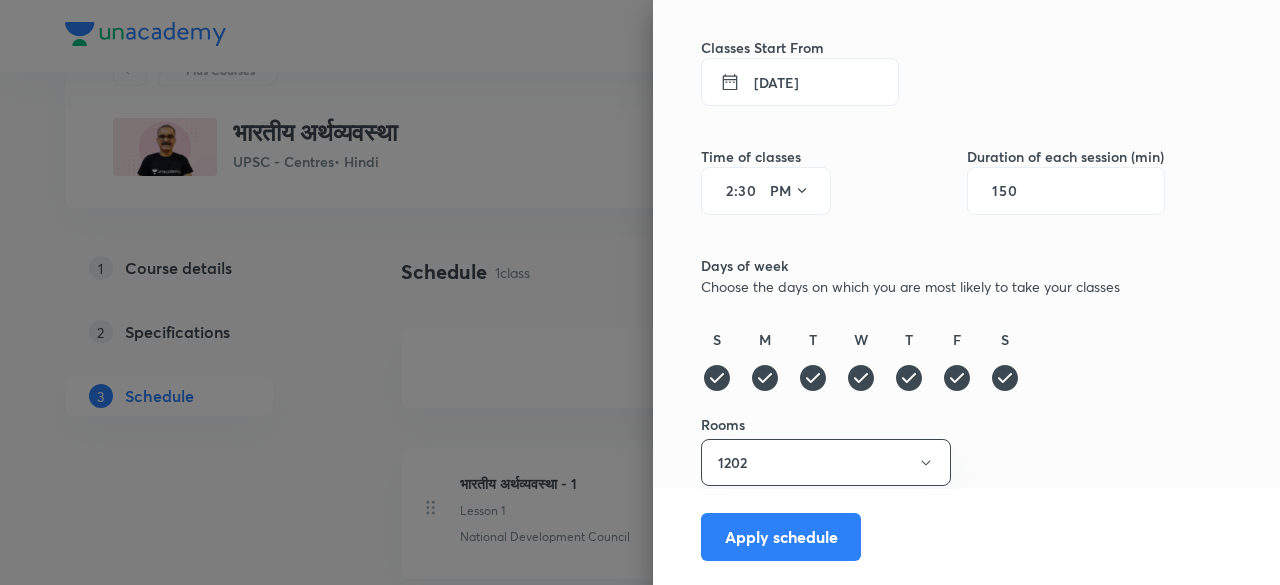 click on "Schedule your lessons  This schedule will apply to all the lessons in this course instantly Classes Start From 4 Aug 2025 Time of classes 2   : 30 PM   Duration of each session (min) 150 Days of week Choose the days on which you are most likely to take your classes S M T W T F S Rooms 1202 Apply schedule" at bounding box center [933, 258] 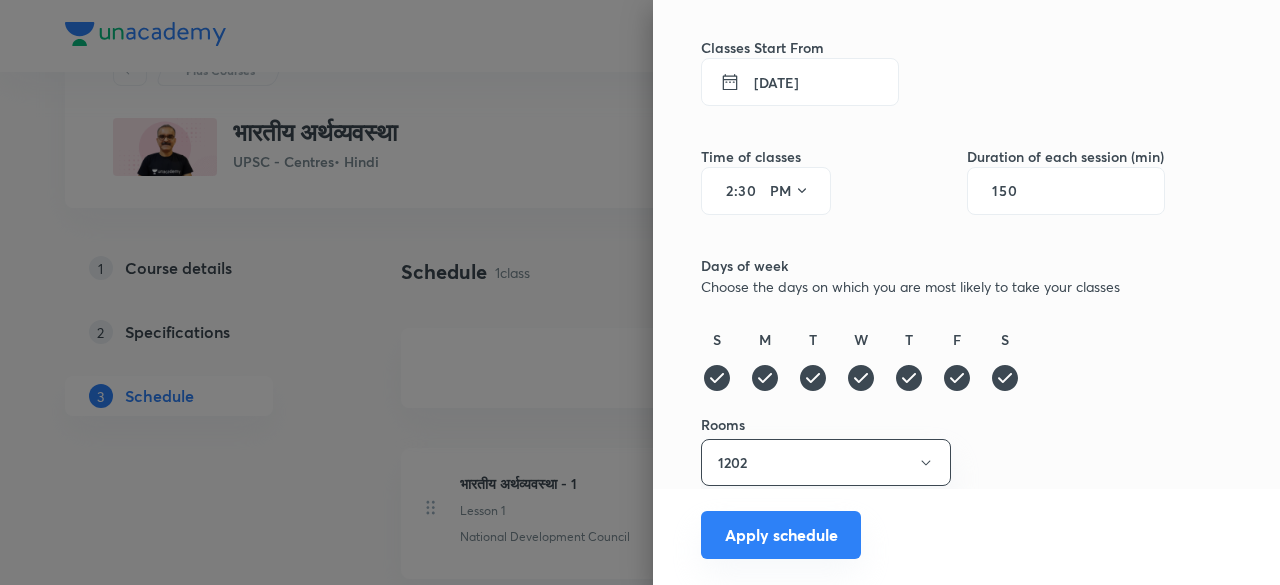 click on "Apply schedule" at bounding box center (781, 535) 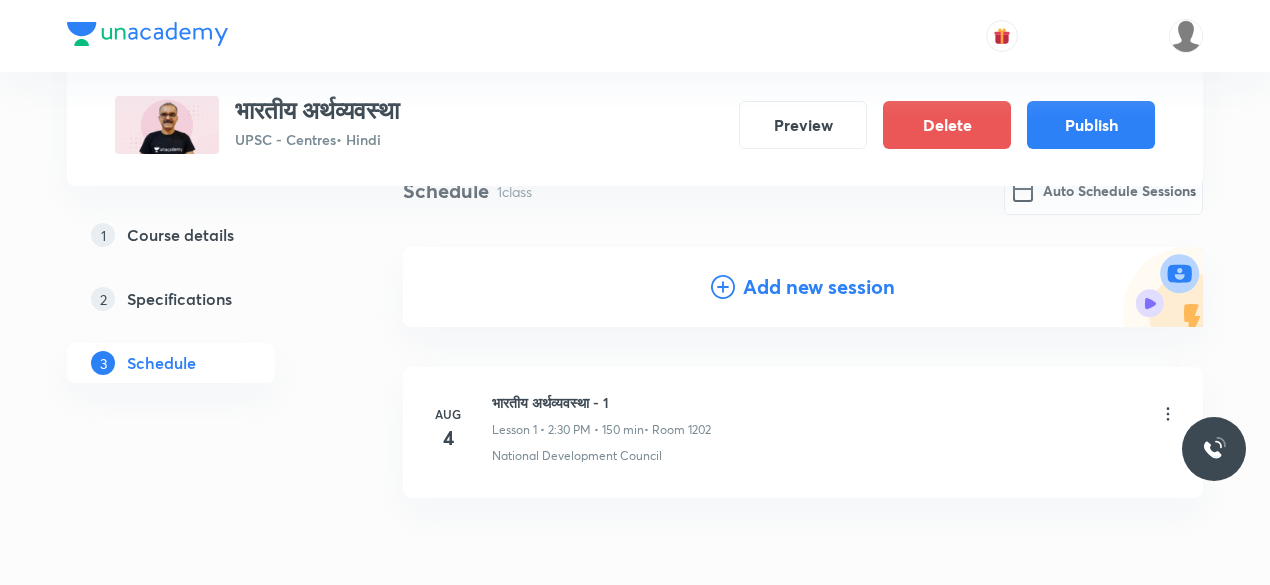 scroll, scrollTop: 172, scrollLeft: 0, axis: vertical 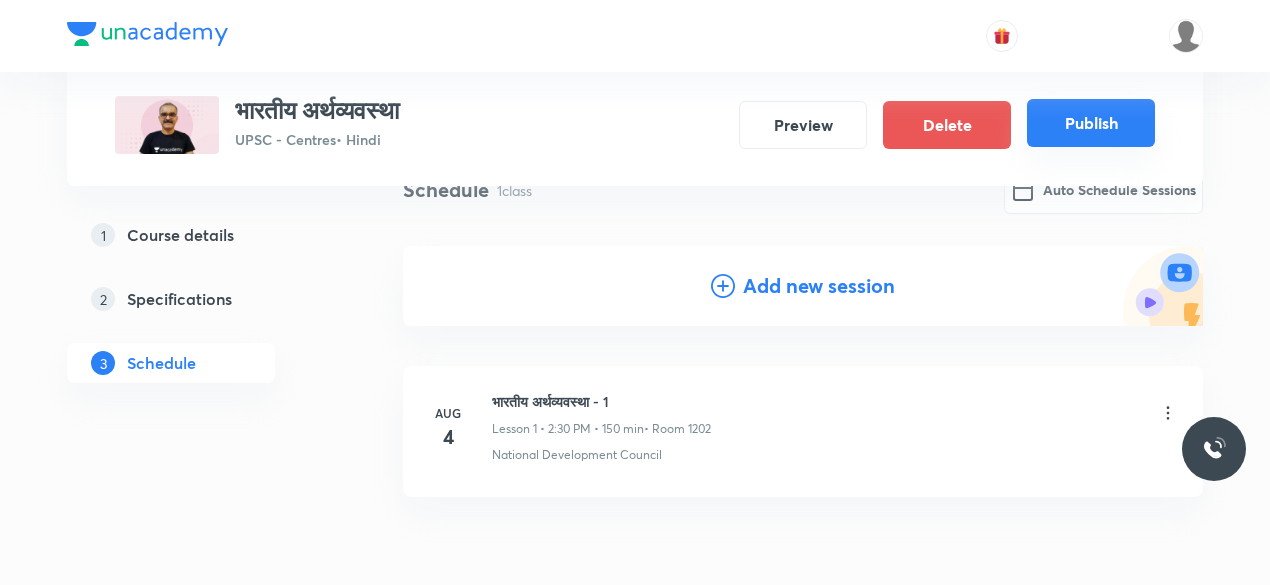 click on "Publish" at bounding box center [1091, 123] 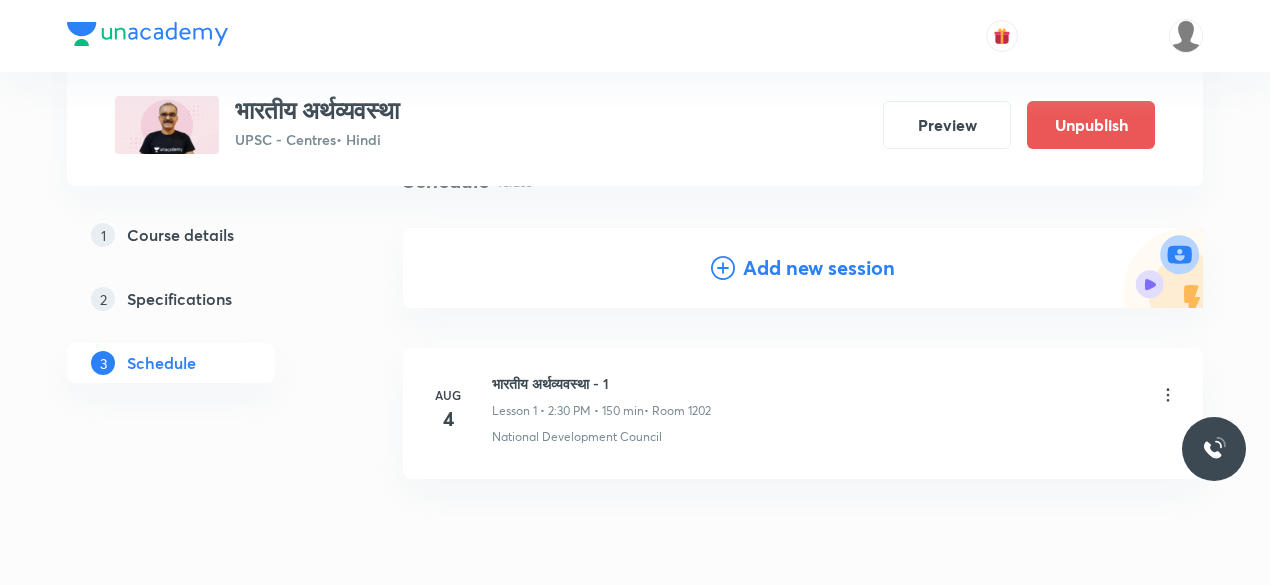 click on "भारतीय अर्थव्यवस्था UPSC - Centres  • Hindi Preview Unpublish" at bounding box center [635, 125] 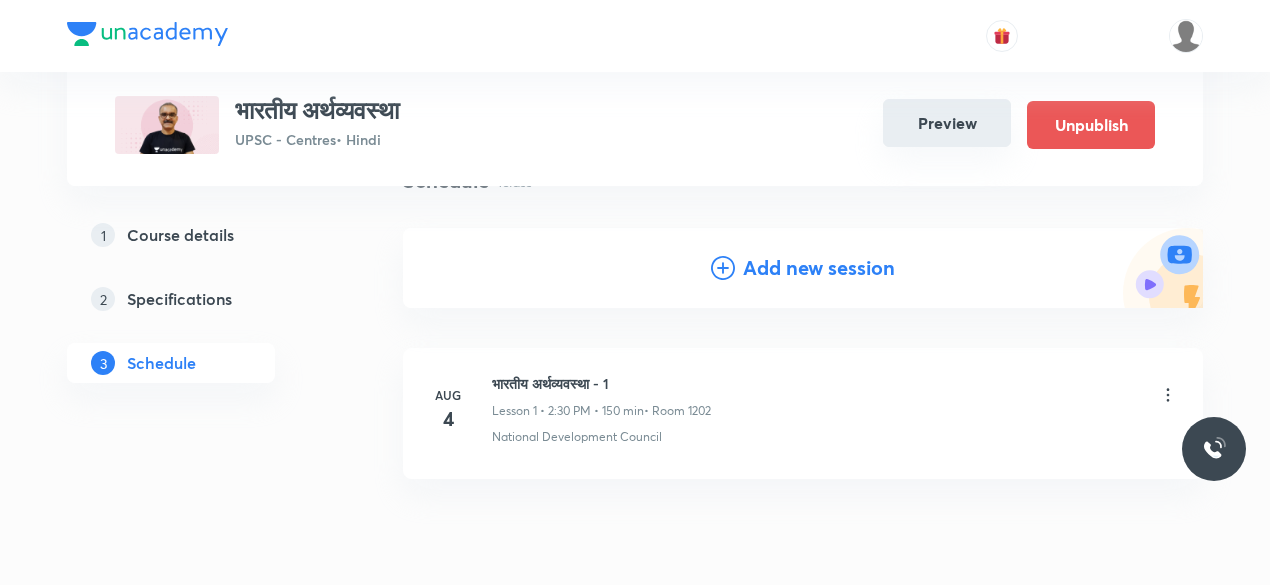 click on "Preview" at bounding box center [947, 123] 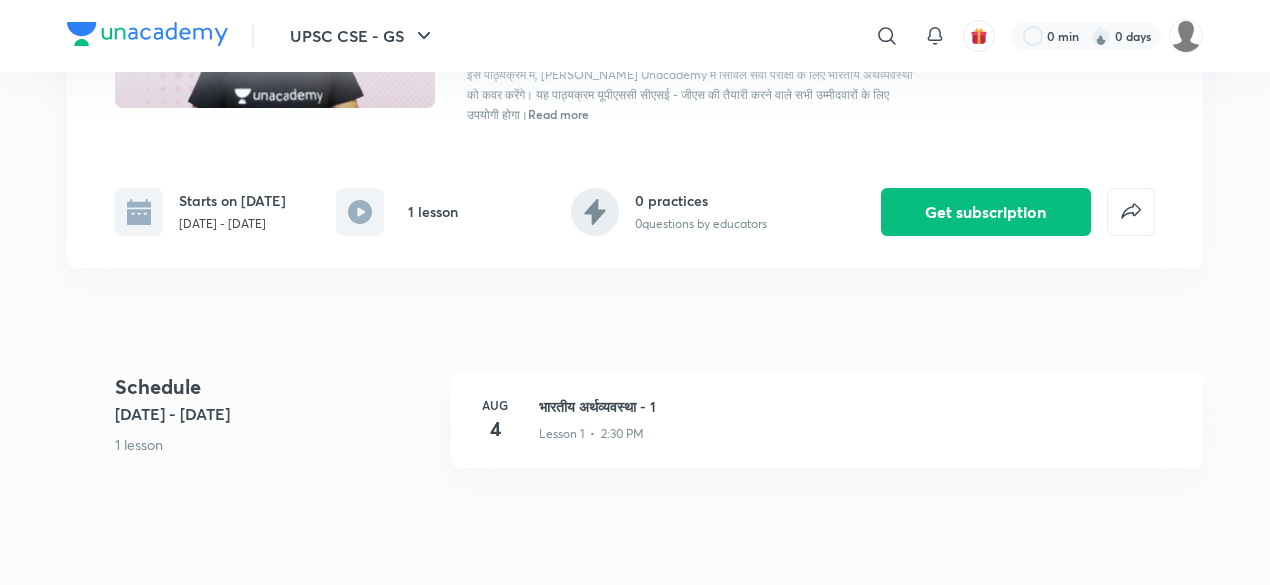 scroll, scrollTop: 324, scrollLeft: 0, axis: vertical 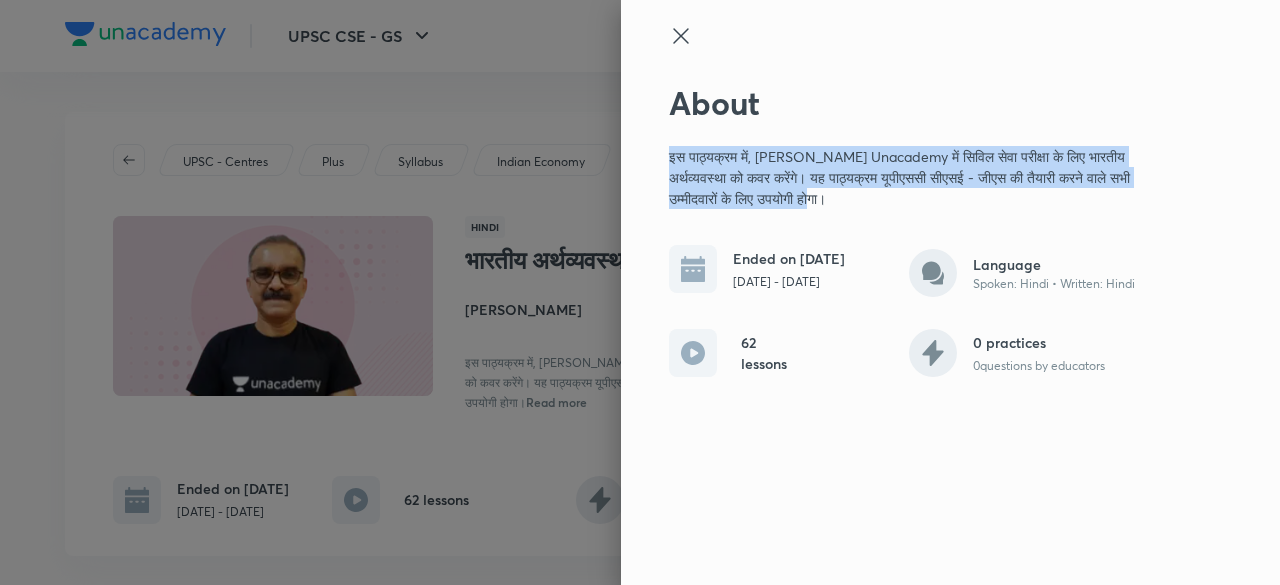 drag, startPoint x: 912, startPoint y: 194, endPoint x: 660, endPoint y: 154, distance: 255.15486 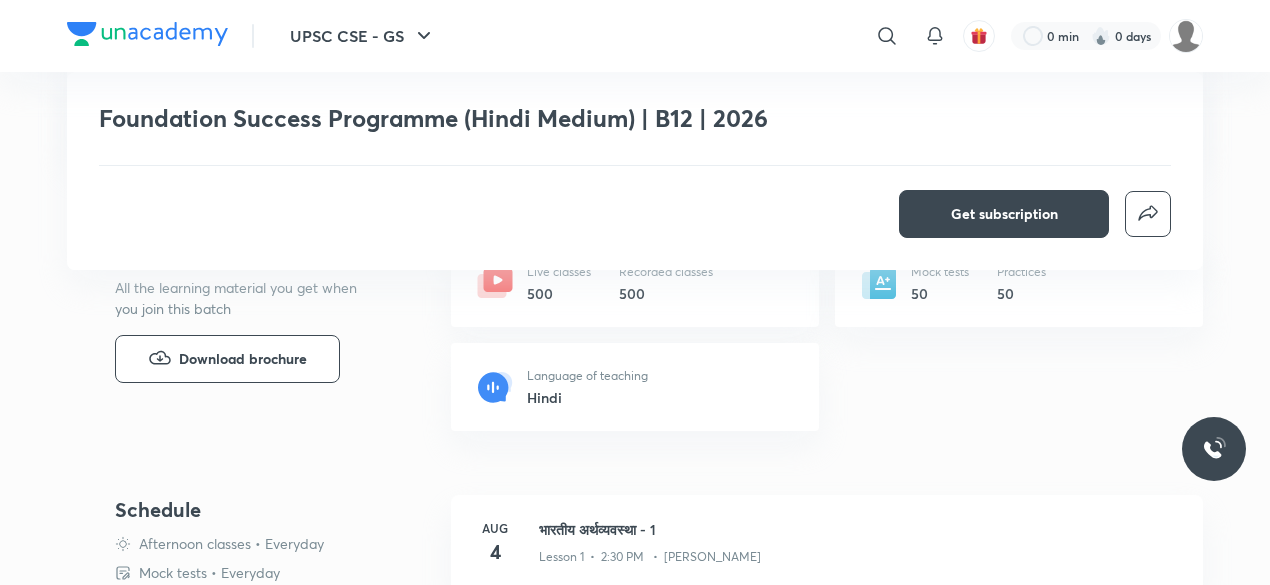 scroll, scrollTop: 525, scrollLeft: 0, axis: vertical 